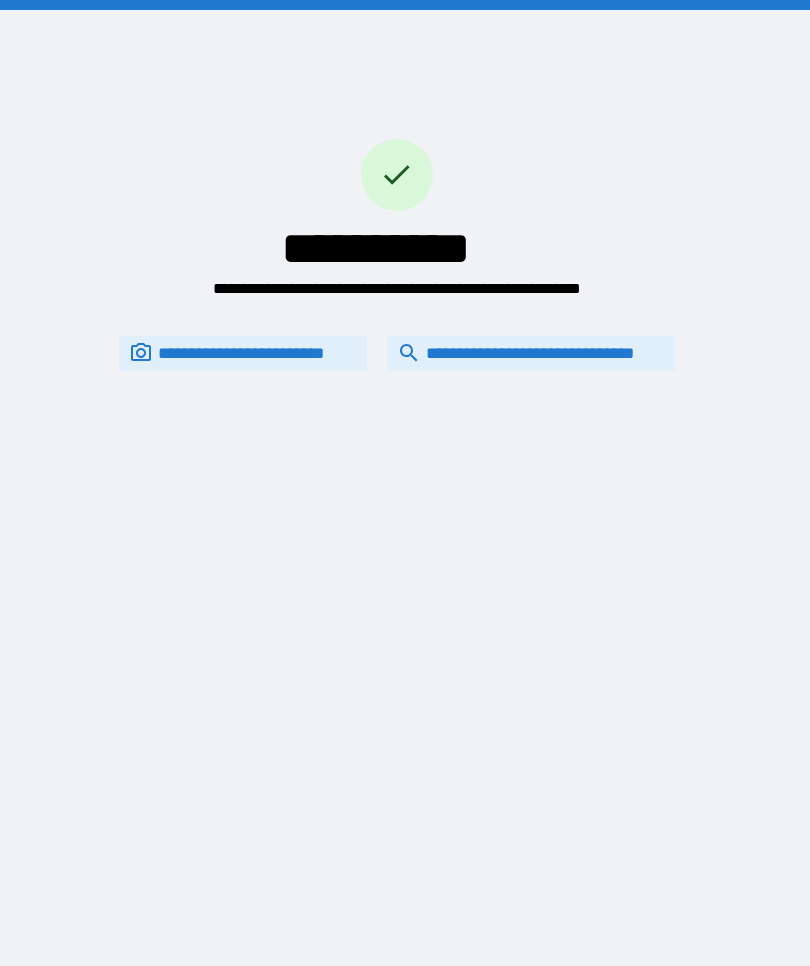scroll, scrollTop: 0, scrollLeft: 0, axis: both 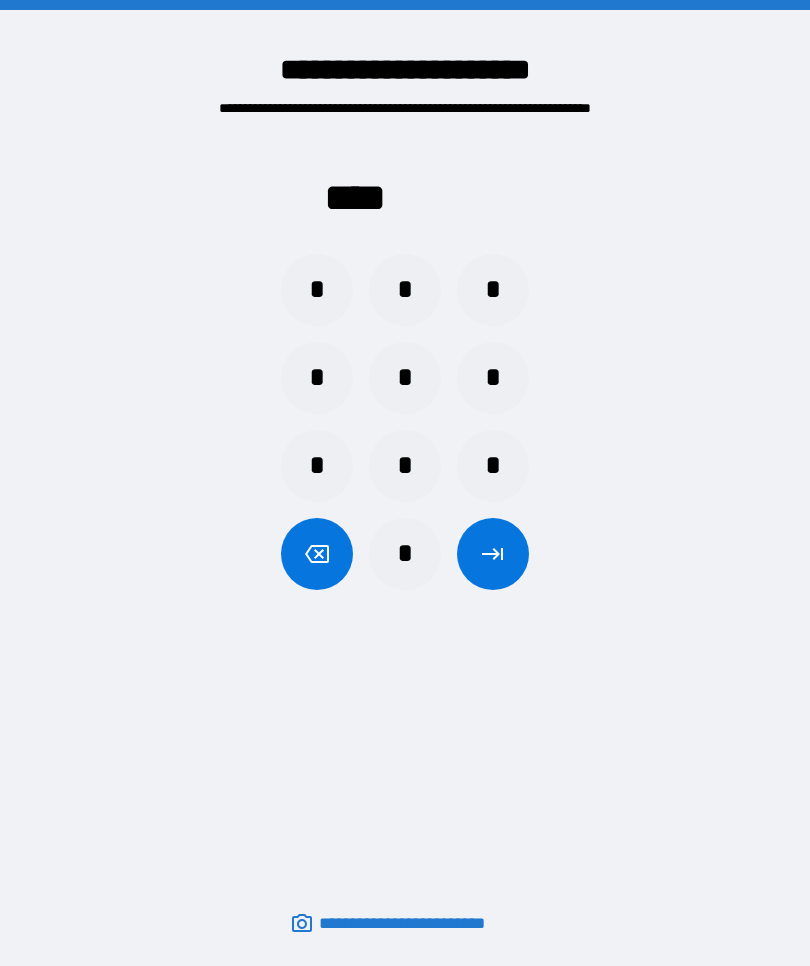 click on "*" at bounding box center [493, 378] 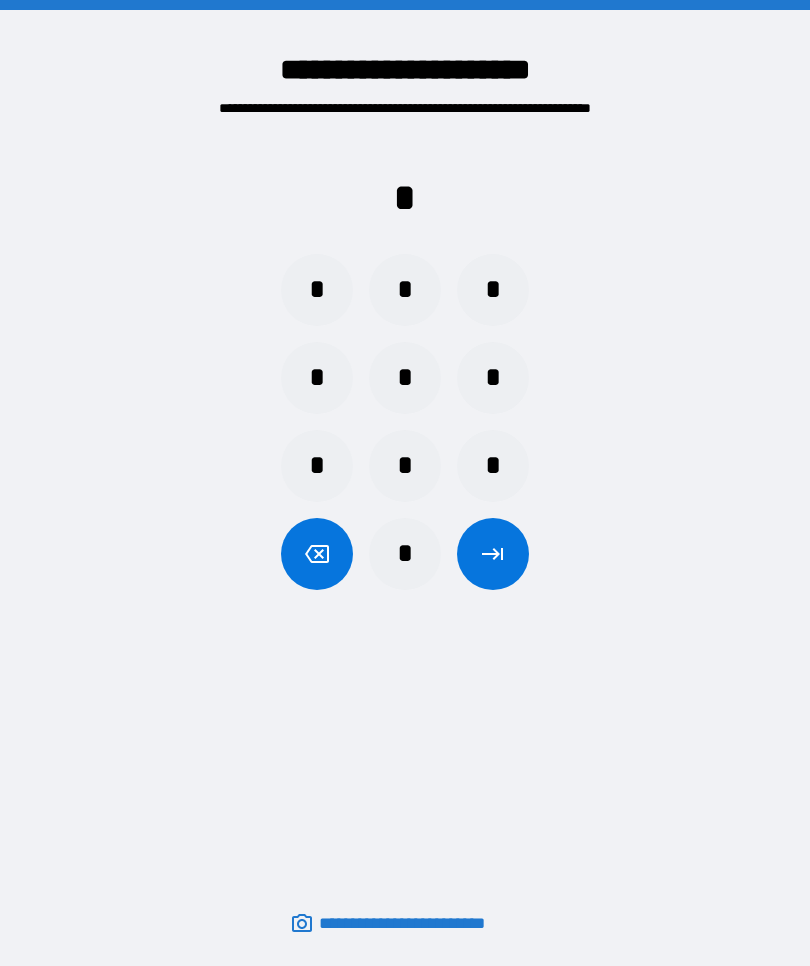 click on "*" at bounding box center (317, 290) 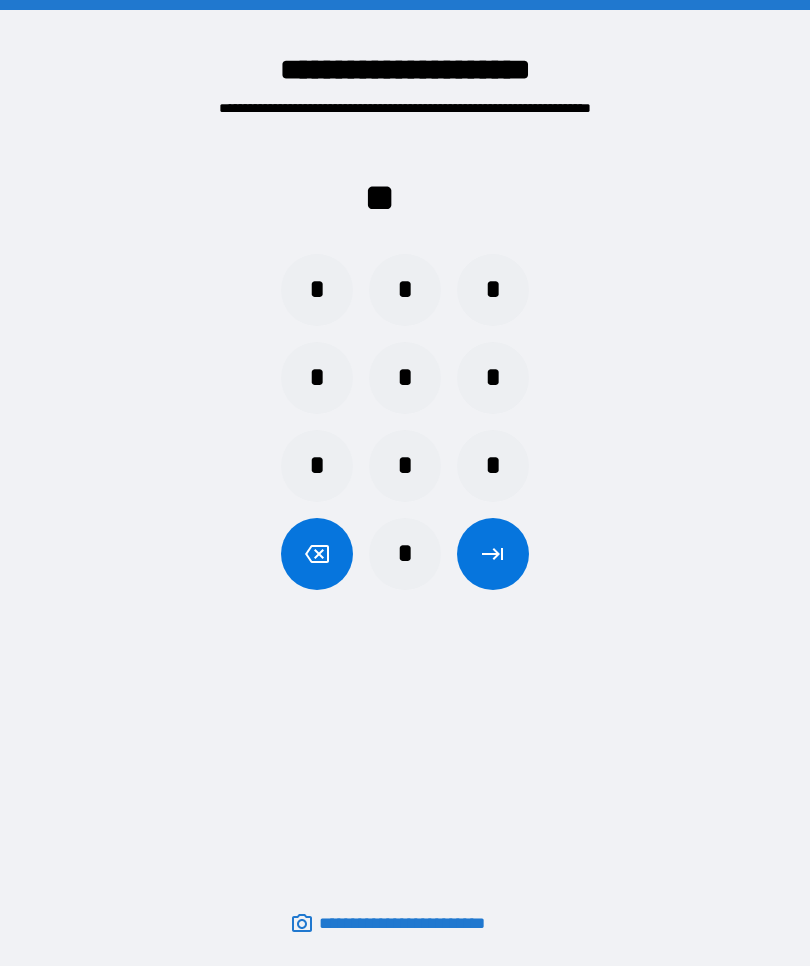 click on "*" at bounding box center (317, 290) 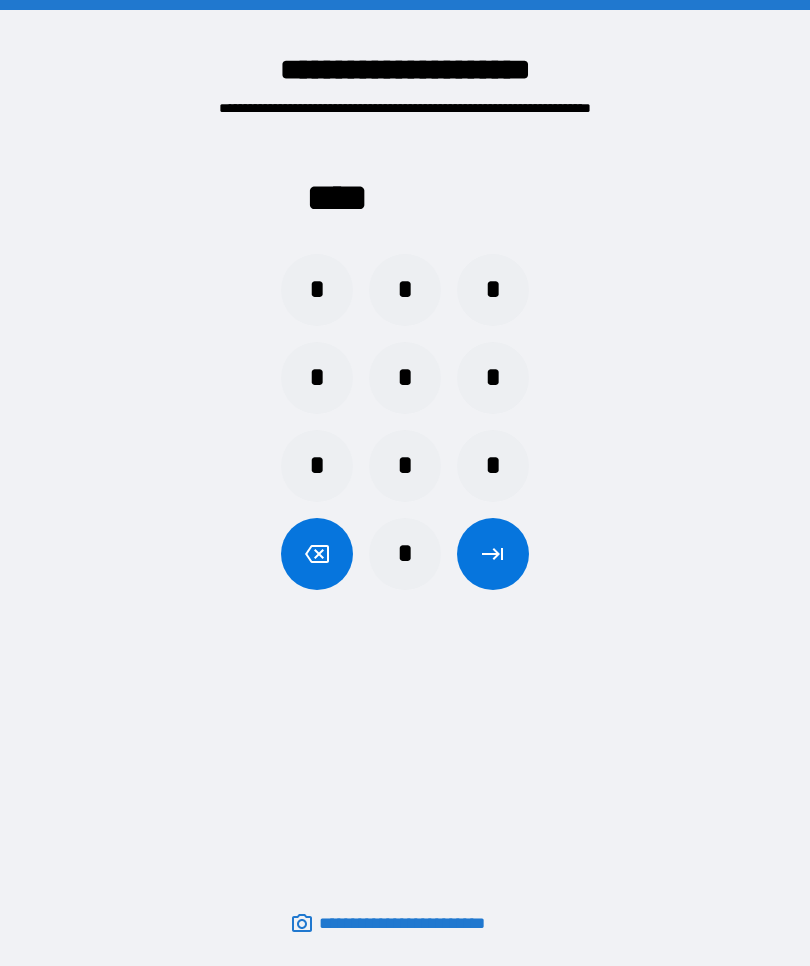 click 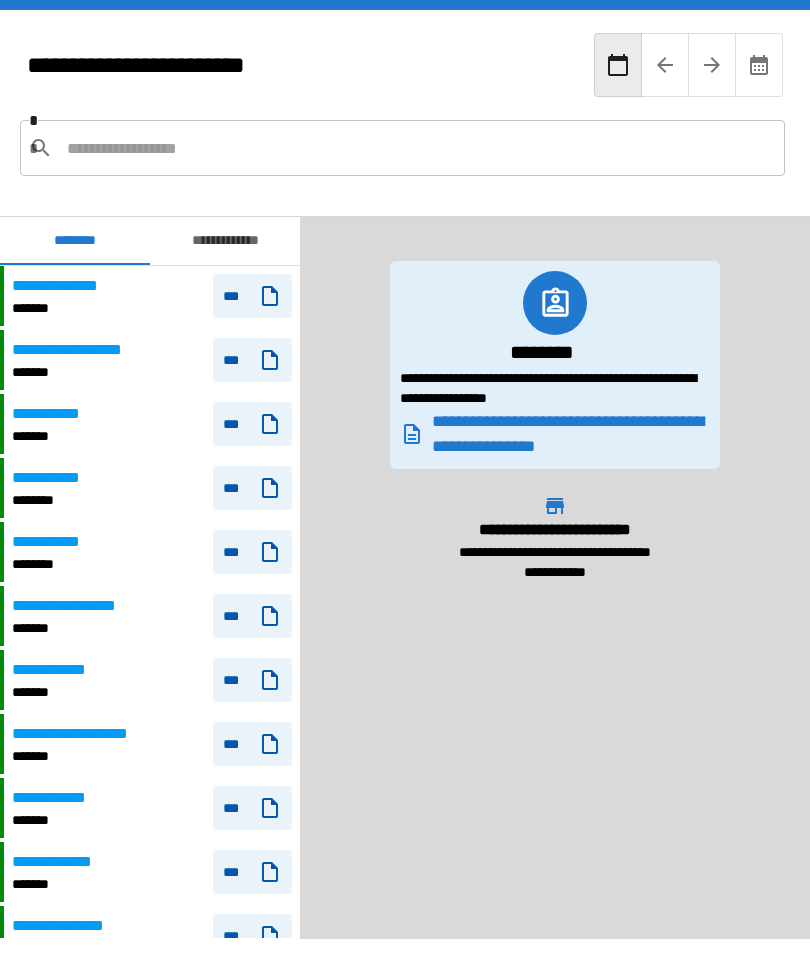 scroll, scrollTop: 360, scrollLeft: 0, axis: vertical 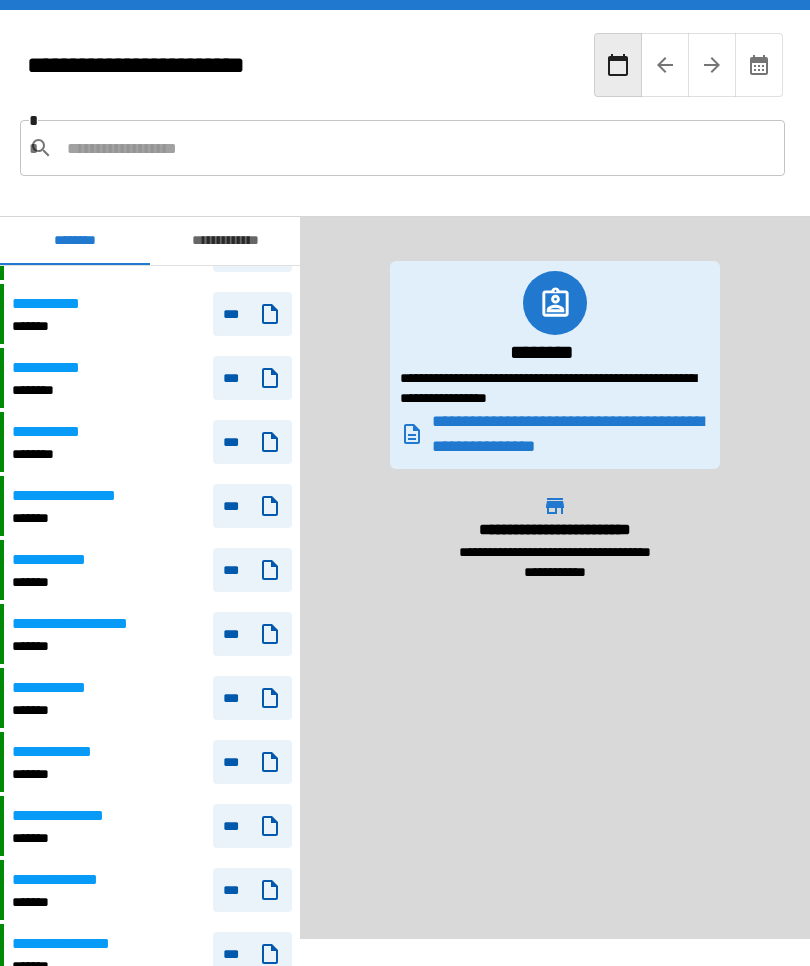 click at bounding box center [418, 148] 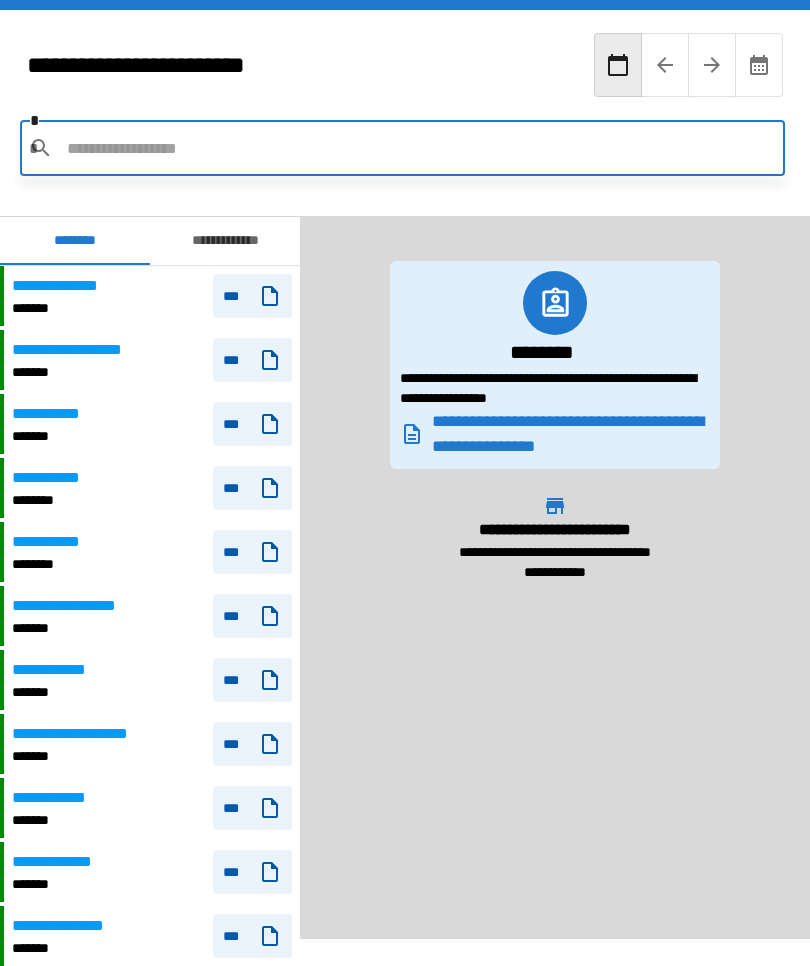 scroll, scrollTop: 0, scrollLeft: 0, axis: both 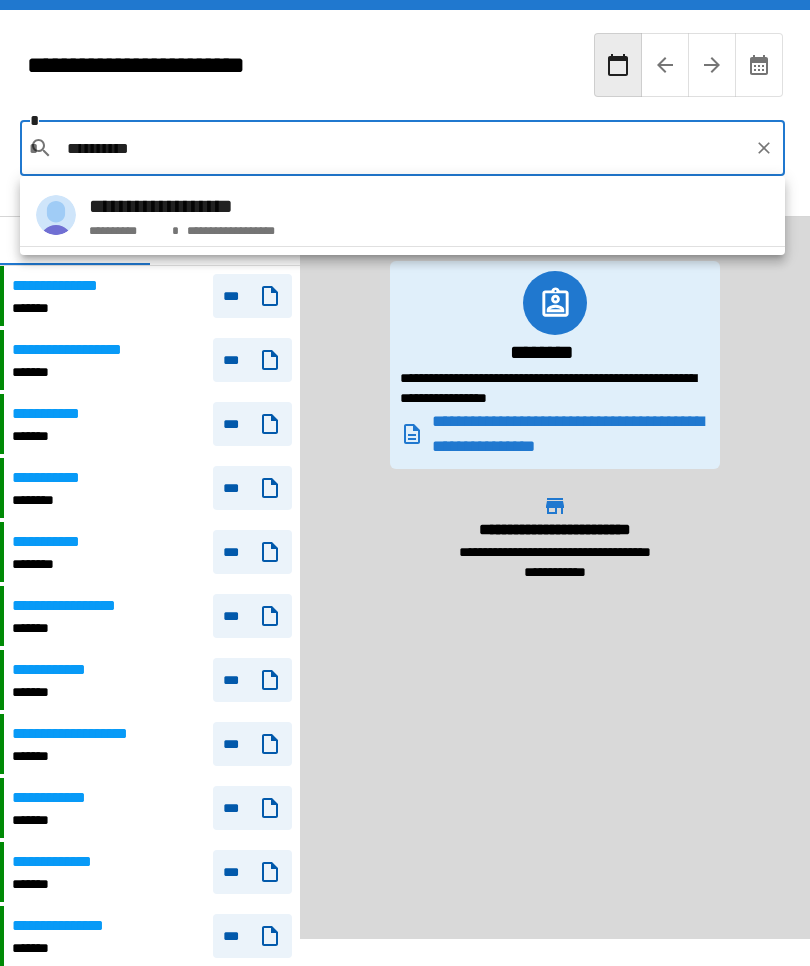 click on "**********" at bounding box center (232, 231) 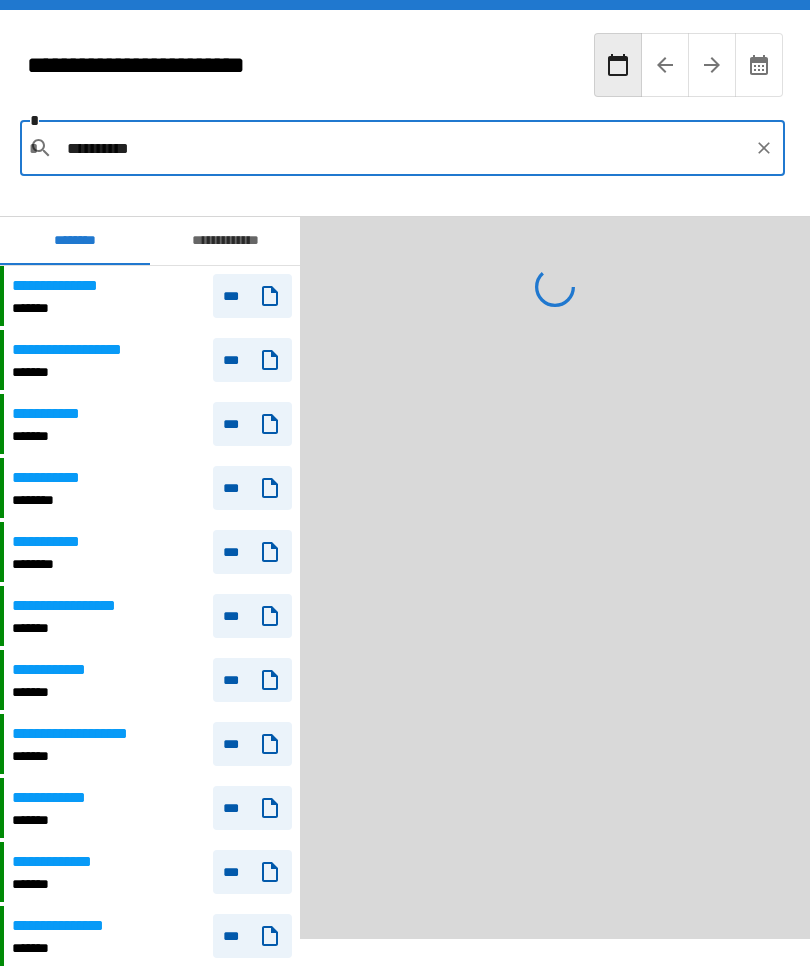 type on "**********" 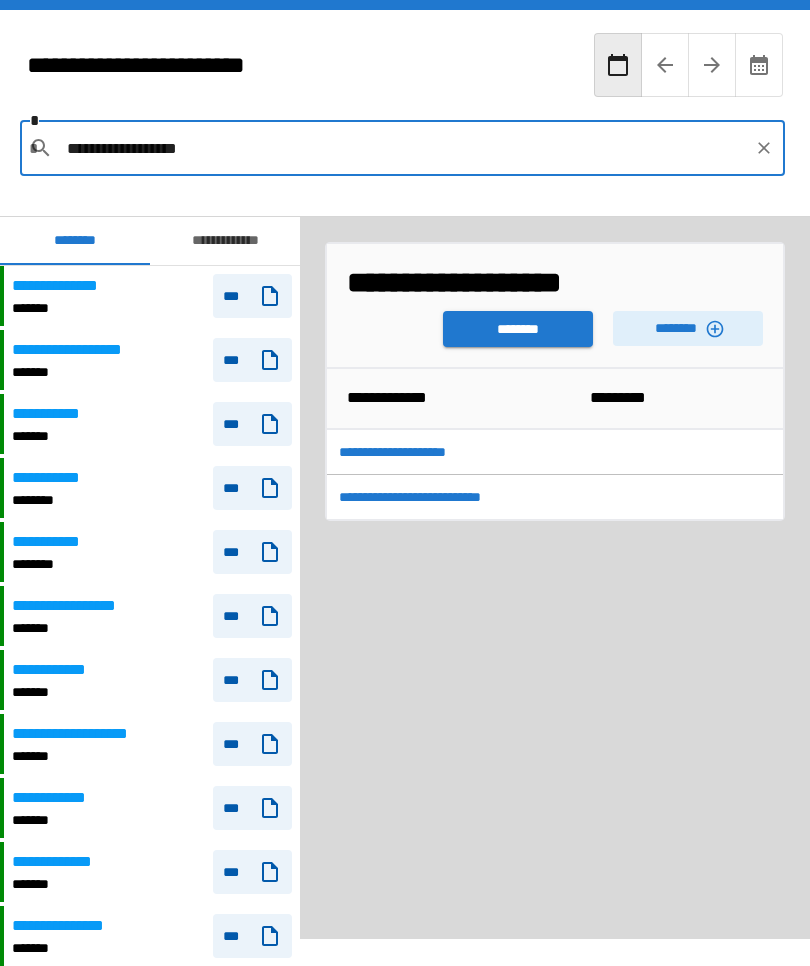 click on "********" at bounding box center (518, 329) 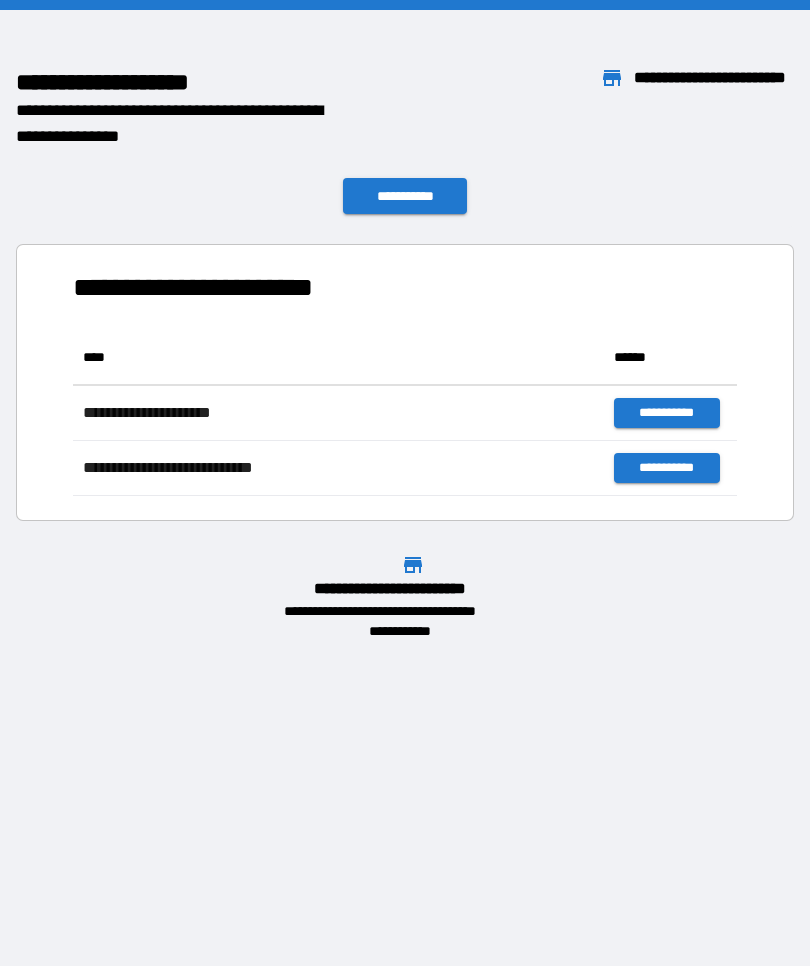 scroll, scrollTop: 1, scrollLeft: 1, axis: both 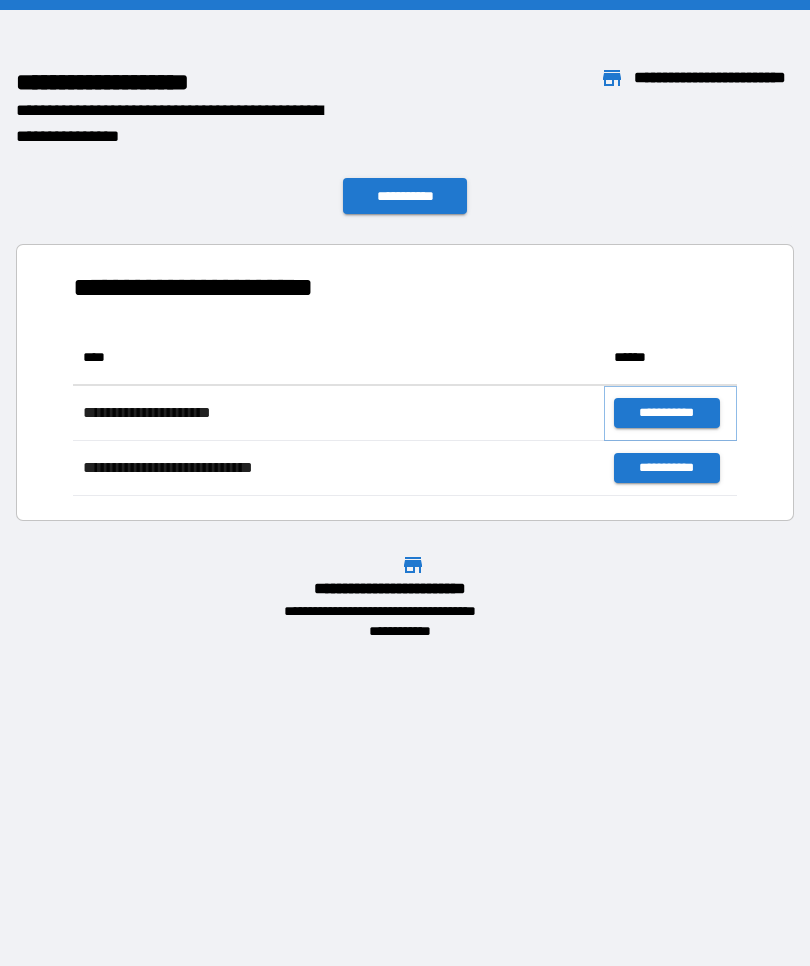click on "**********" at bounding box center (666, 413) 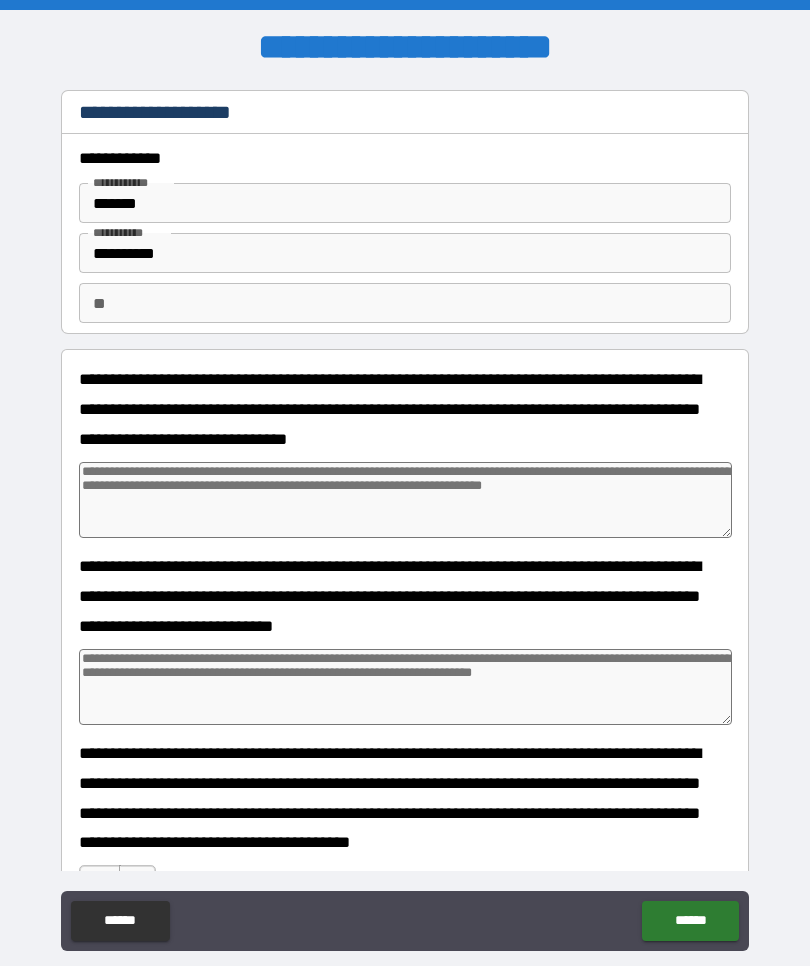 type on "*" 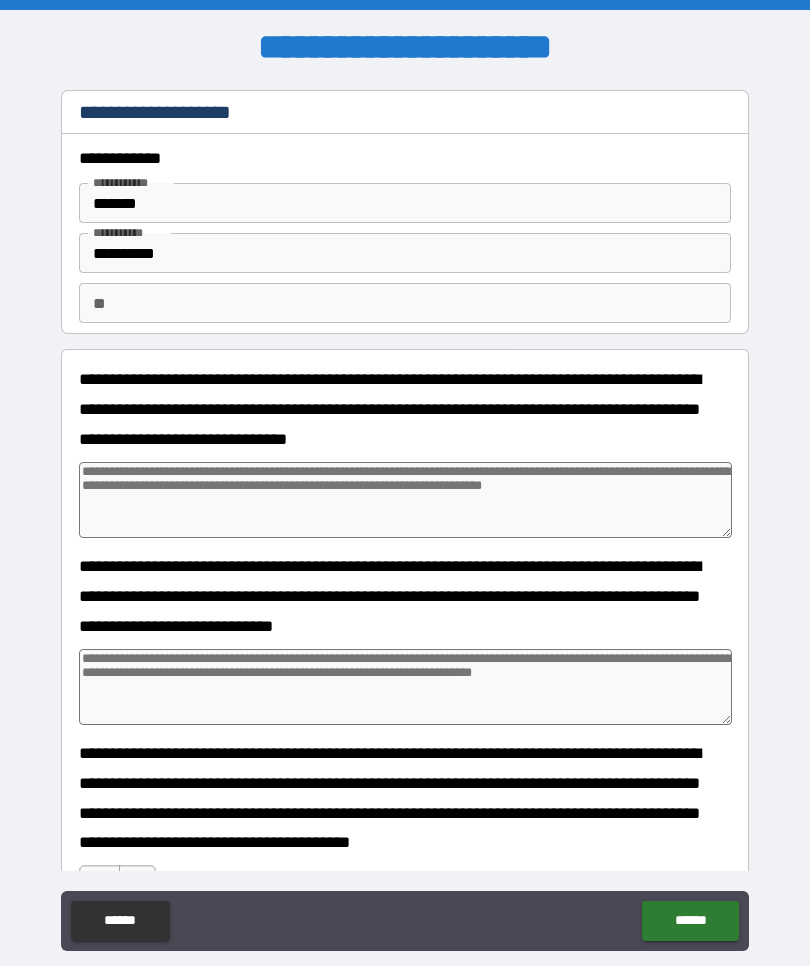 type on "*" 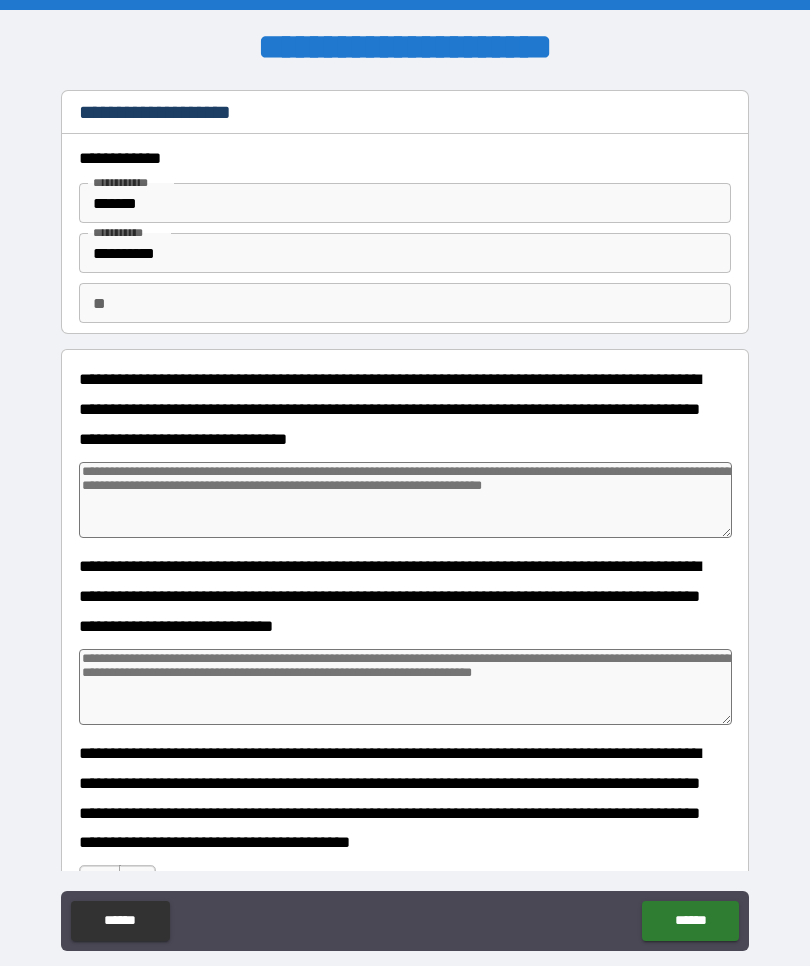 type on "*" 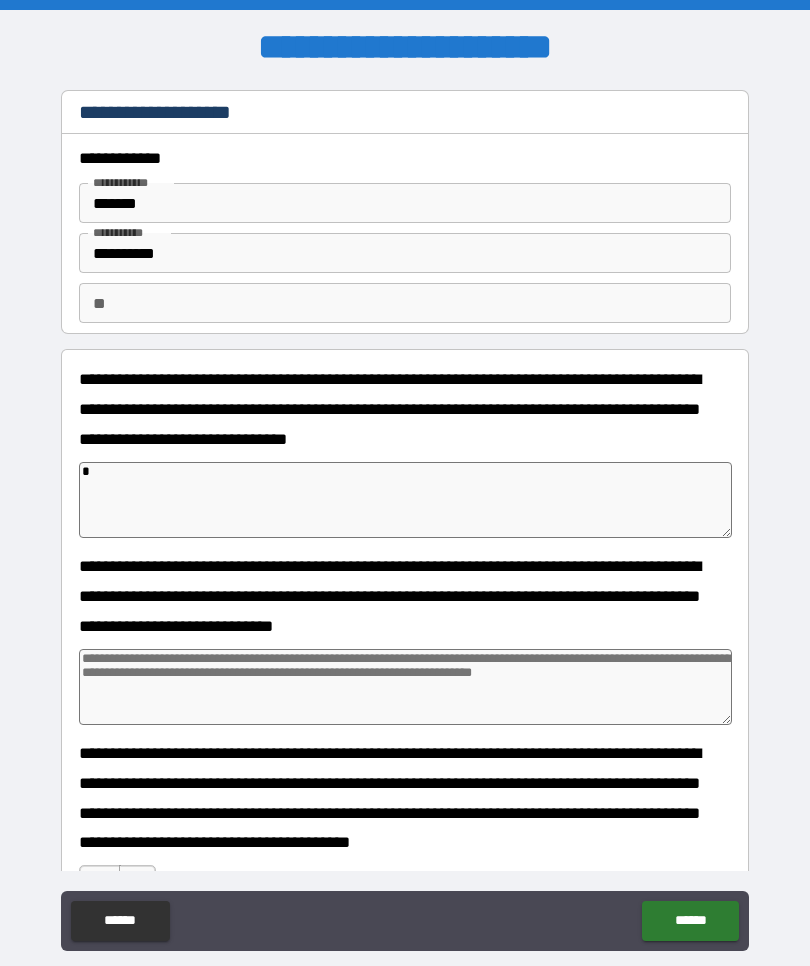 type on "*" 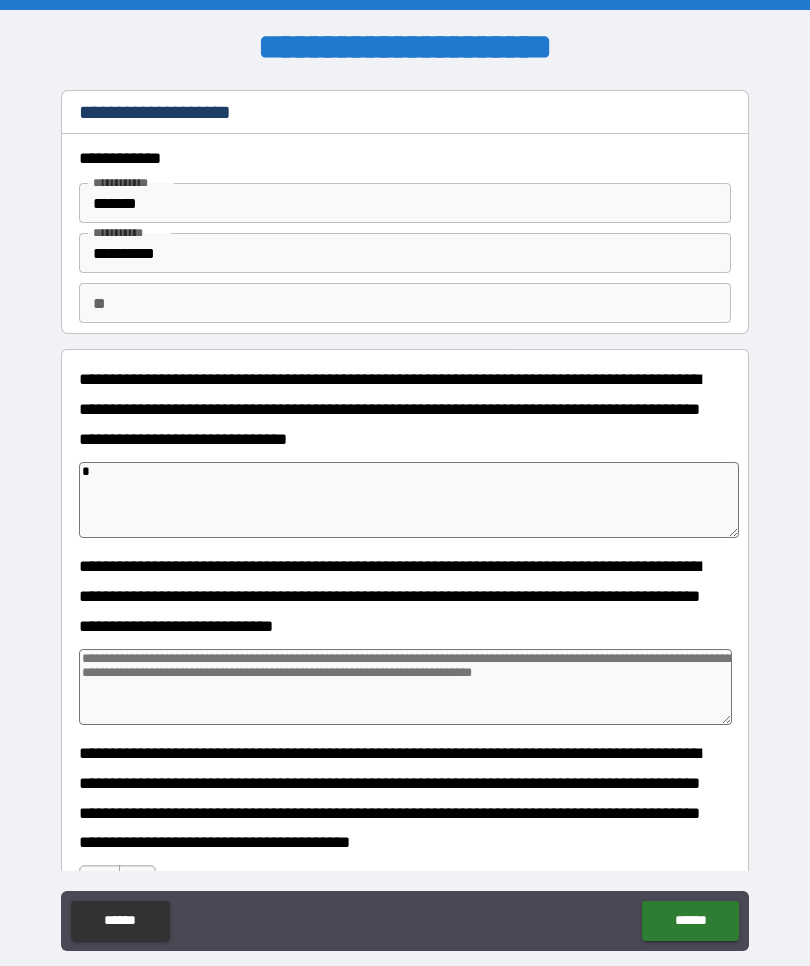 type on "*" 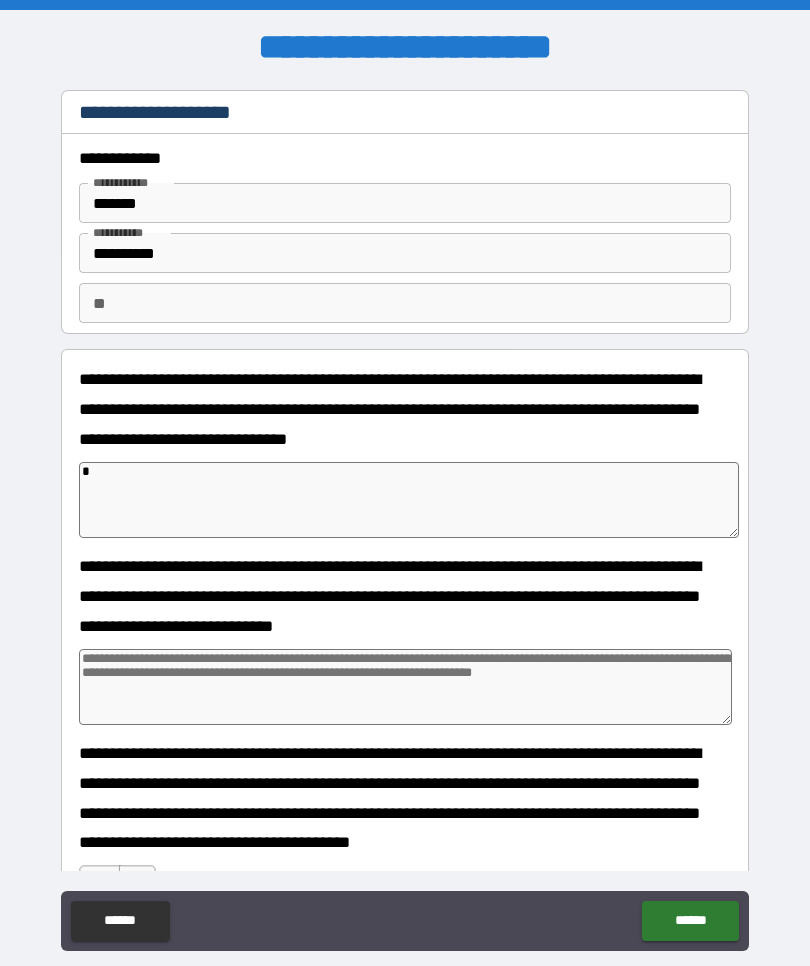 type on "*" 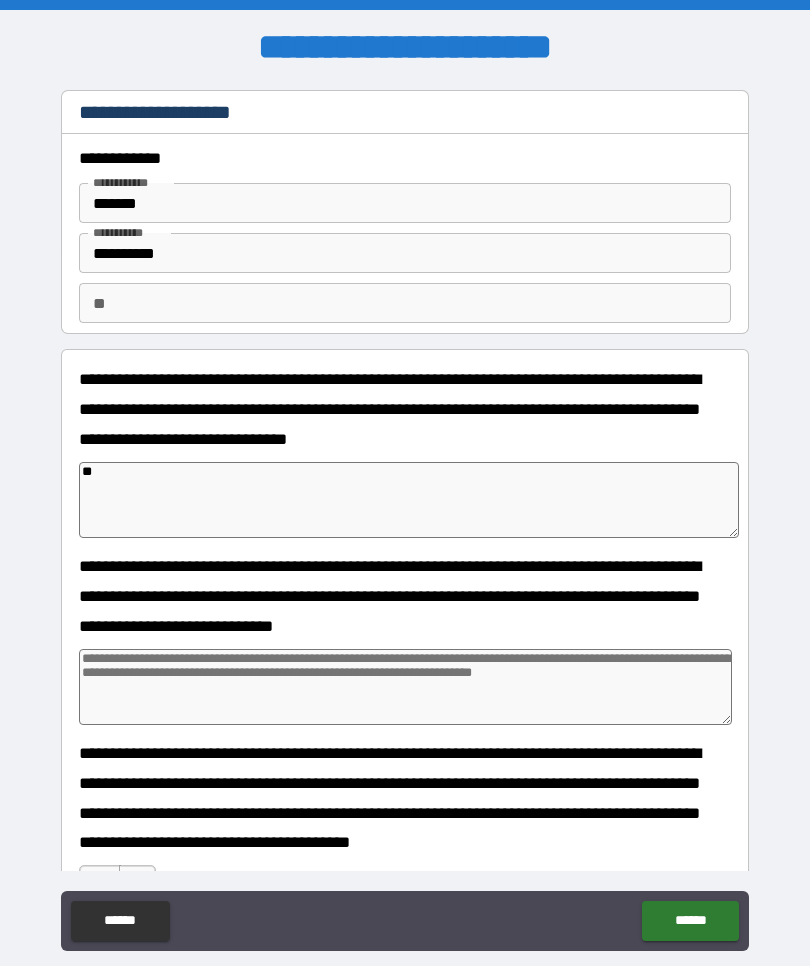 type on "*" 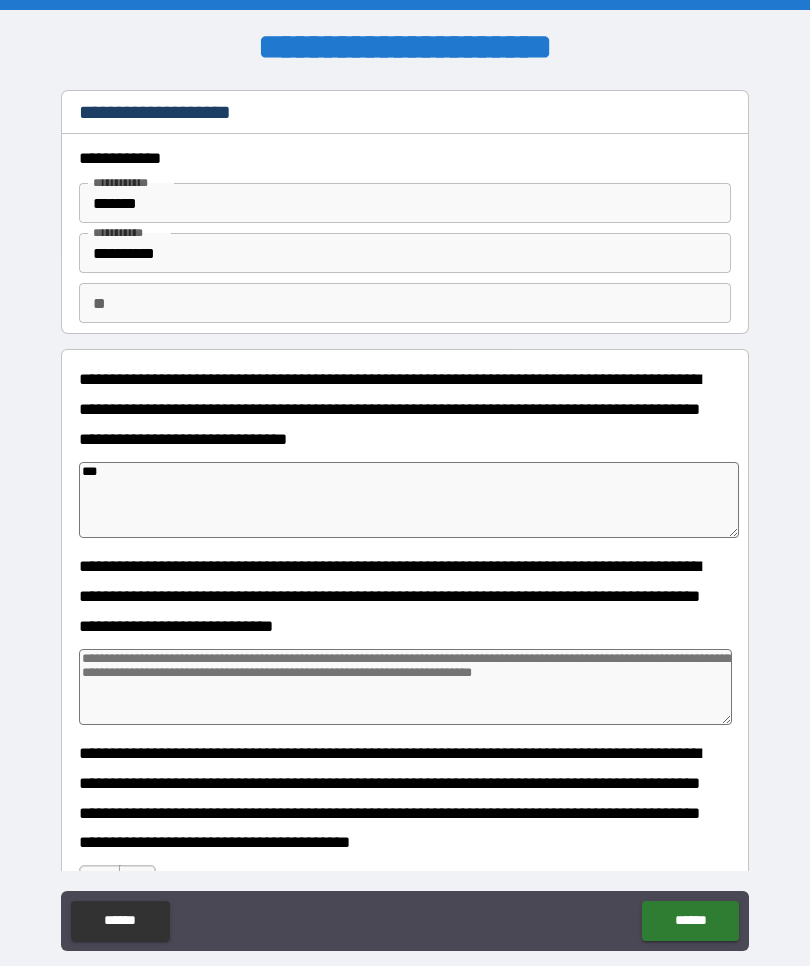 type on "*" 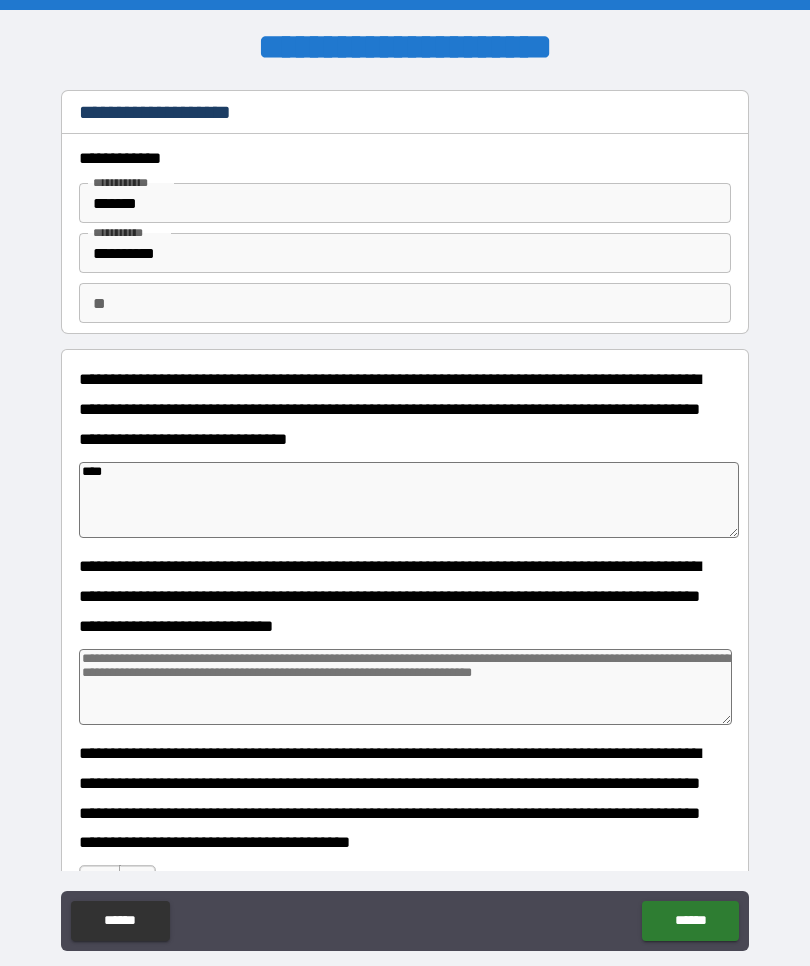 type on "*" 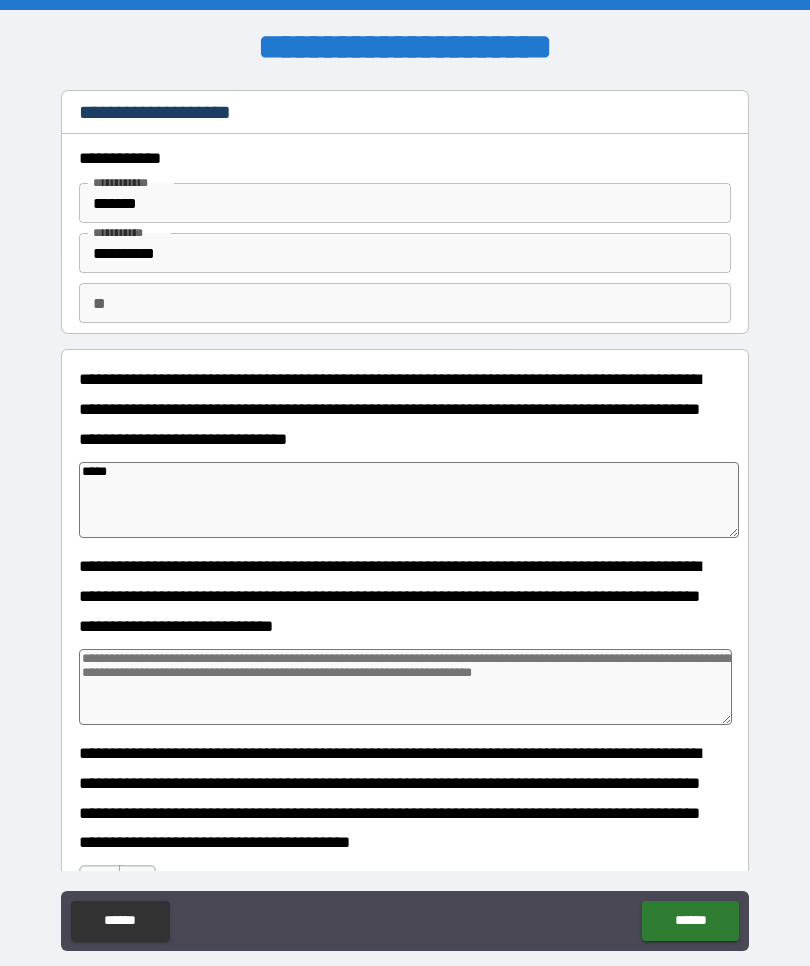 type on "*" 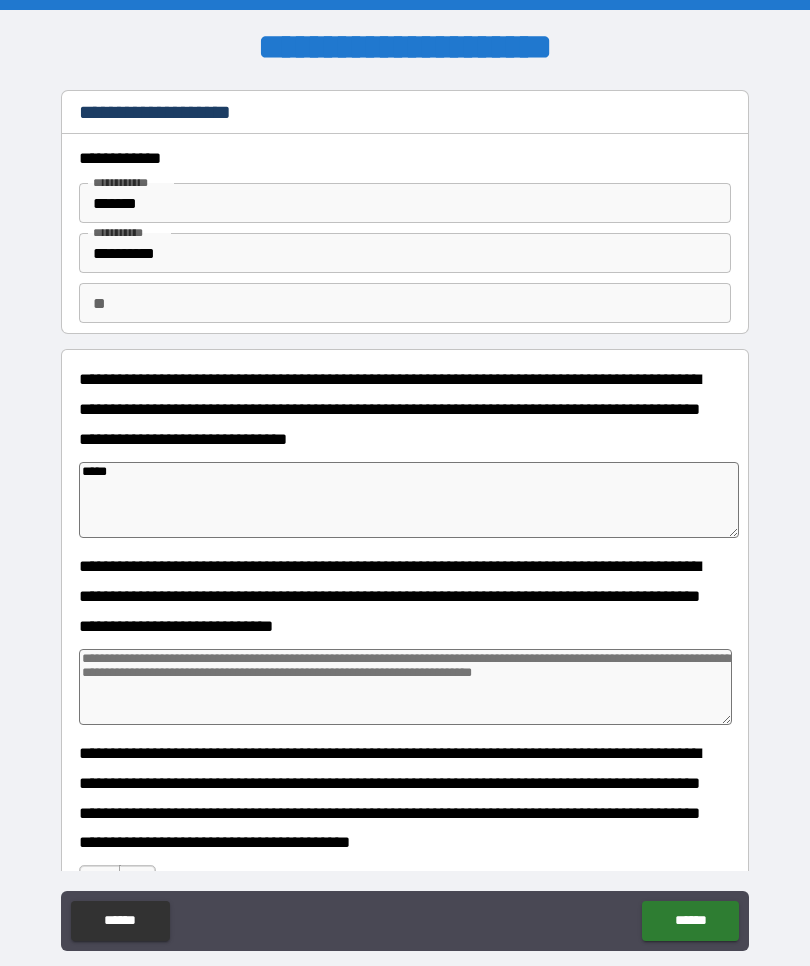 type on "*****" 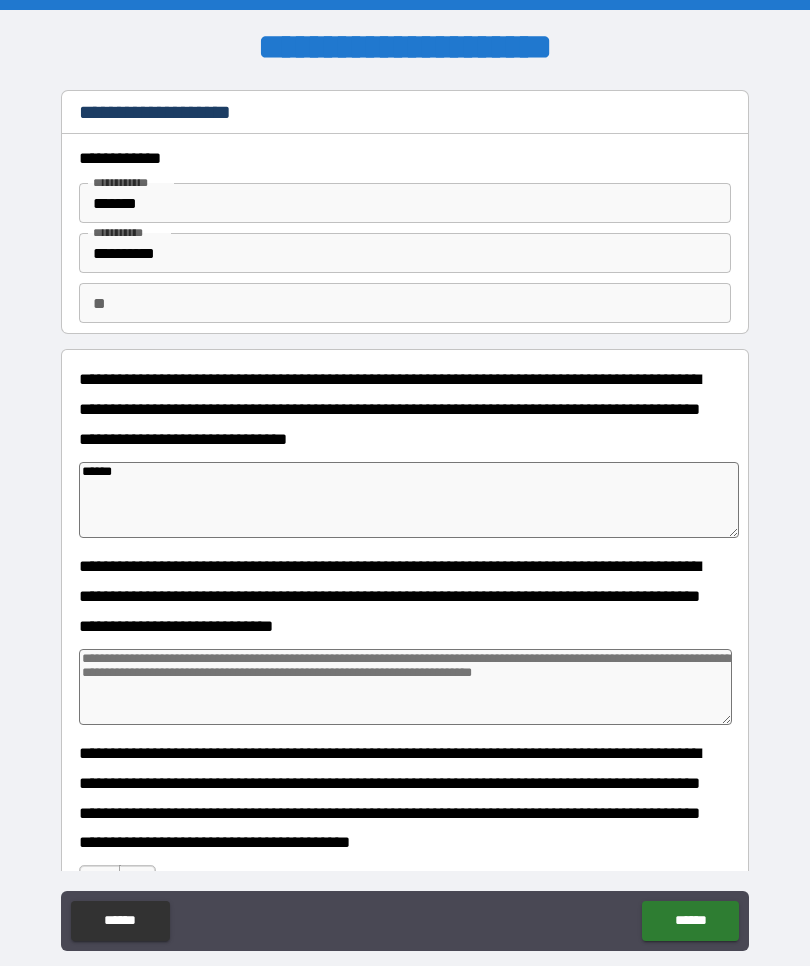 type on "*" 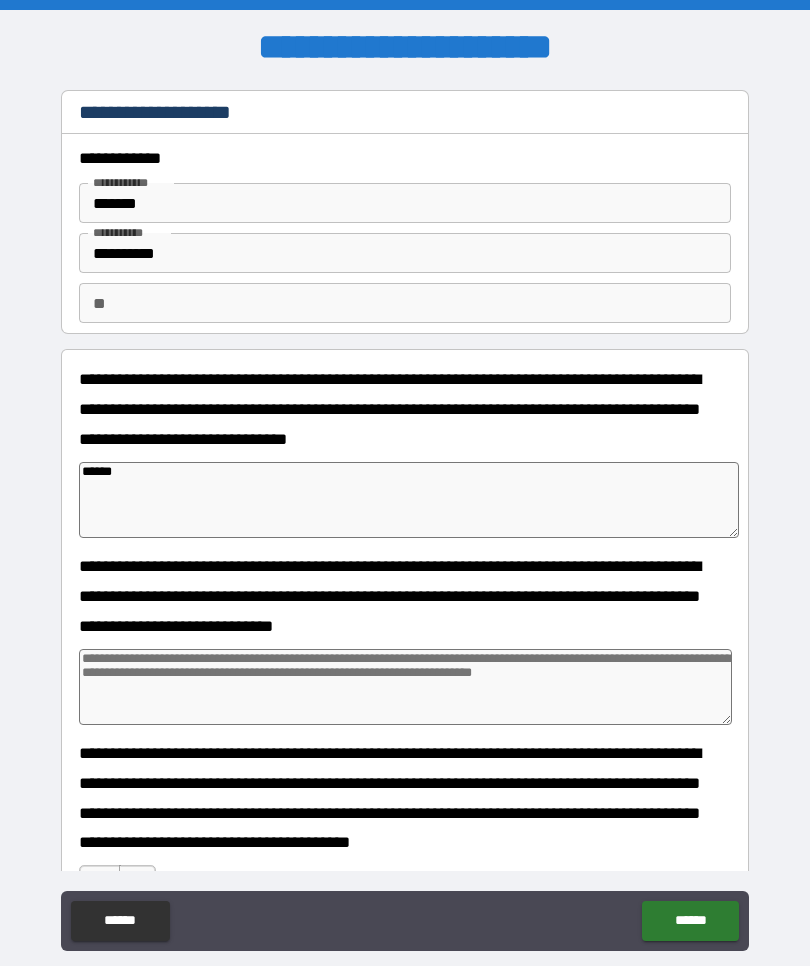 type on "*******" 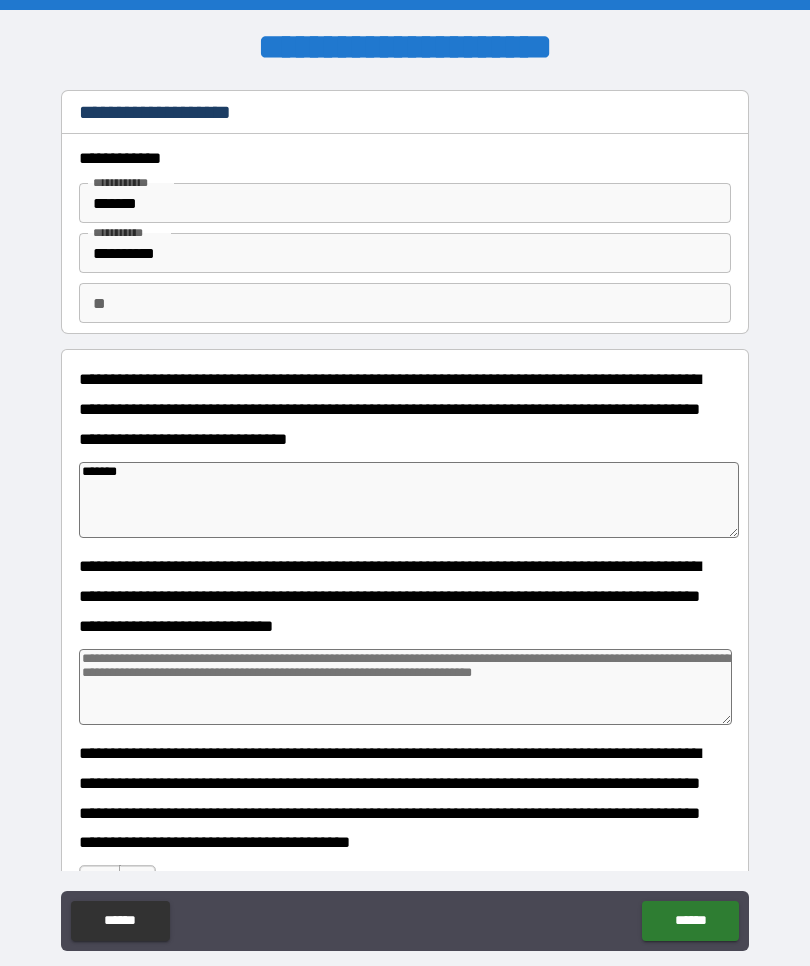 type on "*" 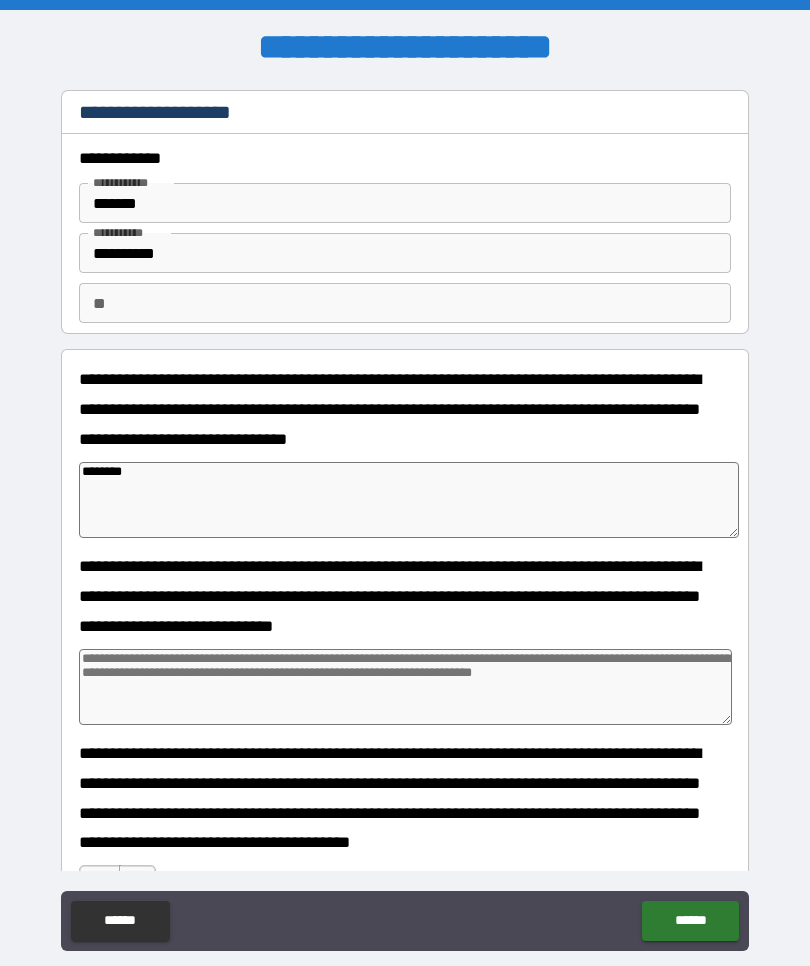 type on "*" 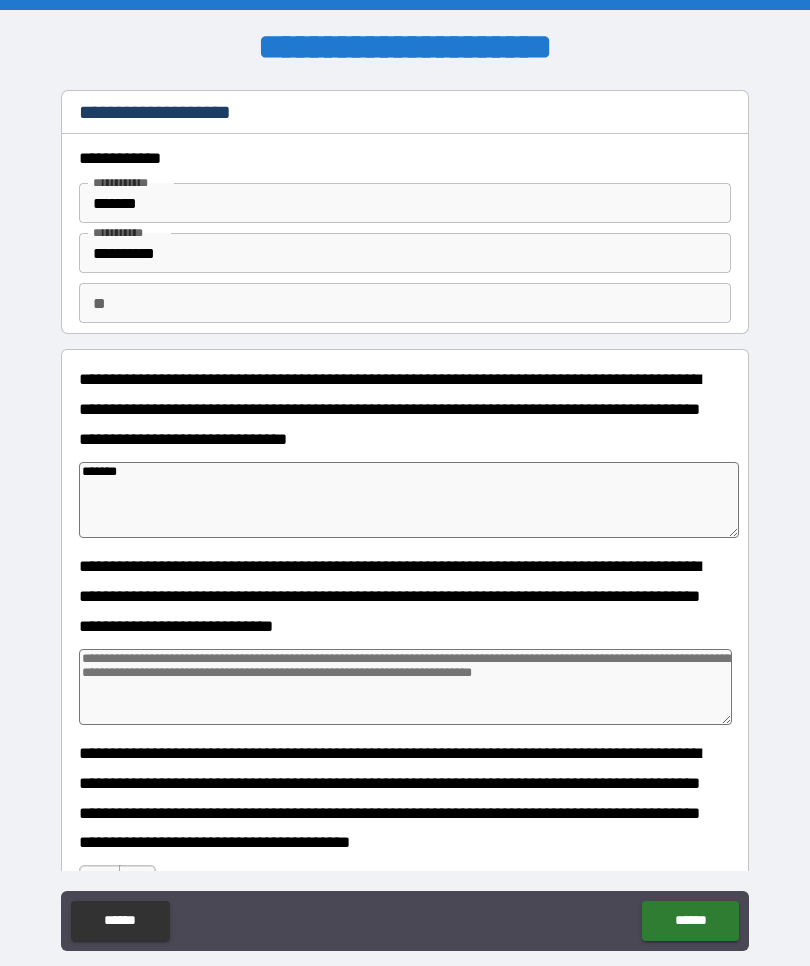 type on "*" 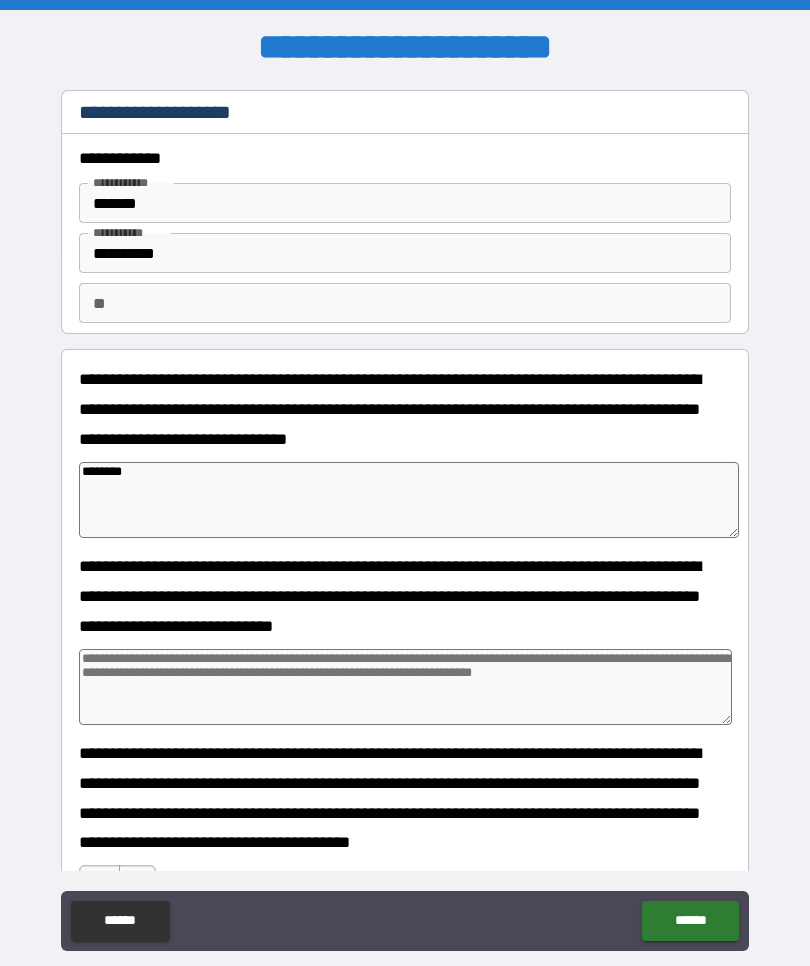 type on "*" 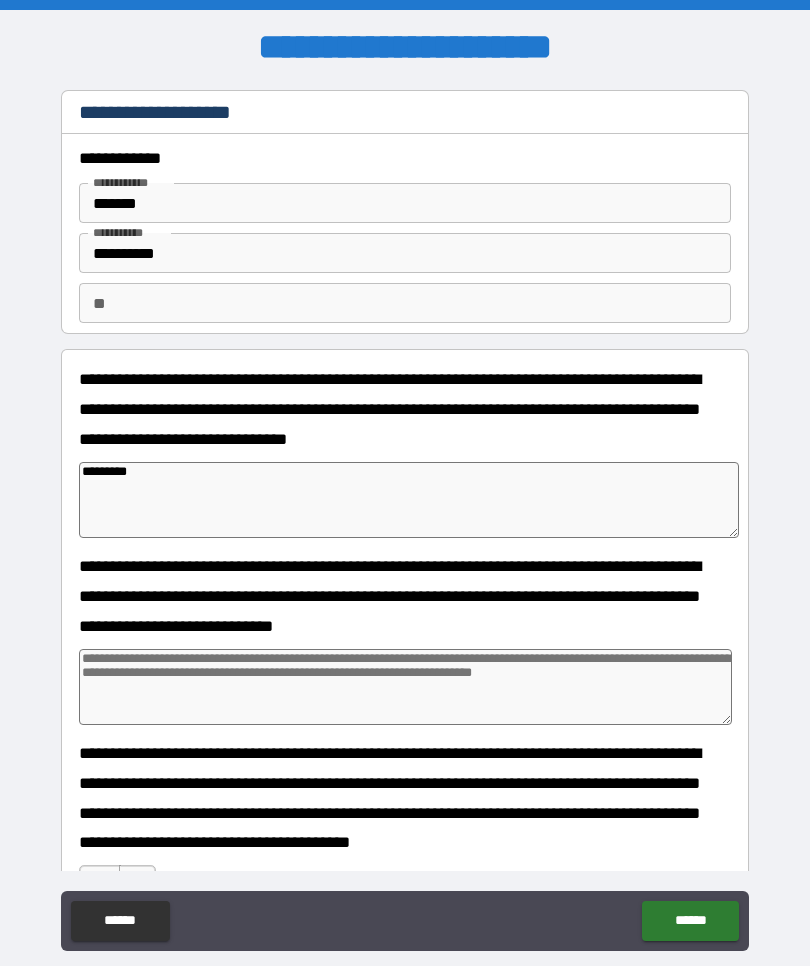 type on "*" 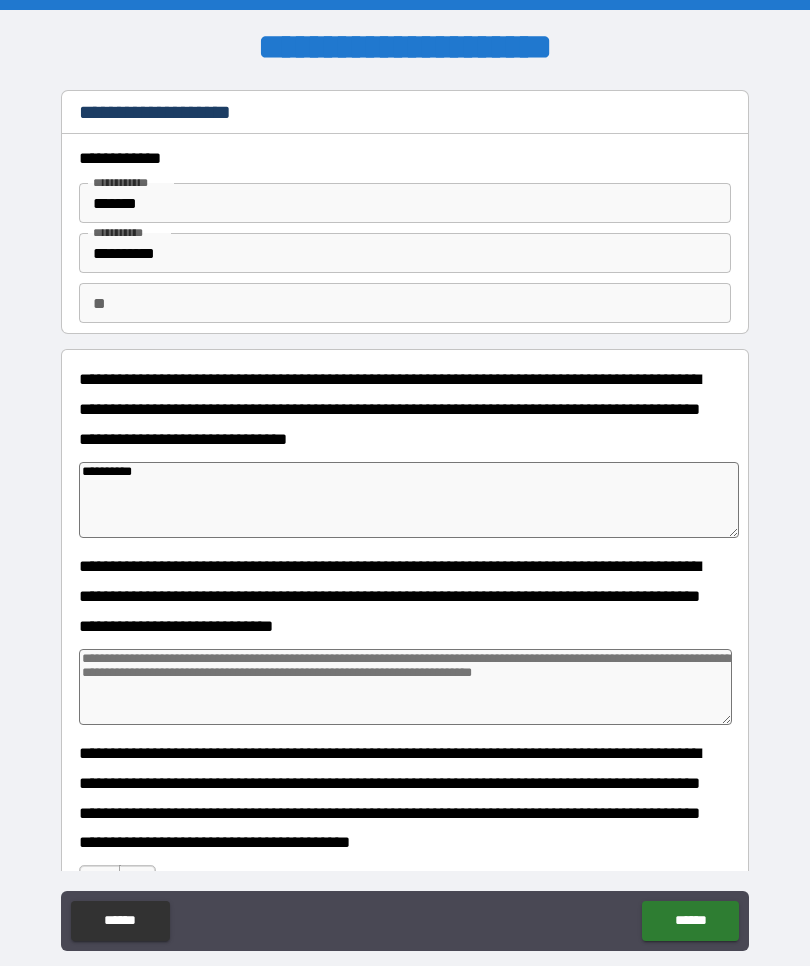 type on "*" 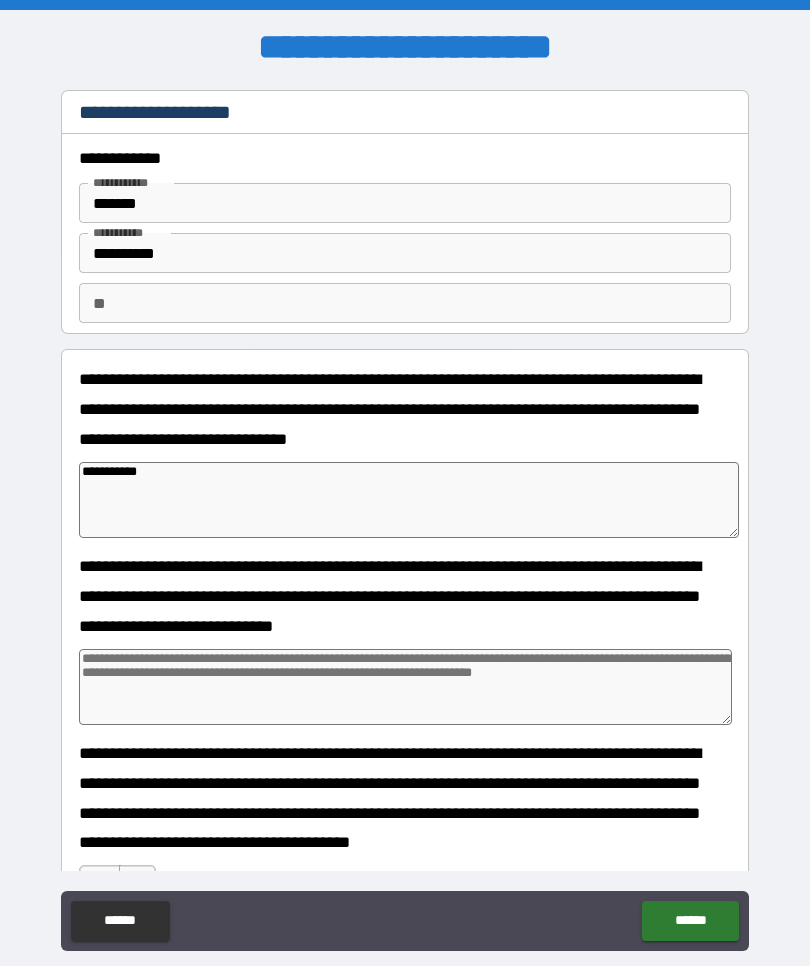 type on "*" 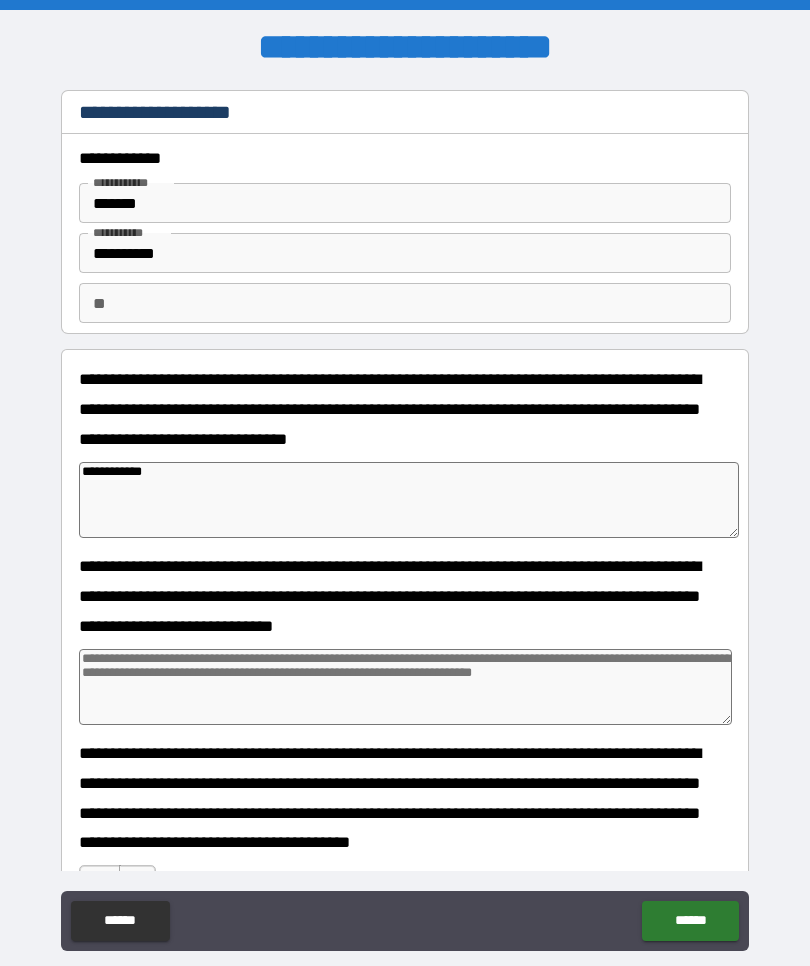 type on "*" 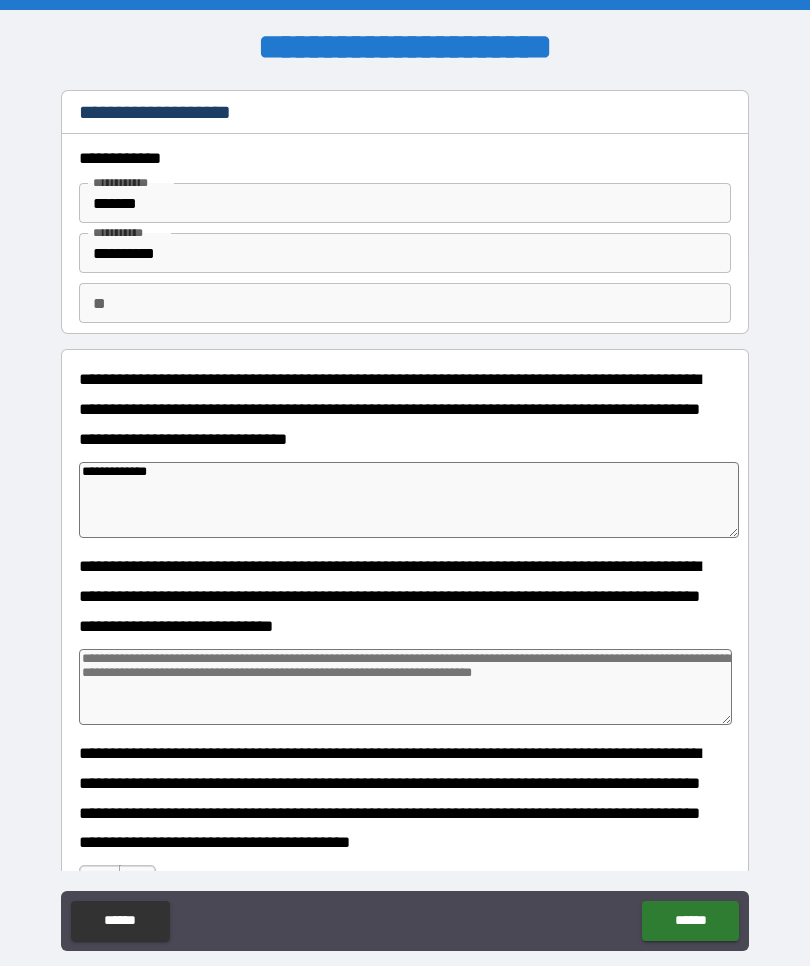 type on "*" 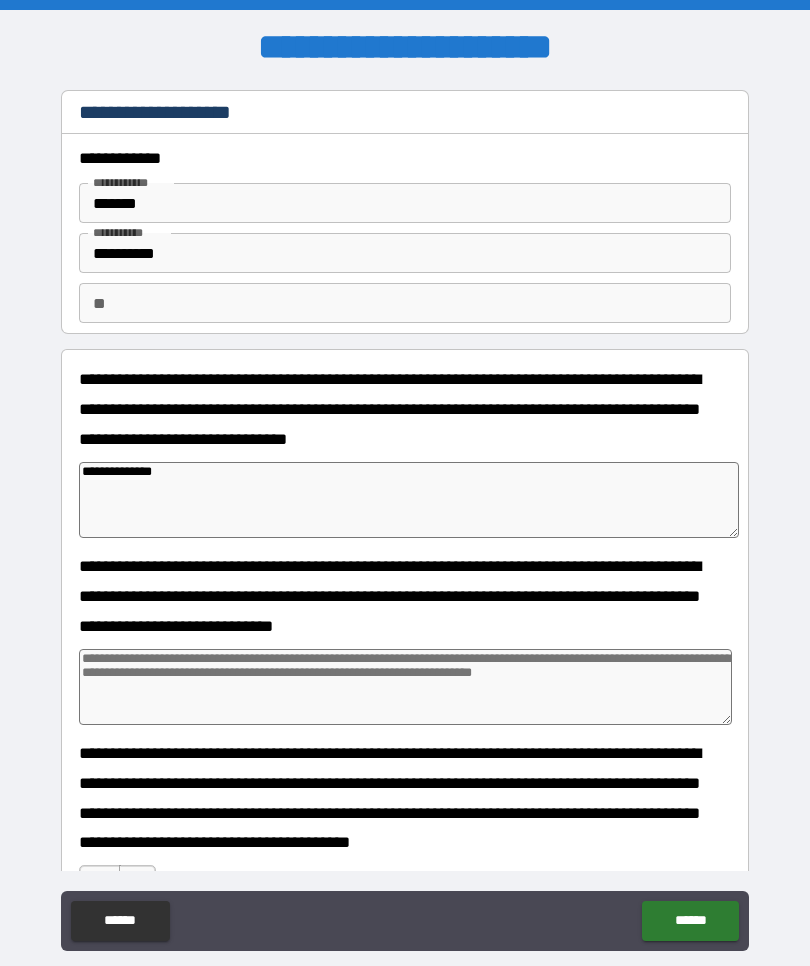 type on "*" 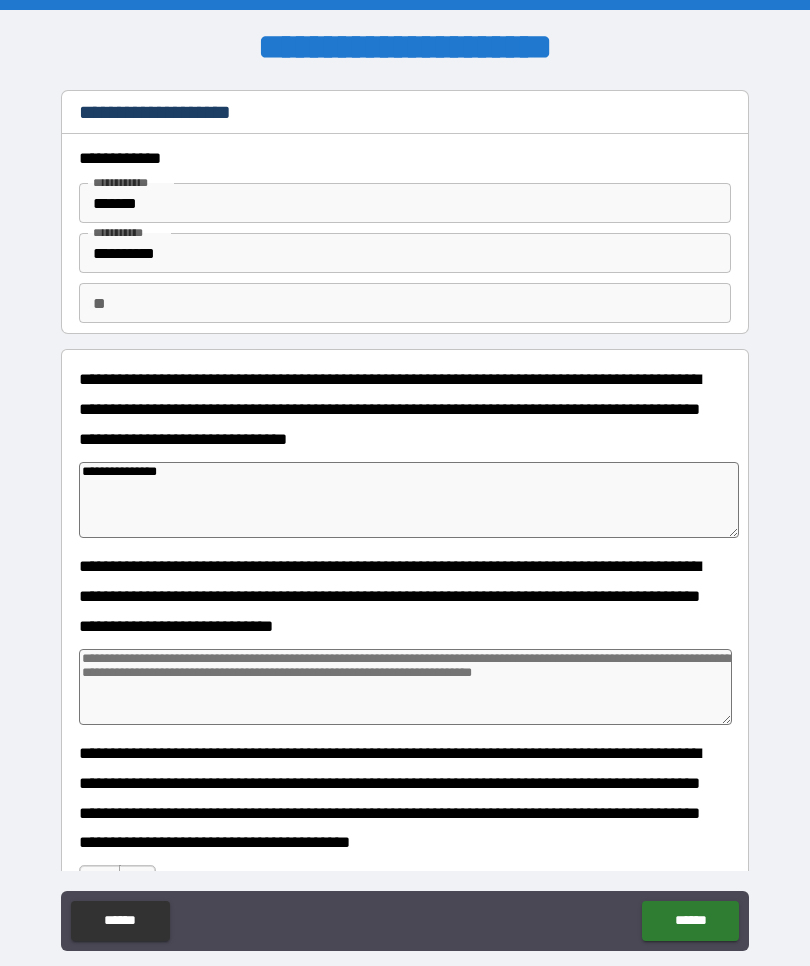 type on "*" 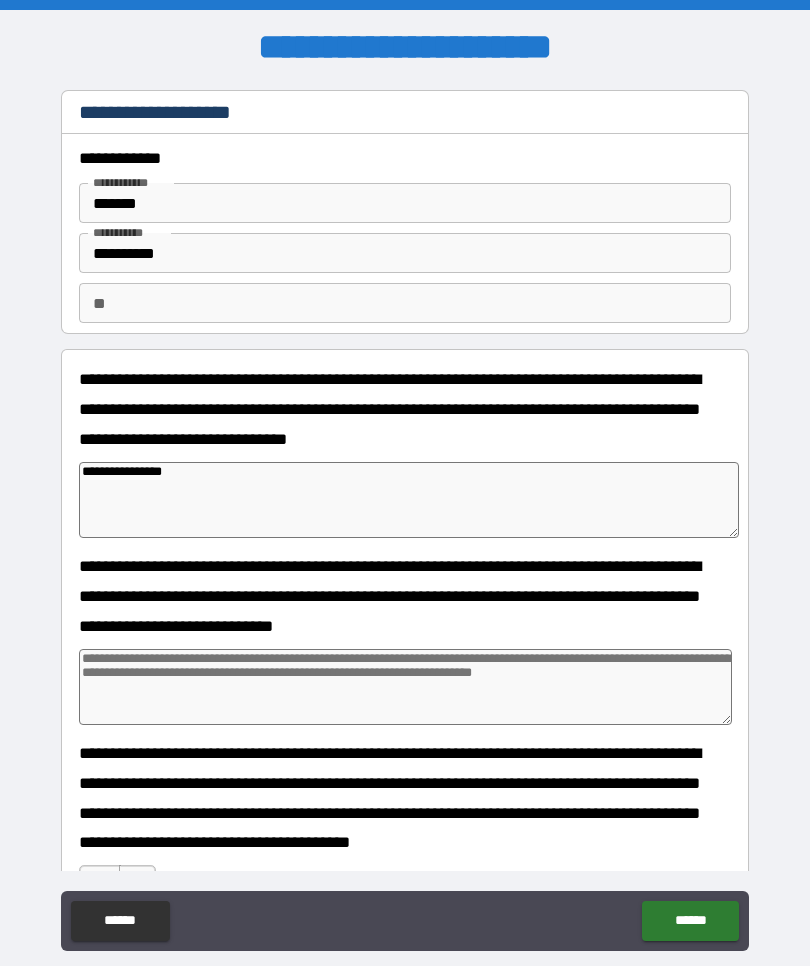 type on "*" 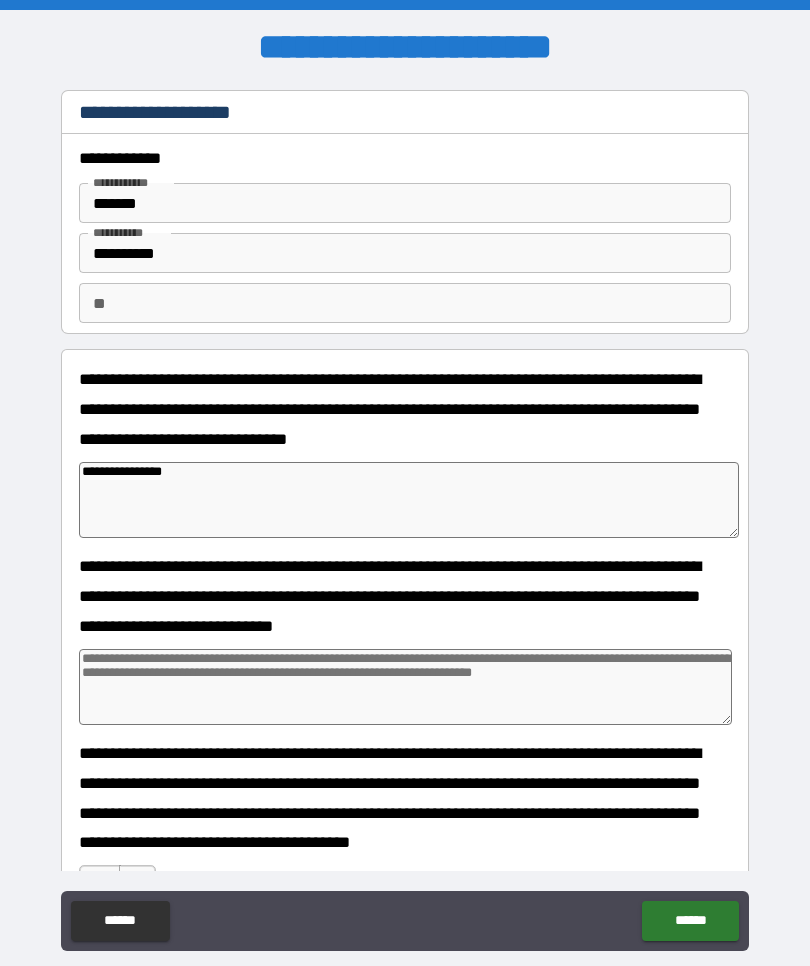 type on "**********" 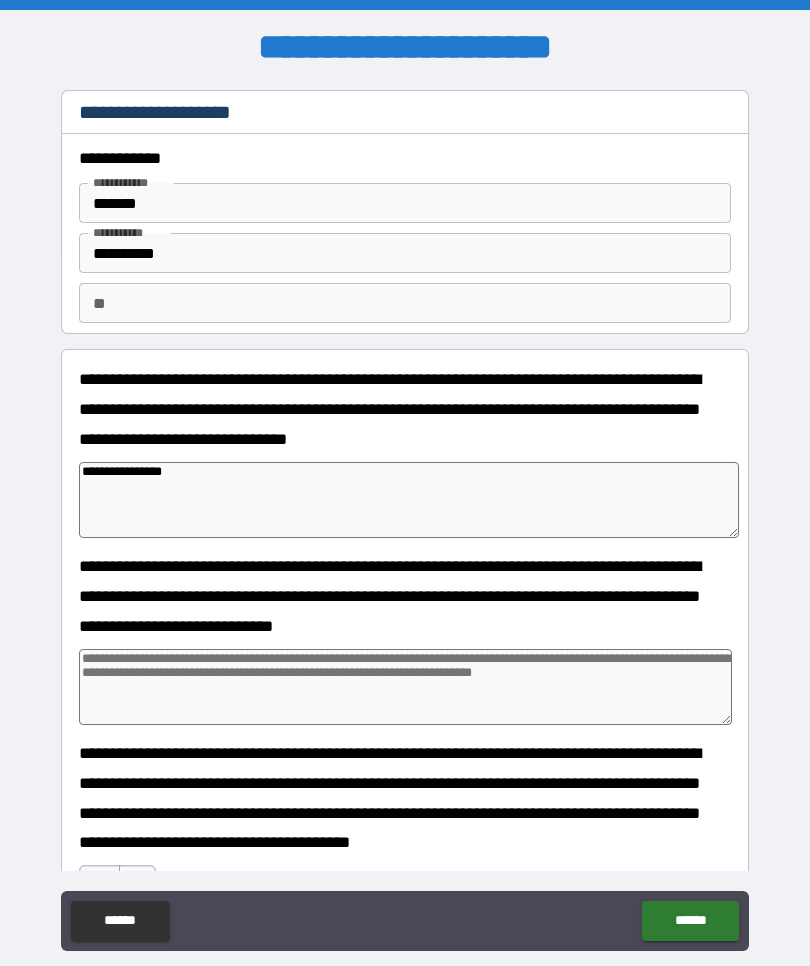 type on "*" 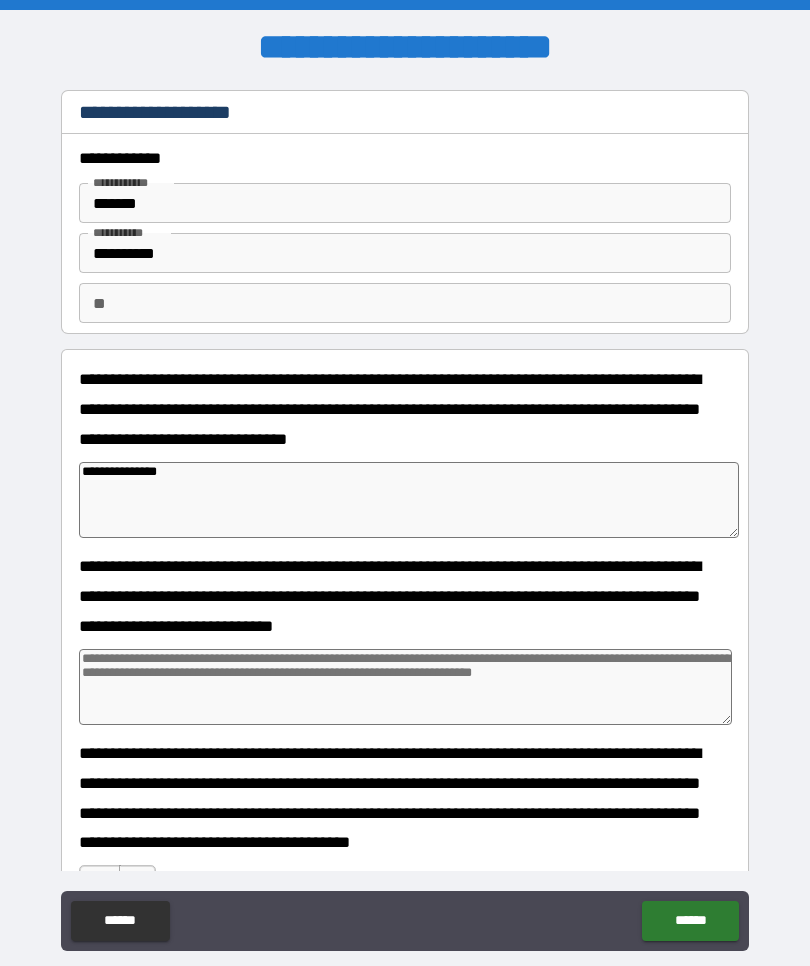 type on "*" 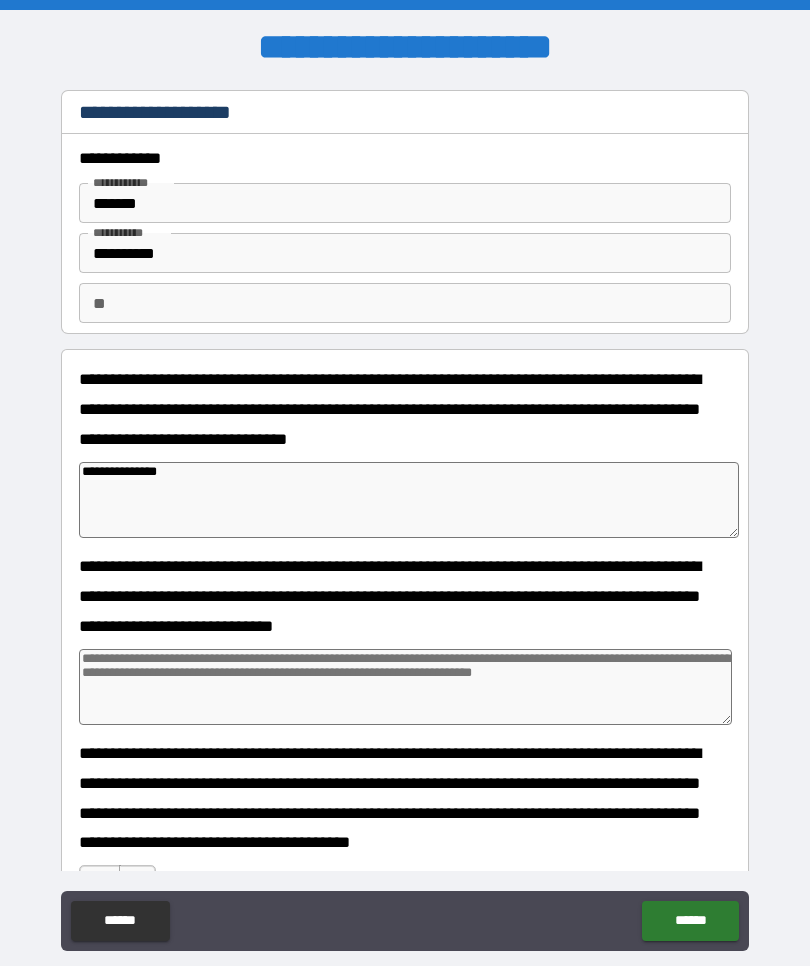 type on "**********" 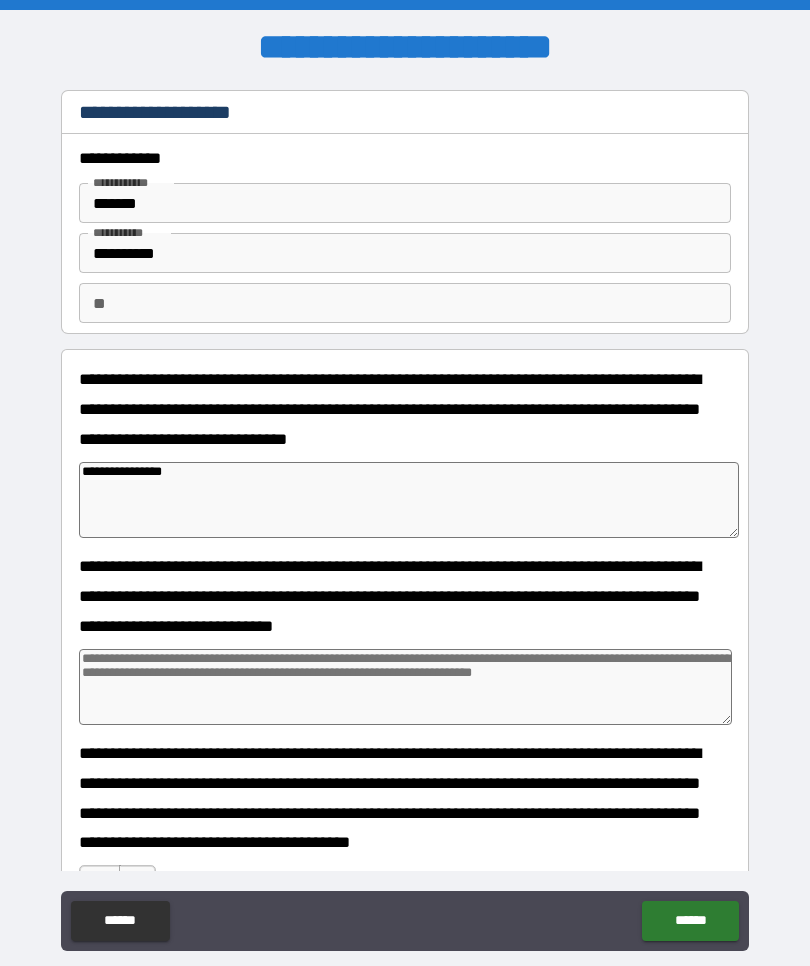type on "*" 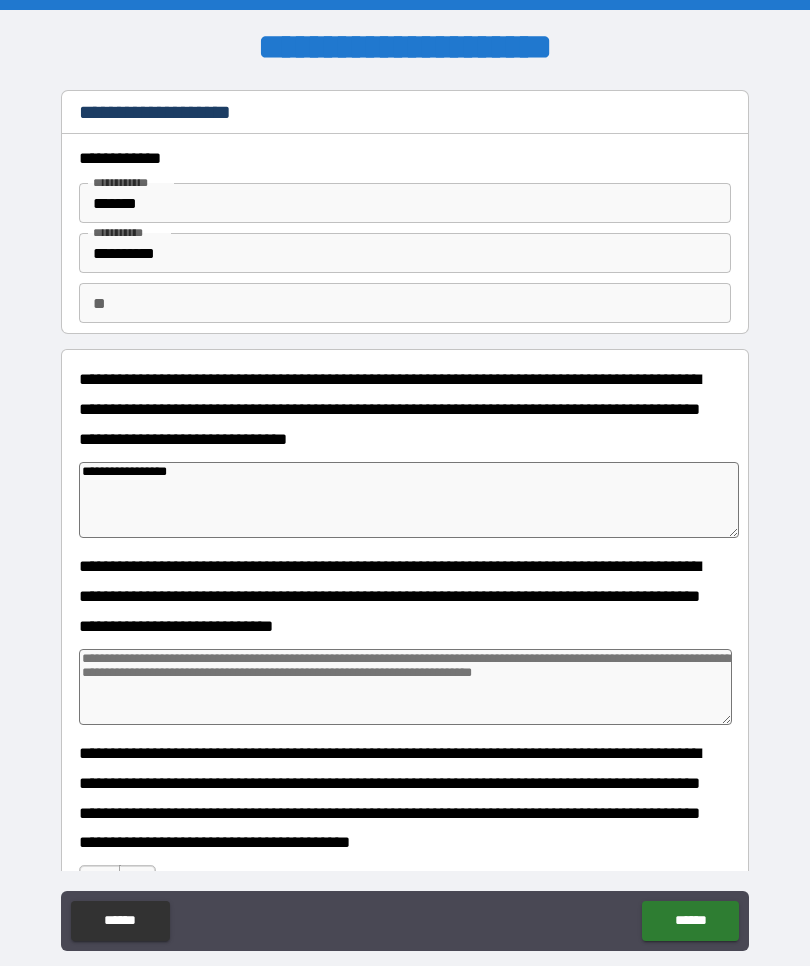 type on "*" 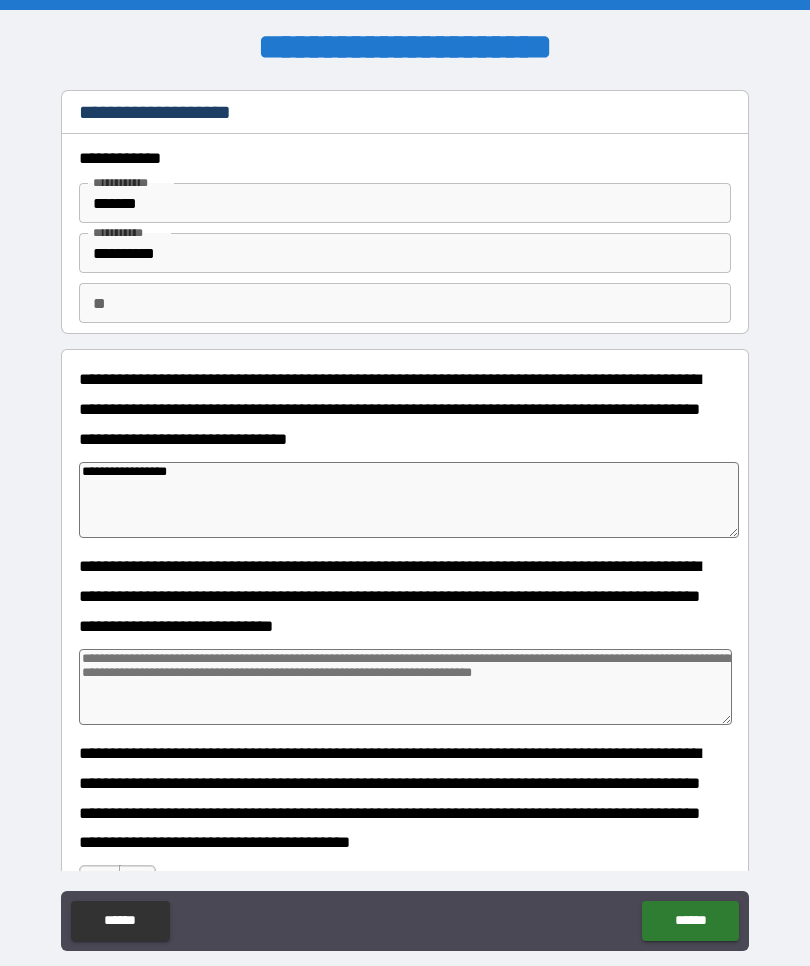 type on "**********" 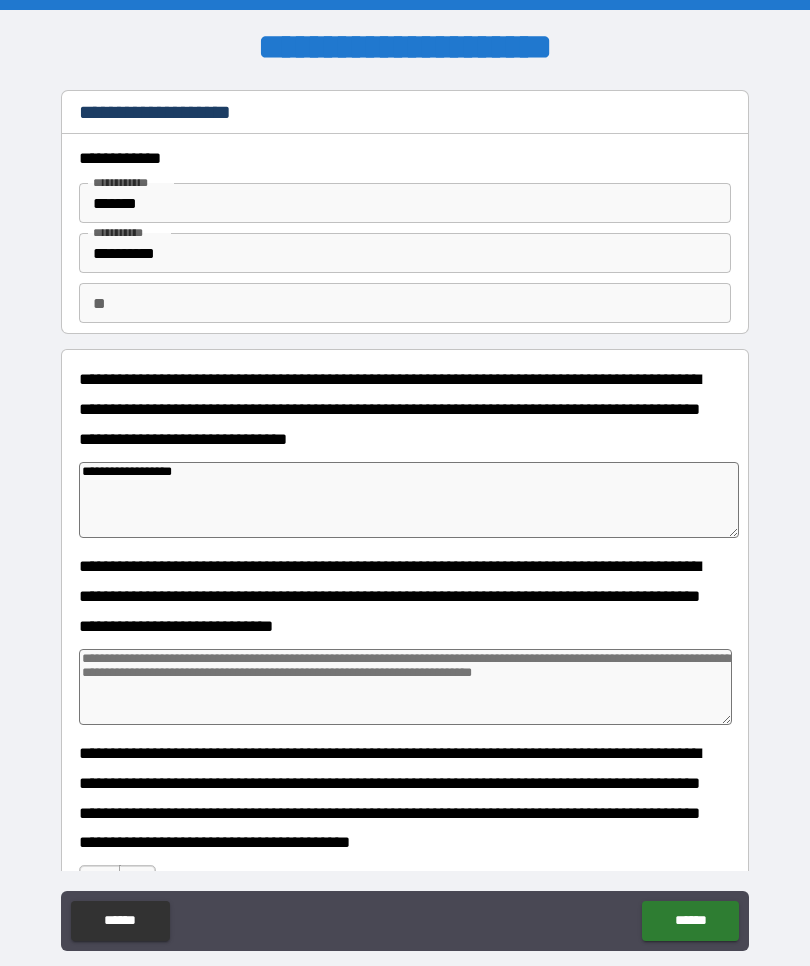 type on "*" 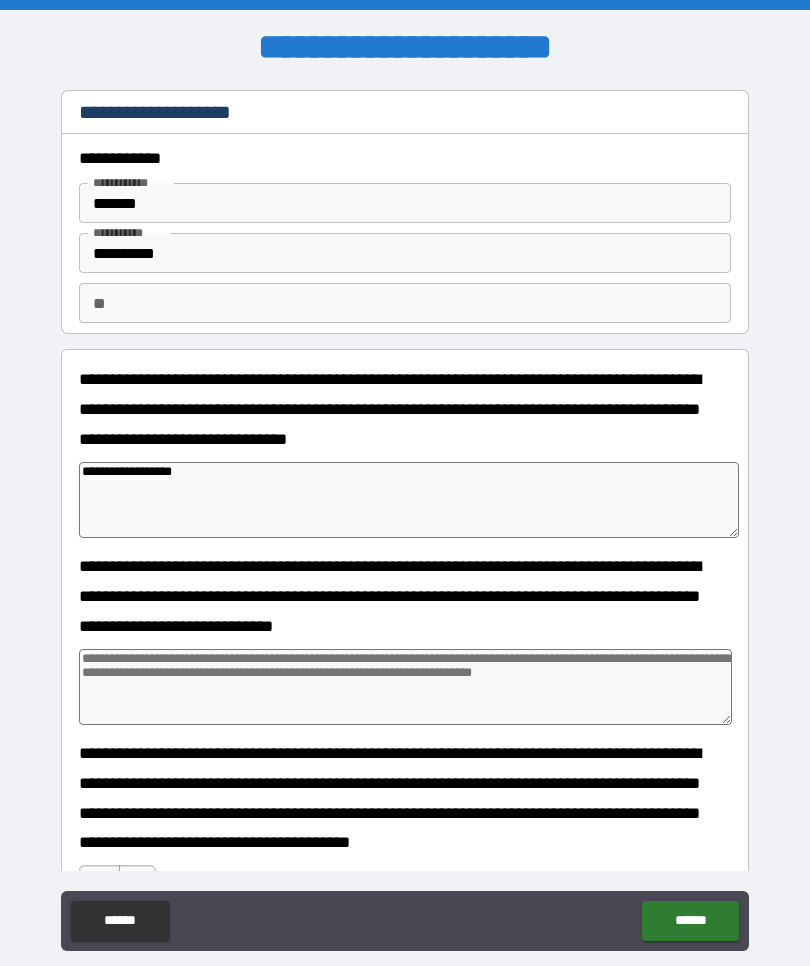 type on "**********" 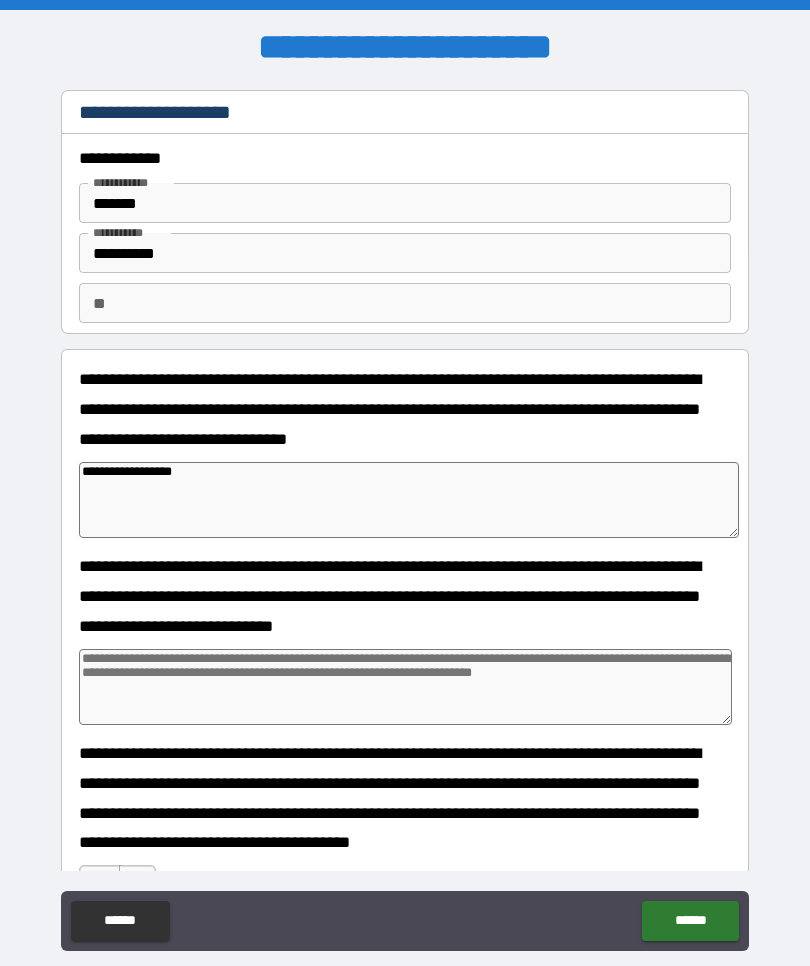 type on "*" 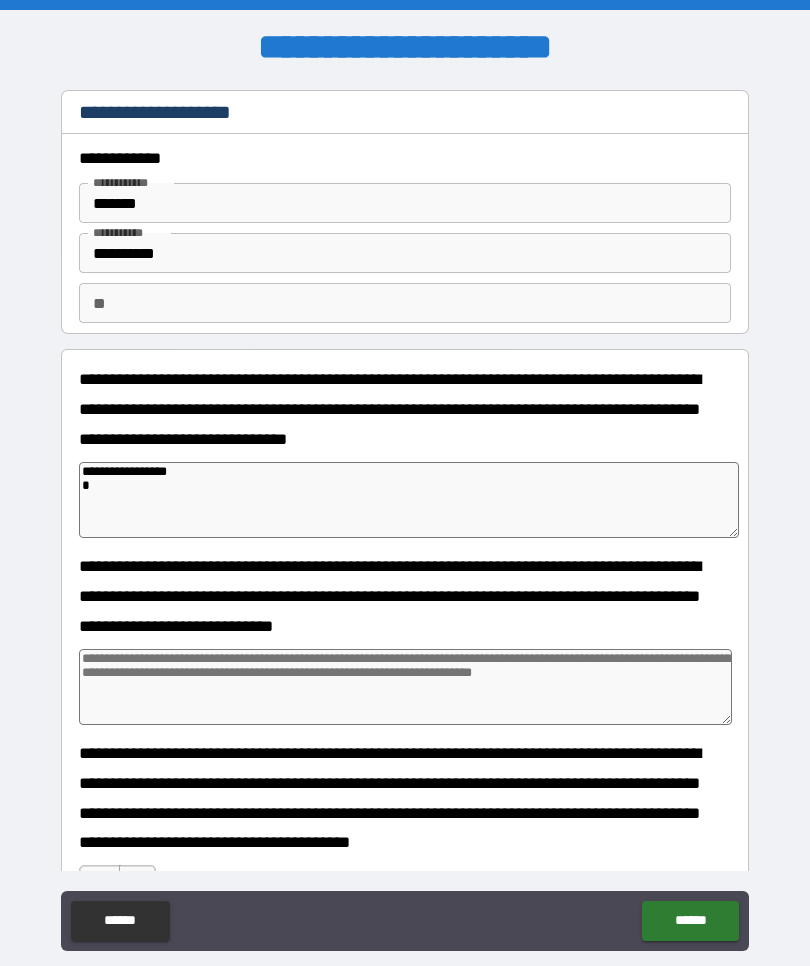 type on "*" 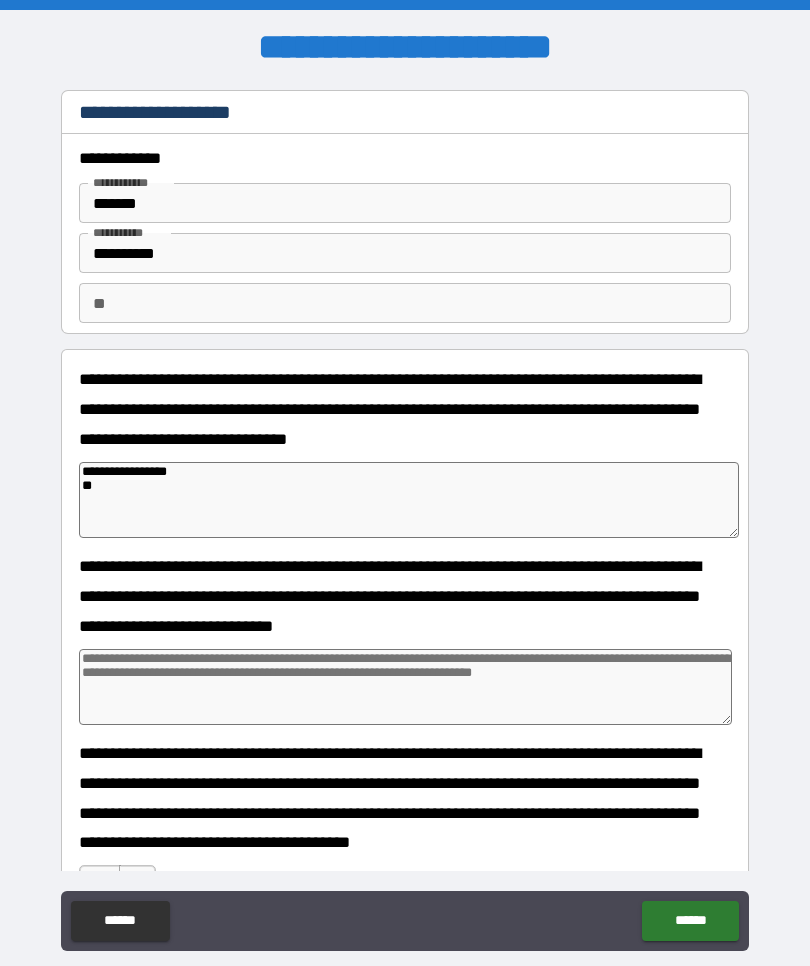 type on "*" 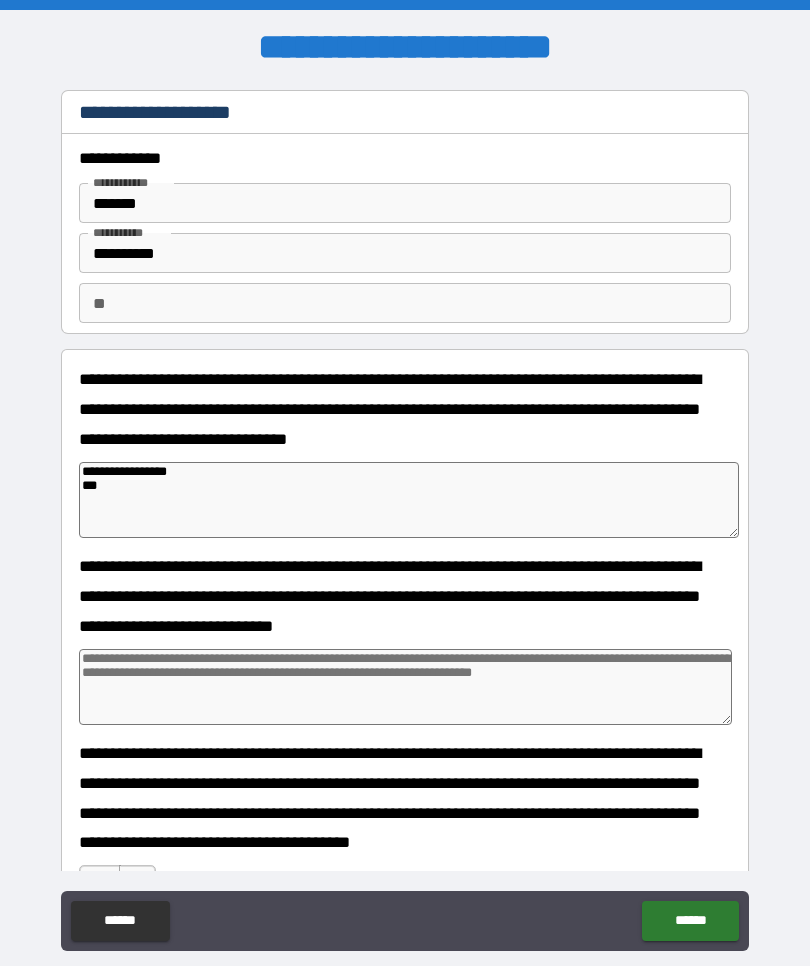 type on "*" 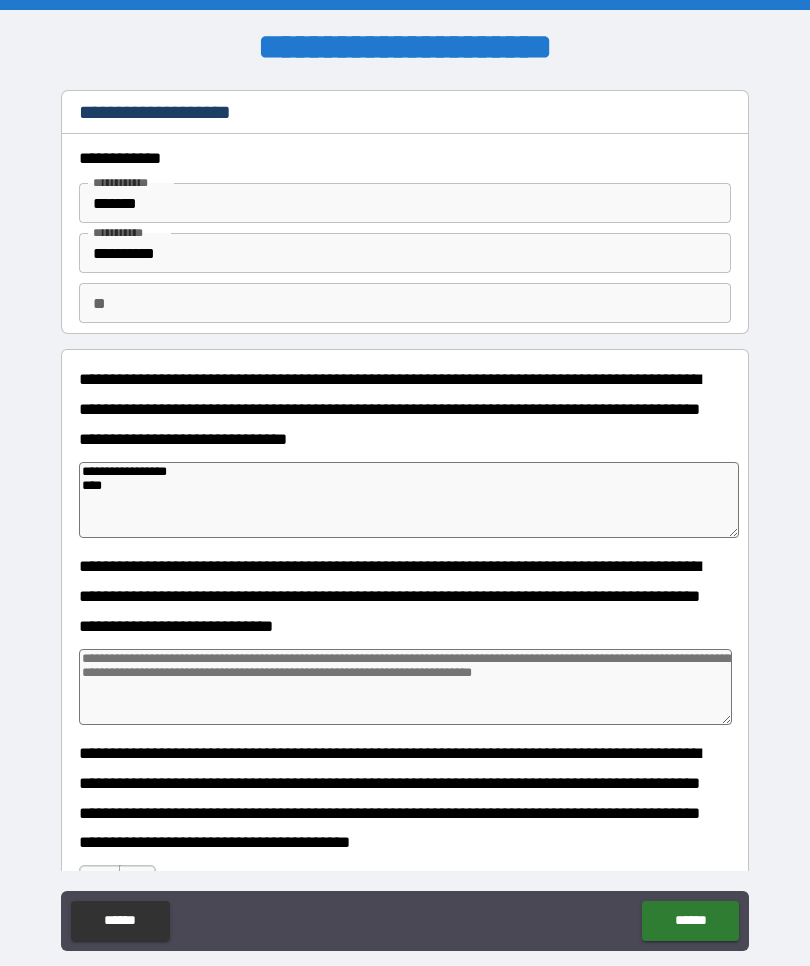 type on "*" 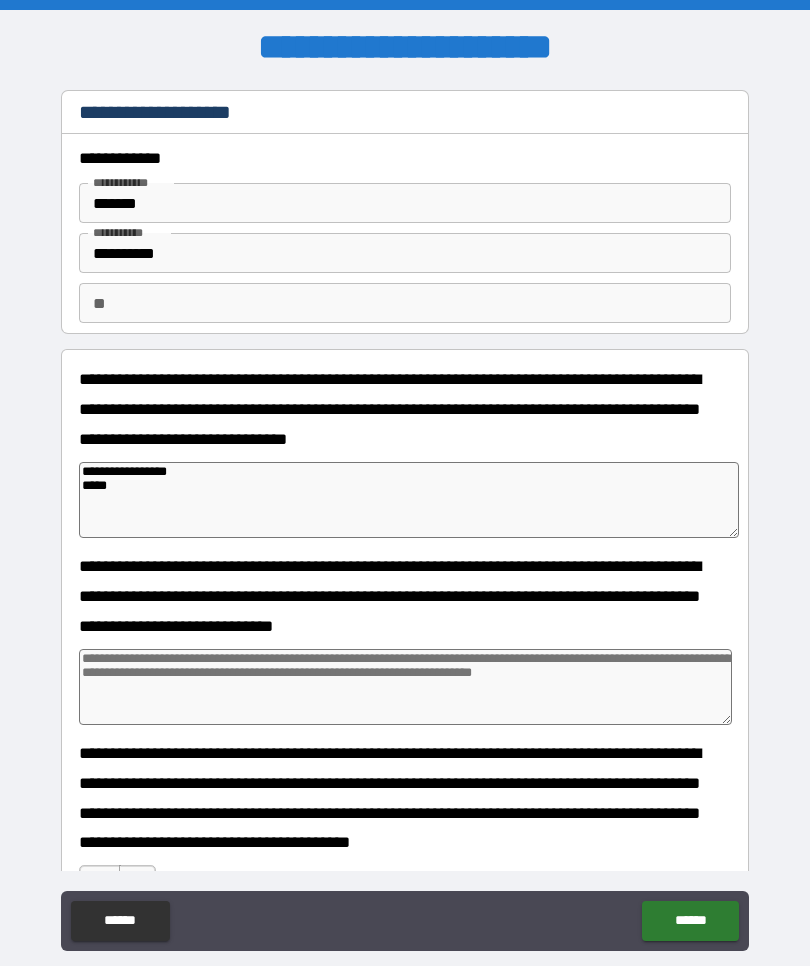 type on "*" 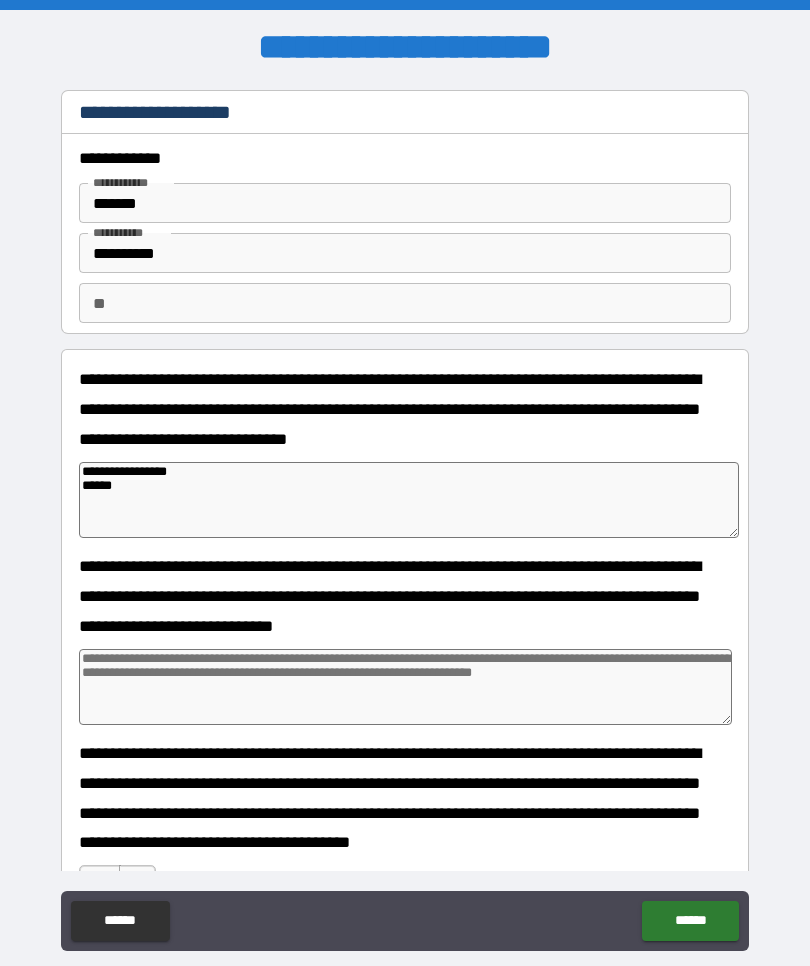 type on "*" 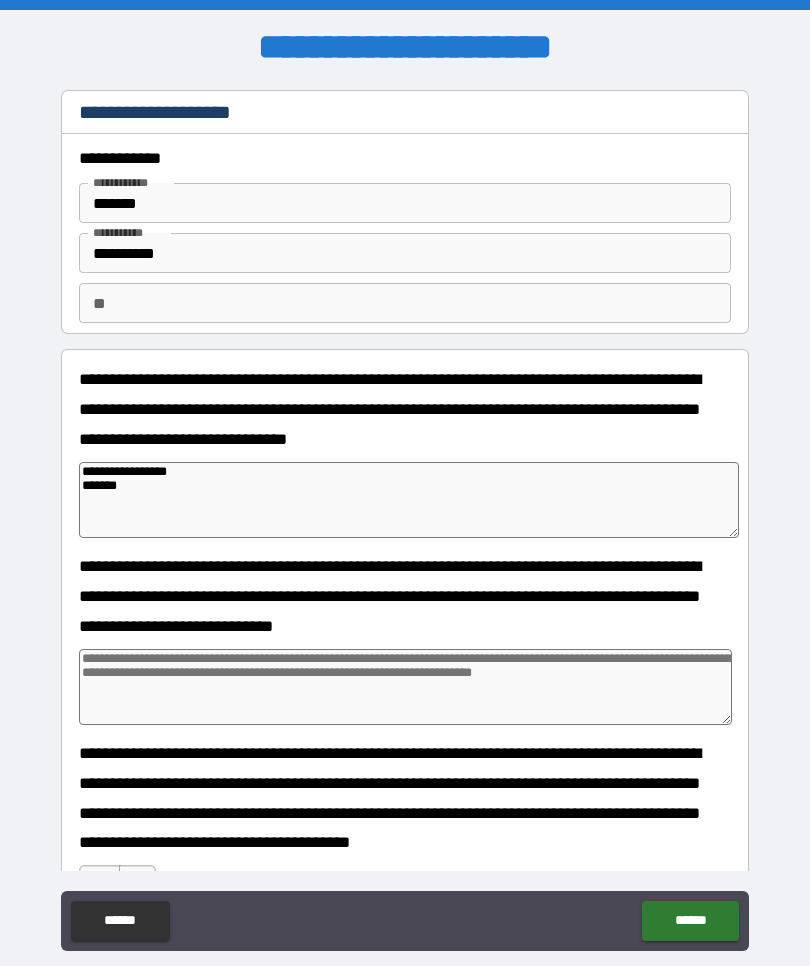 type on "*" 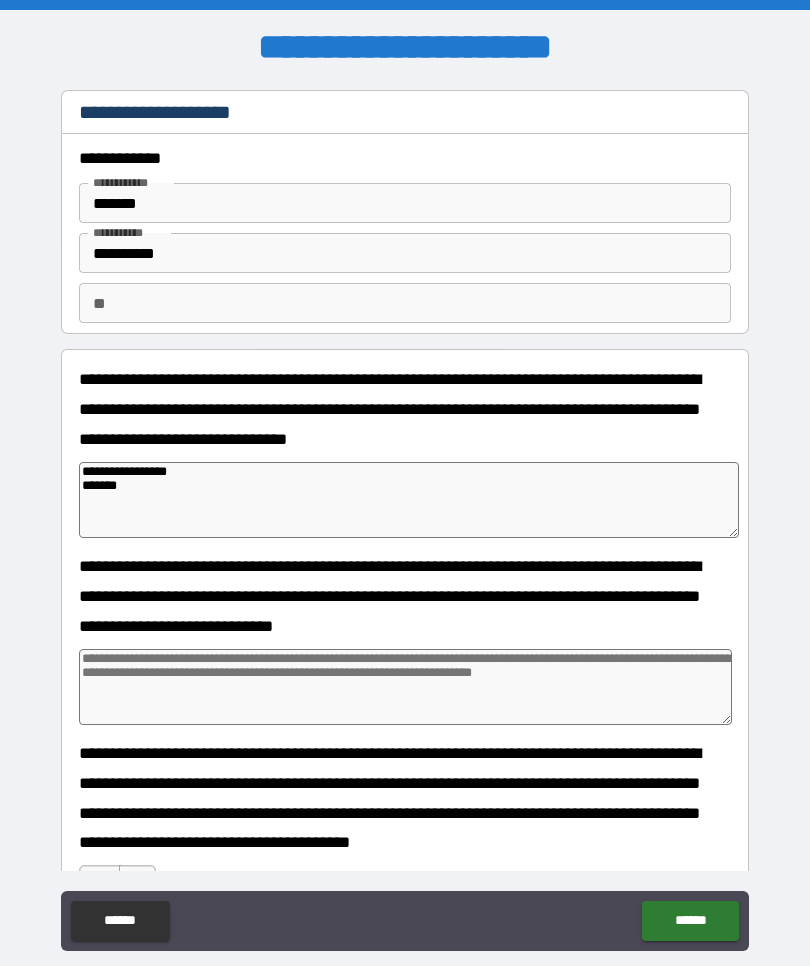 type on "**********" 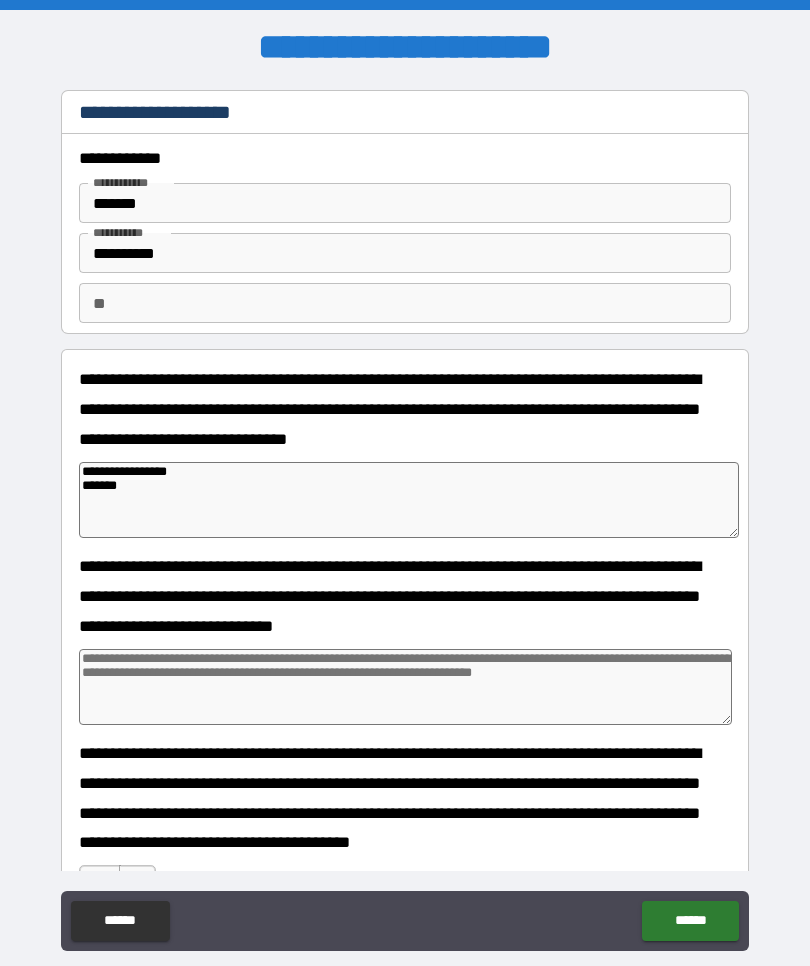 type on "*" 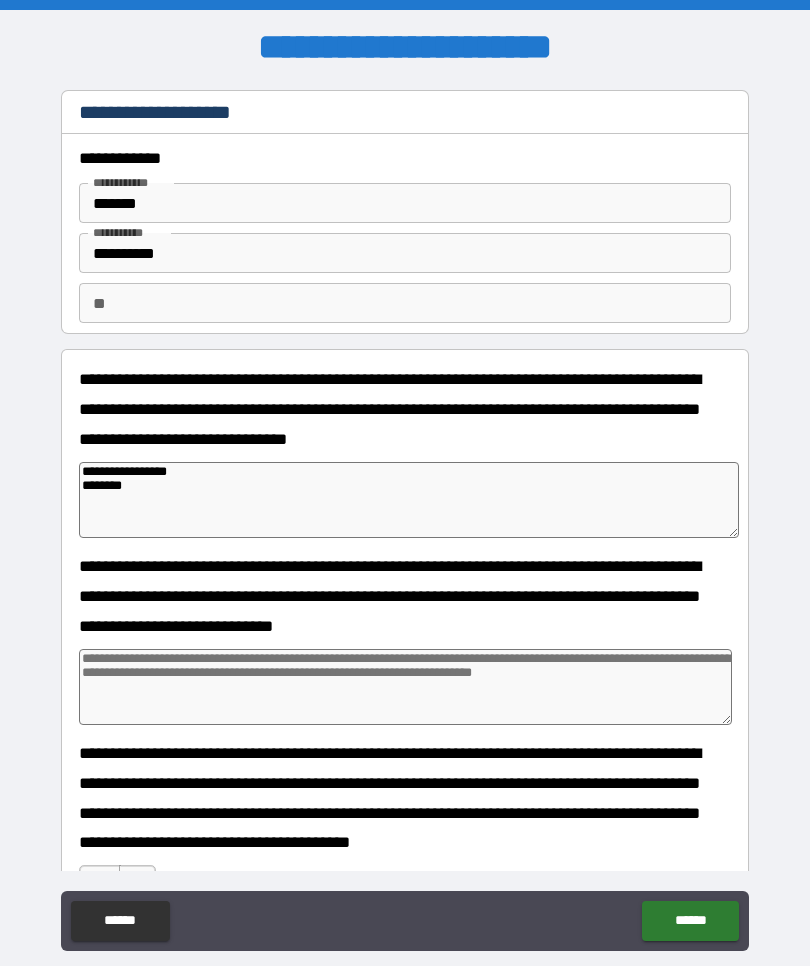 type on "*" 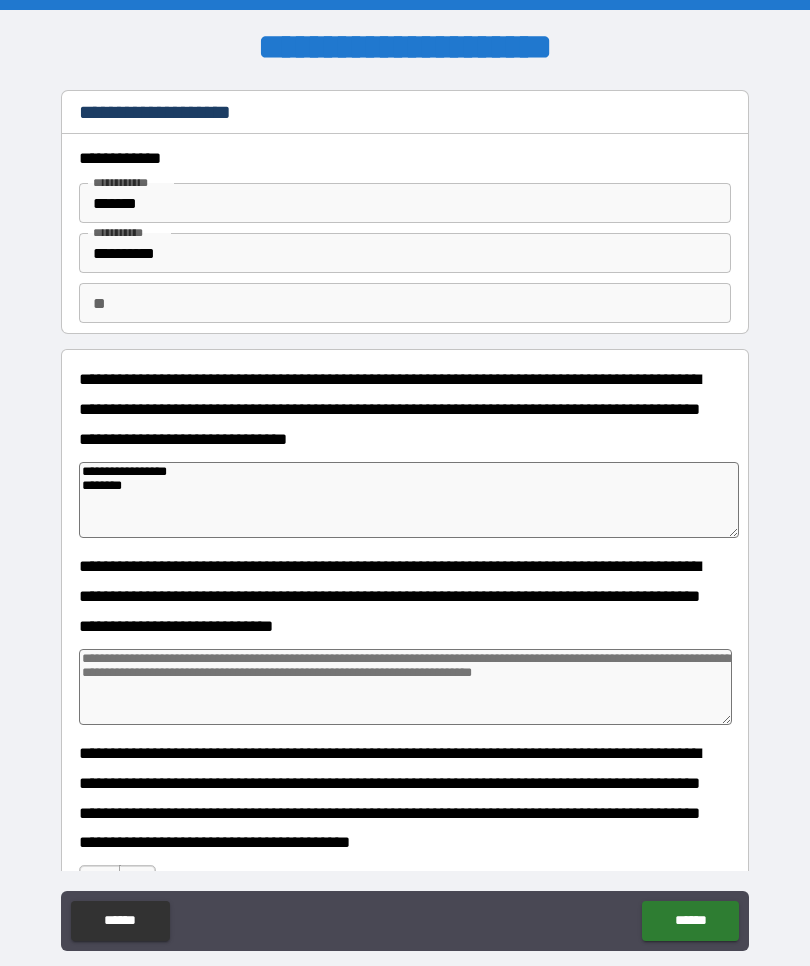 type on "**********" 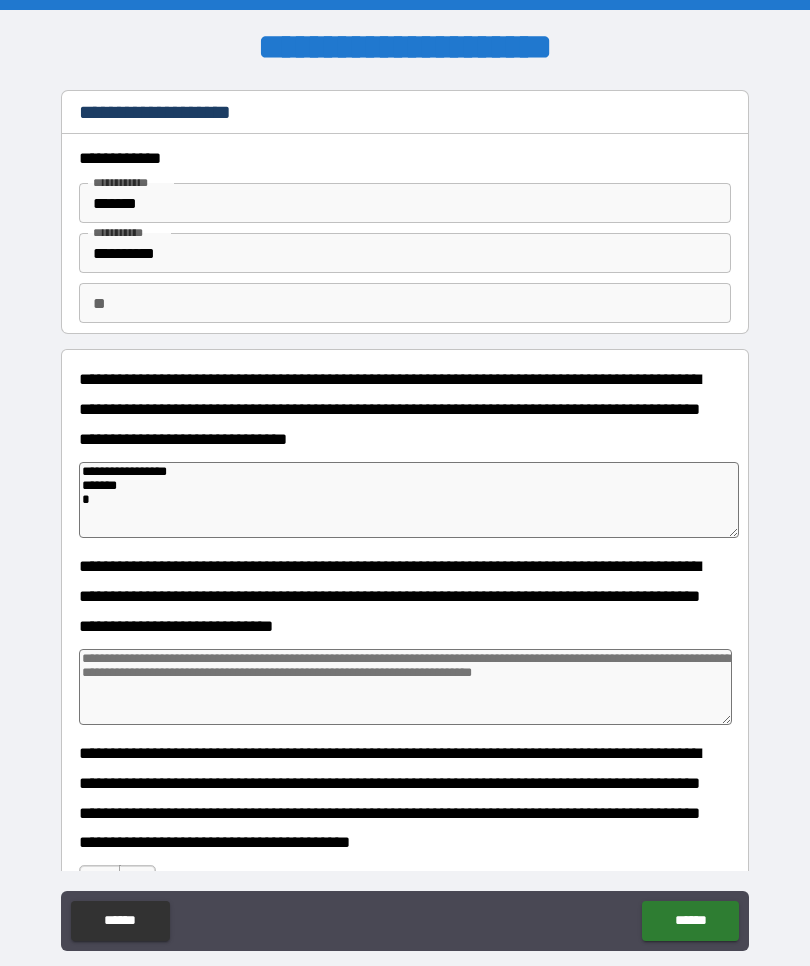 type on "*" 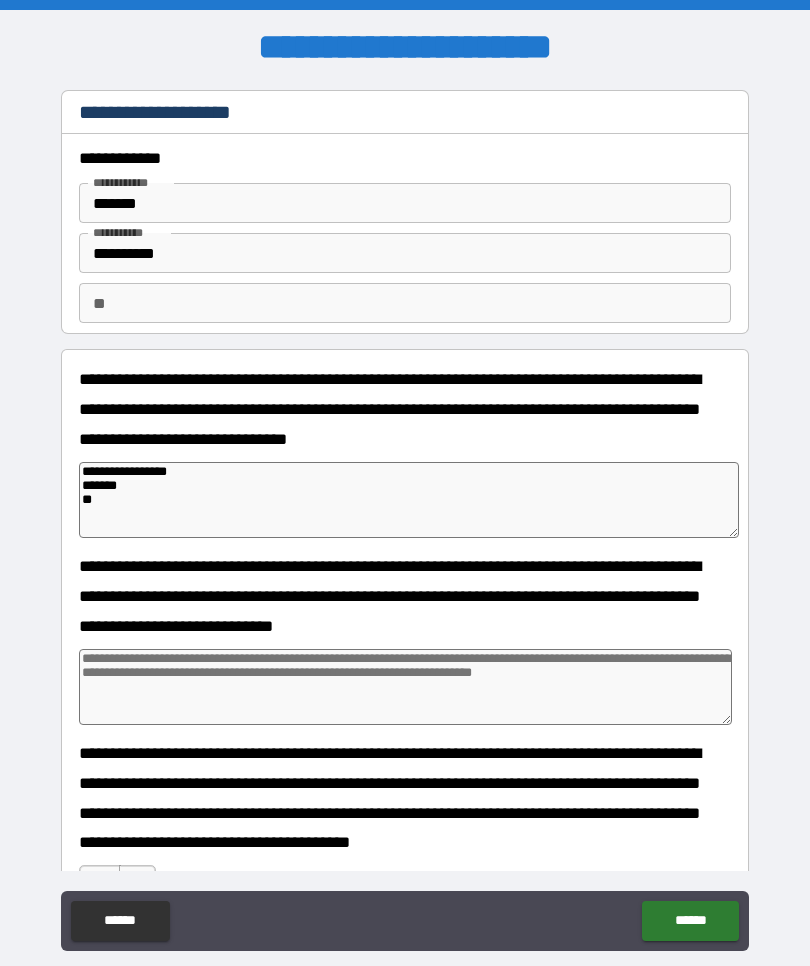 type on "*" 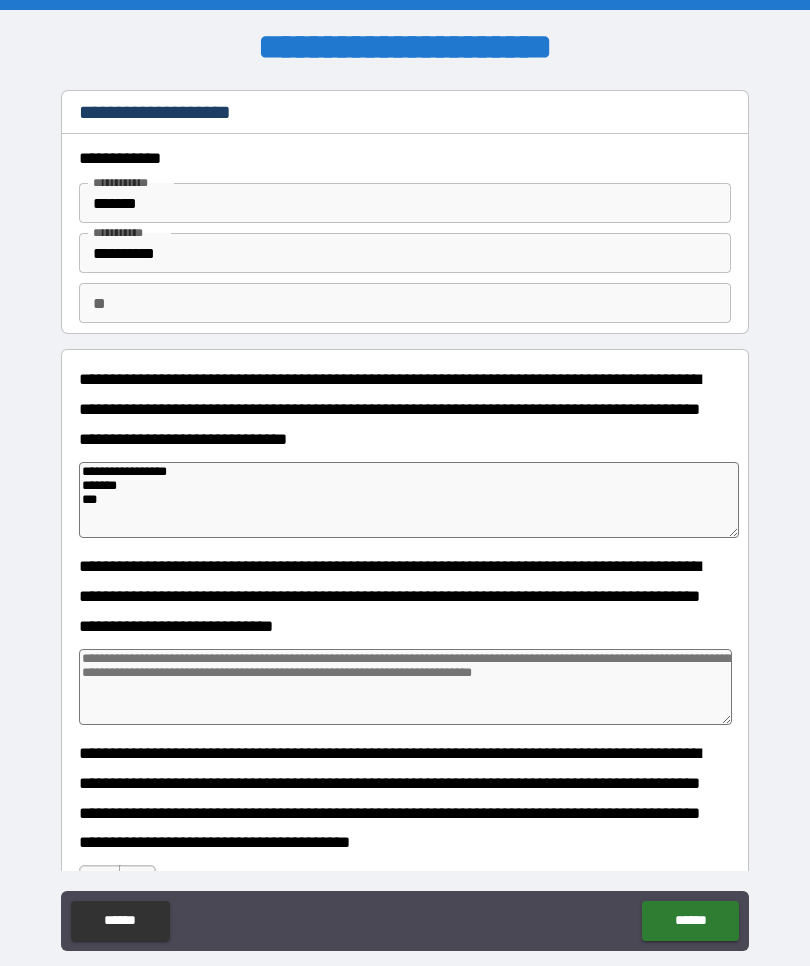 type on "*" 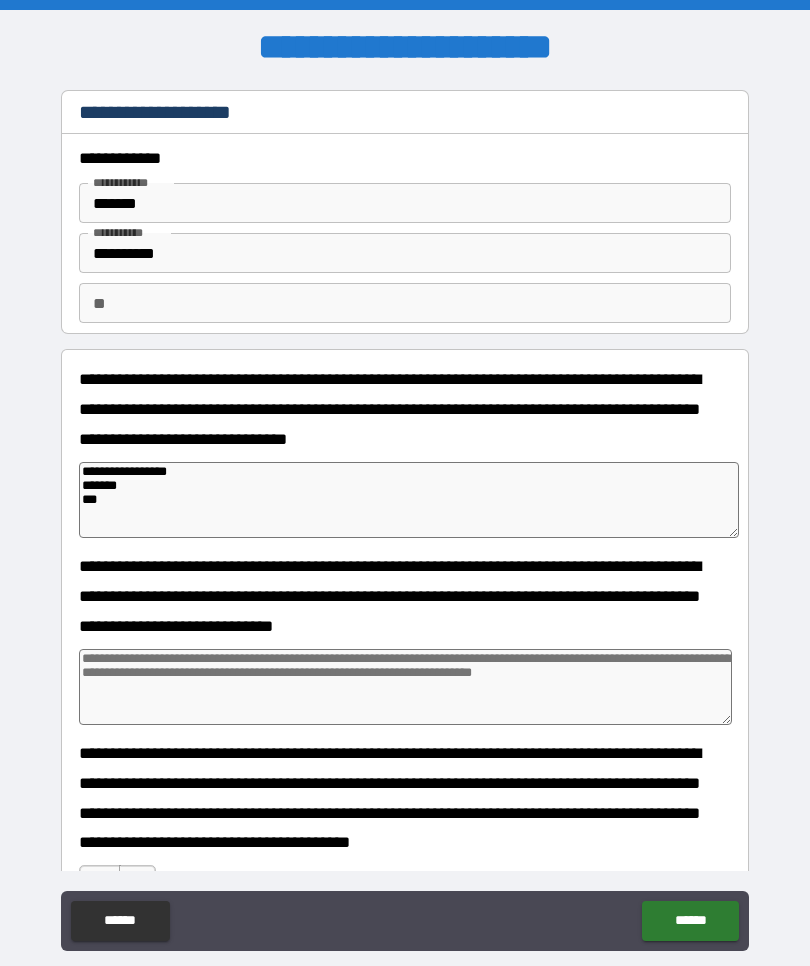 type on "**********" 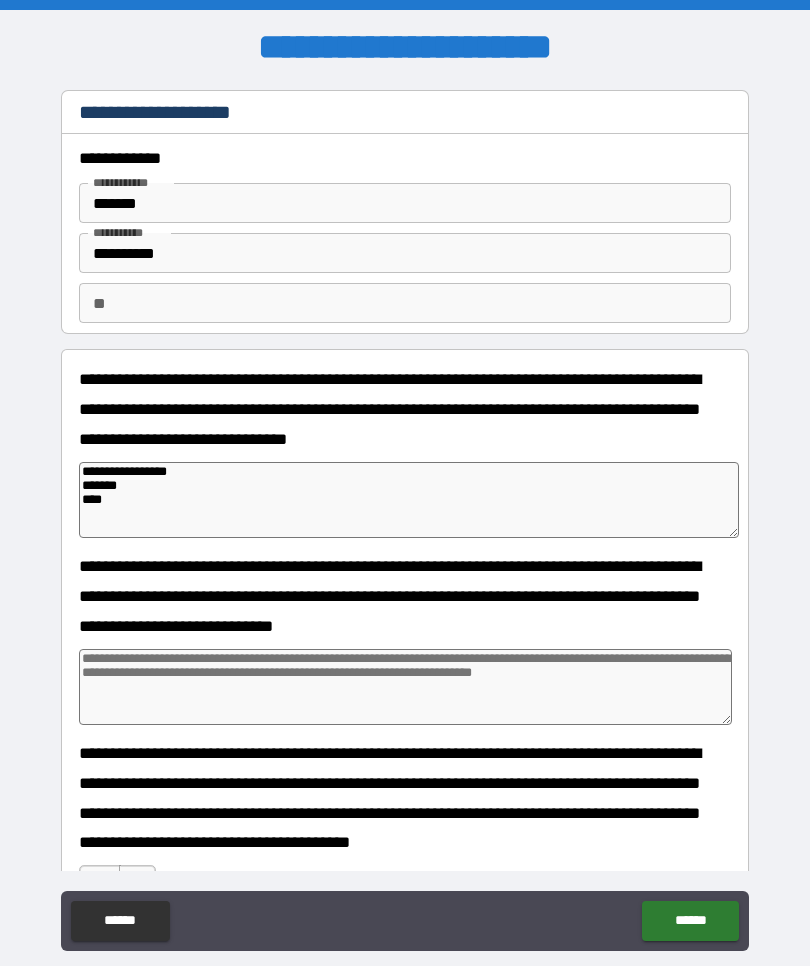 type on "*" 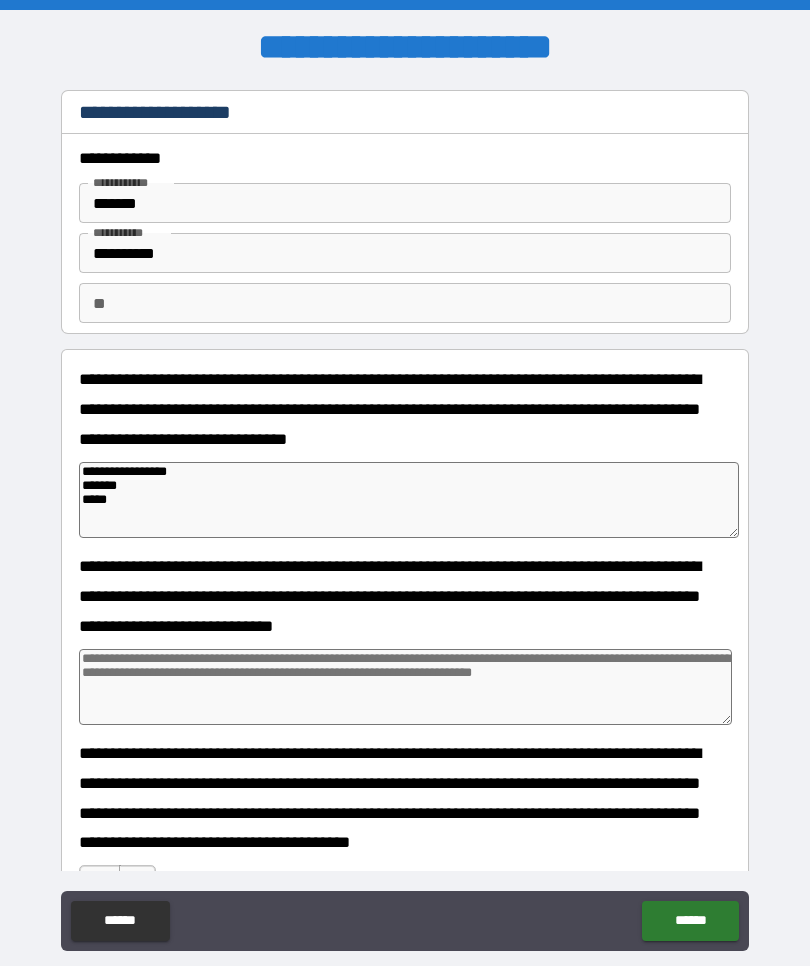 type on "*" 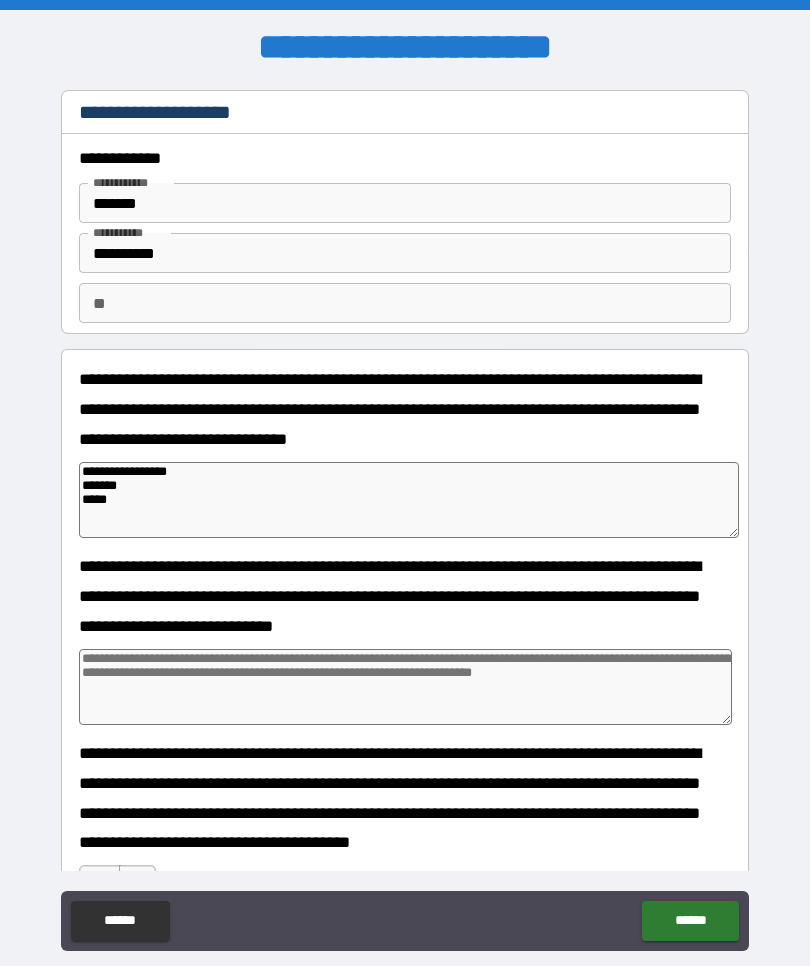 type on "**********" 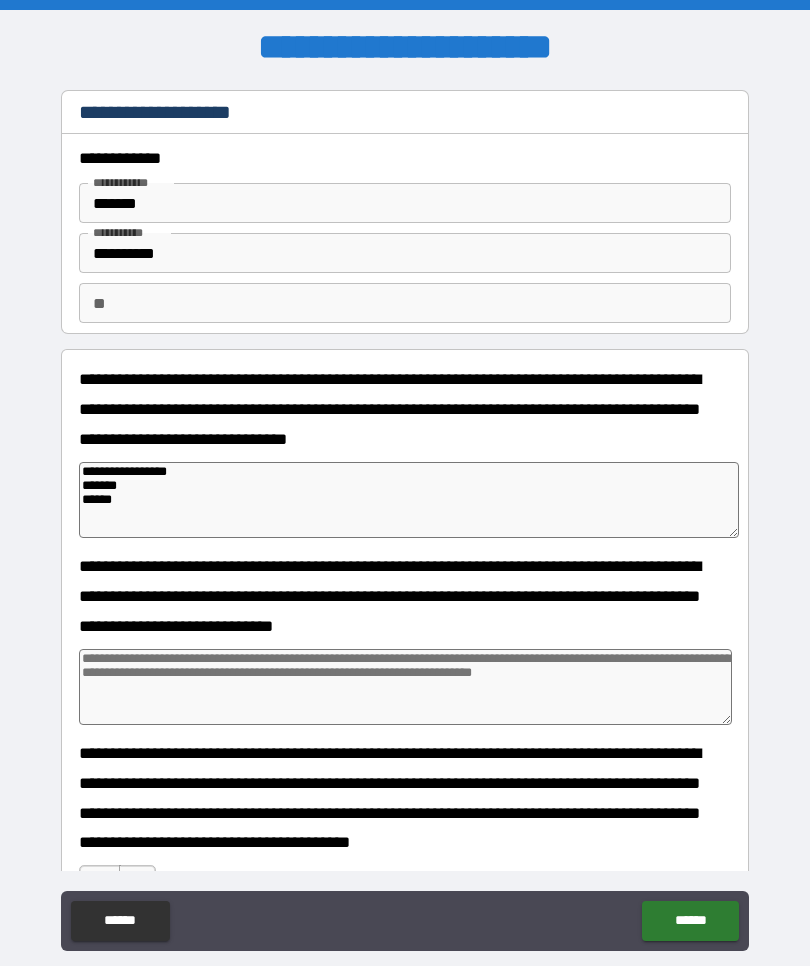 type on "*" 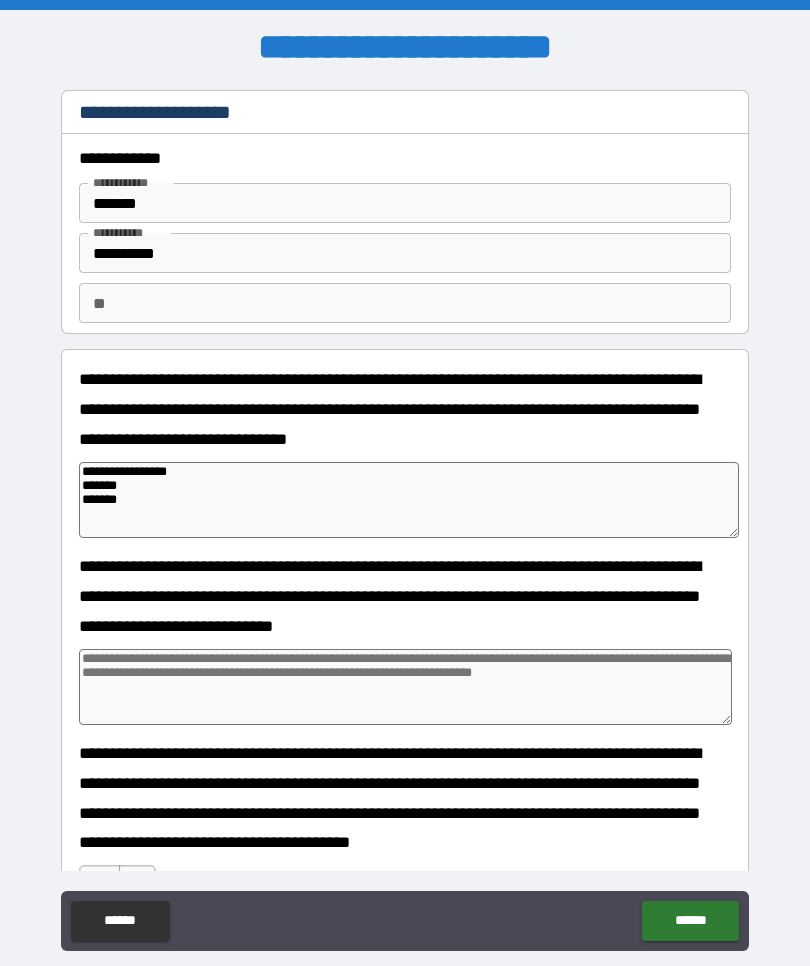 type on "*" 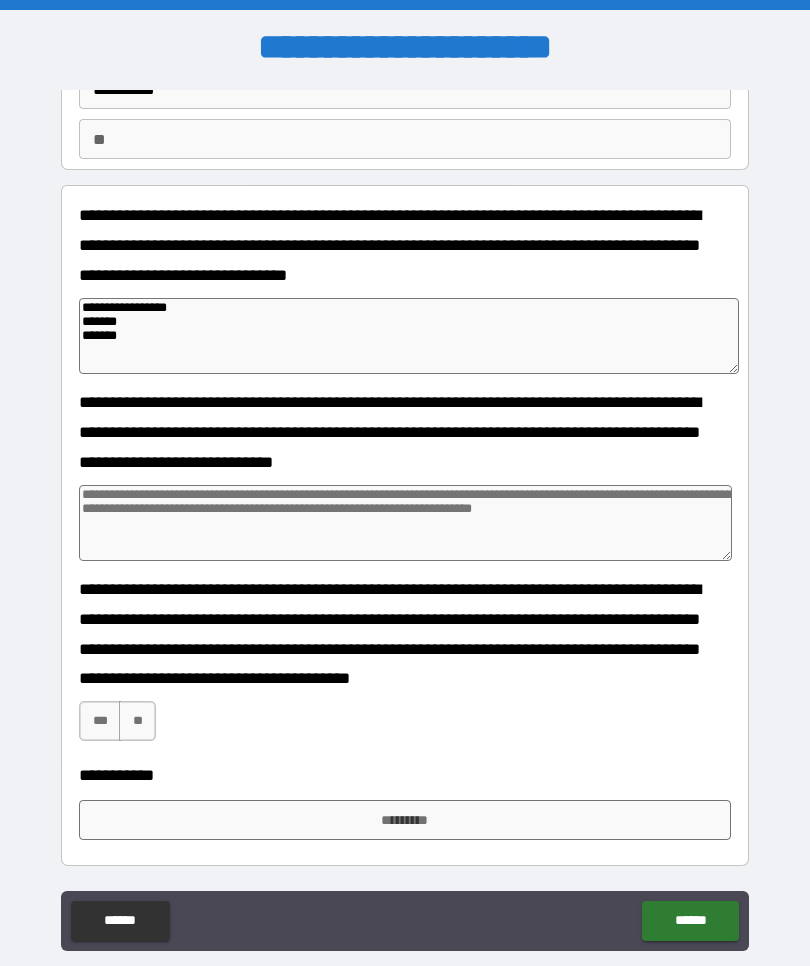 scroll, scrollTop: 164, scrollLeft: 0, axis: vertical 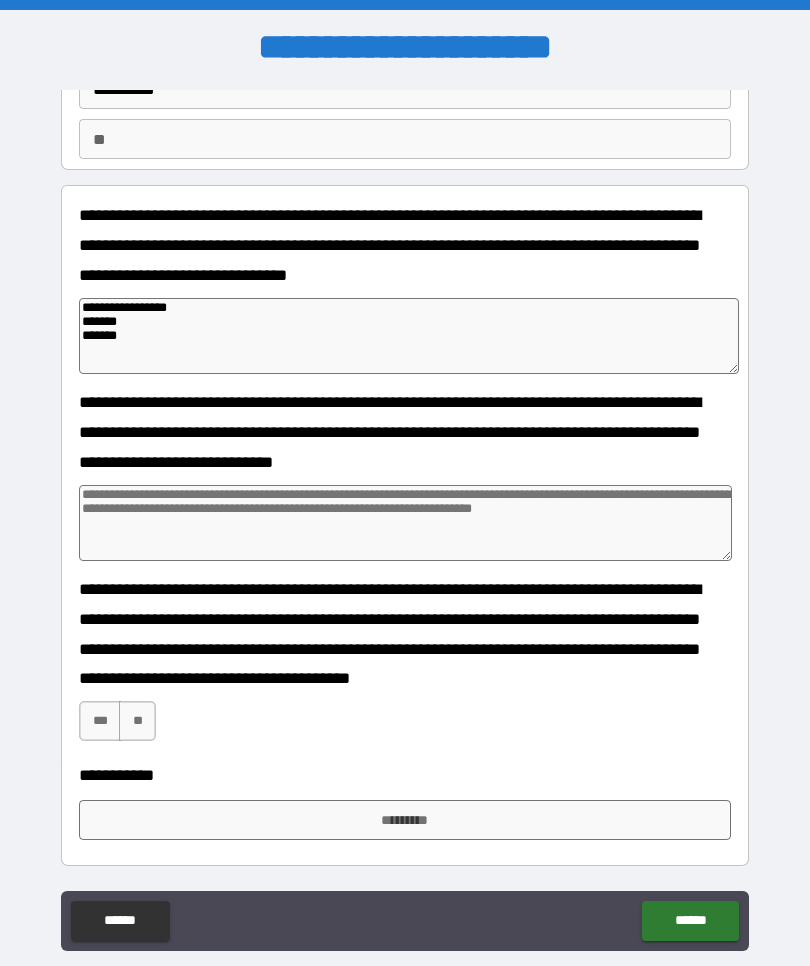 type on "**********" 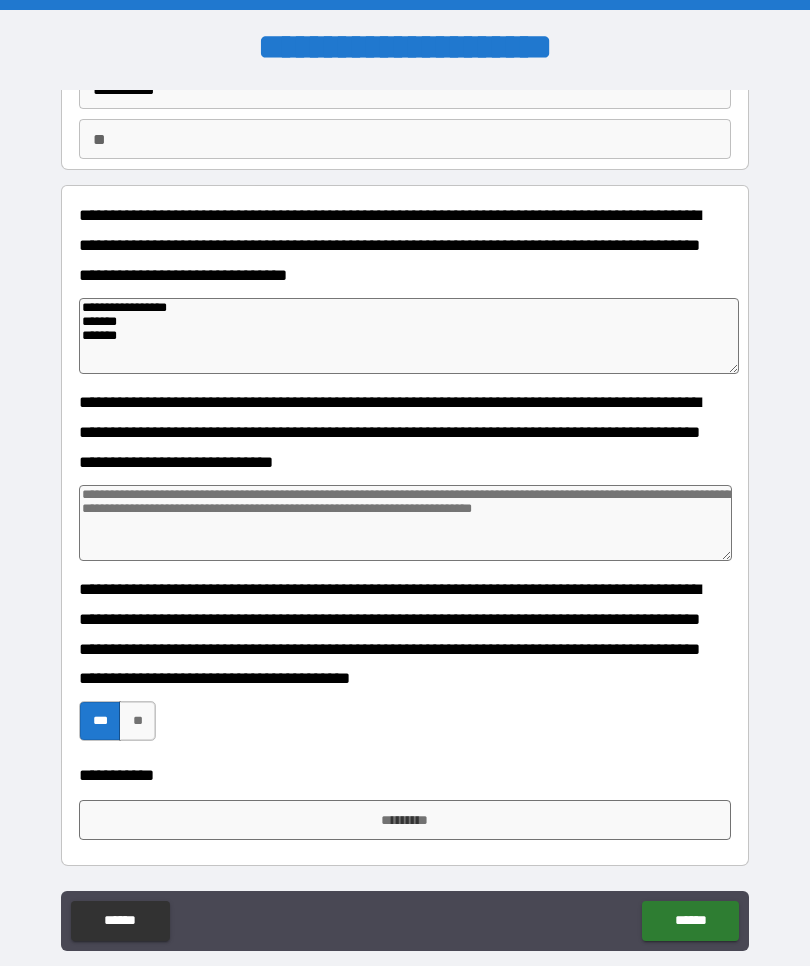 type on "*" 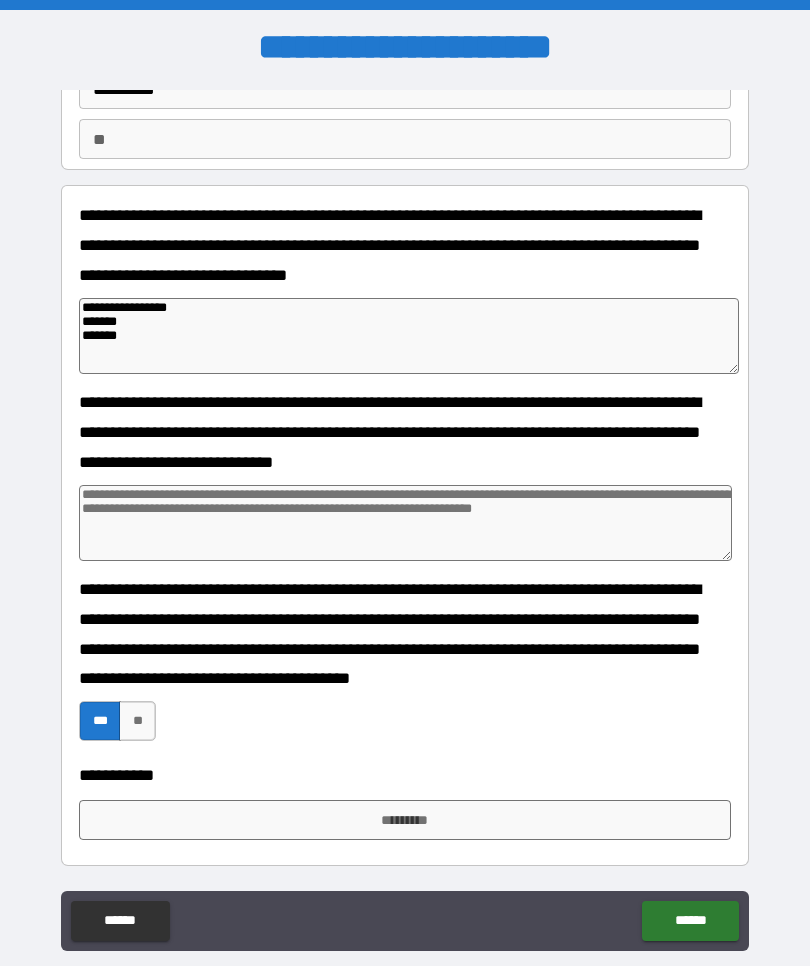 type on "*" 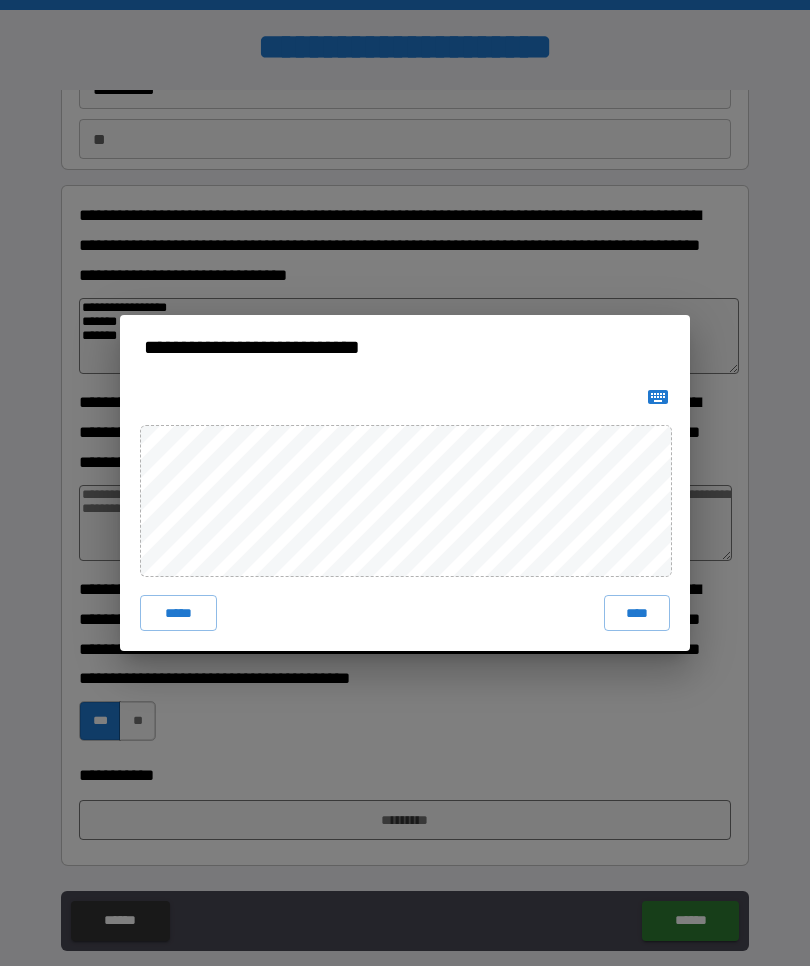 click on "****" at bounding box center [637, 613] 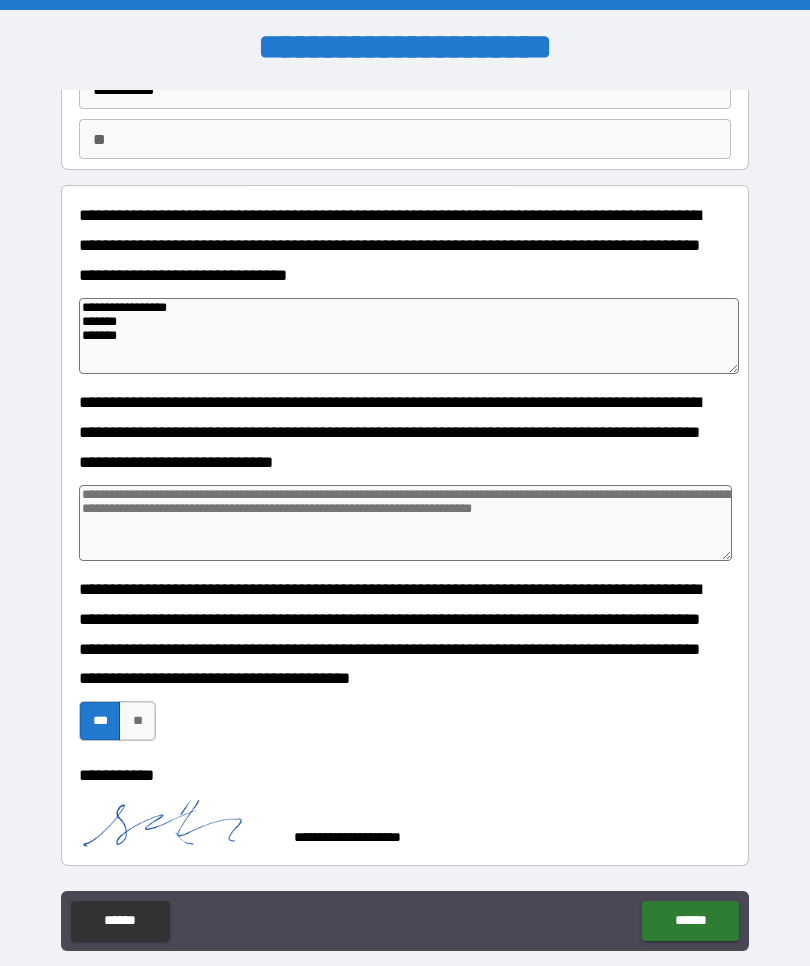 scroll, scrollTop: 154, scrollLeft: 0, axis: vertical 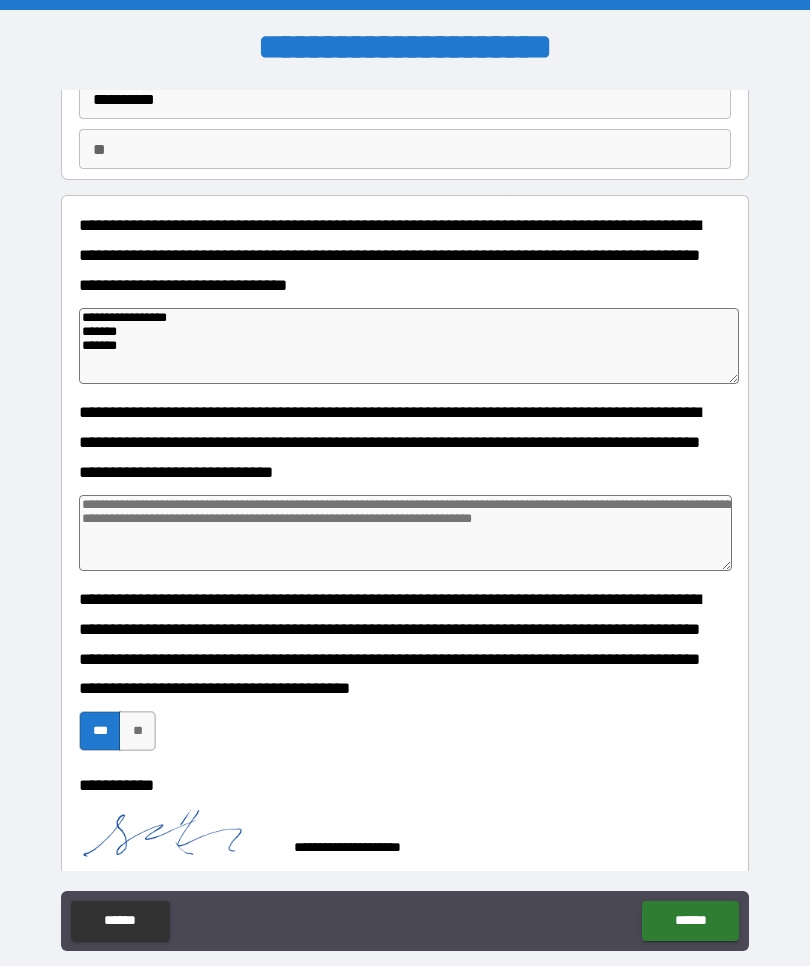 type on "*" 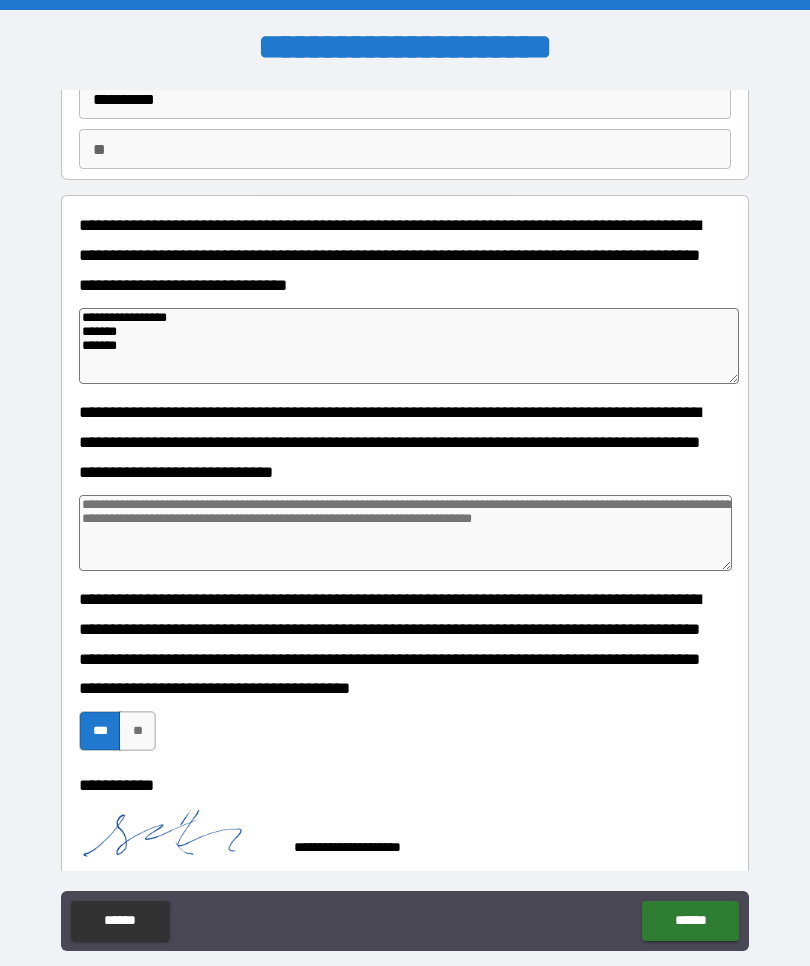 type on "*" 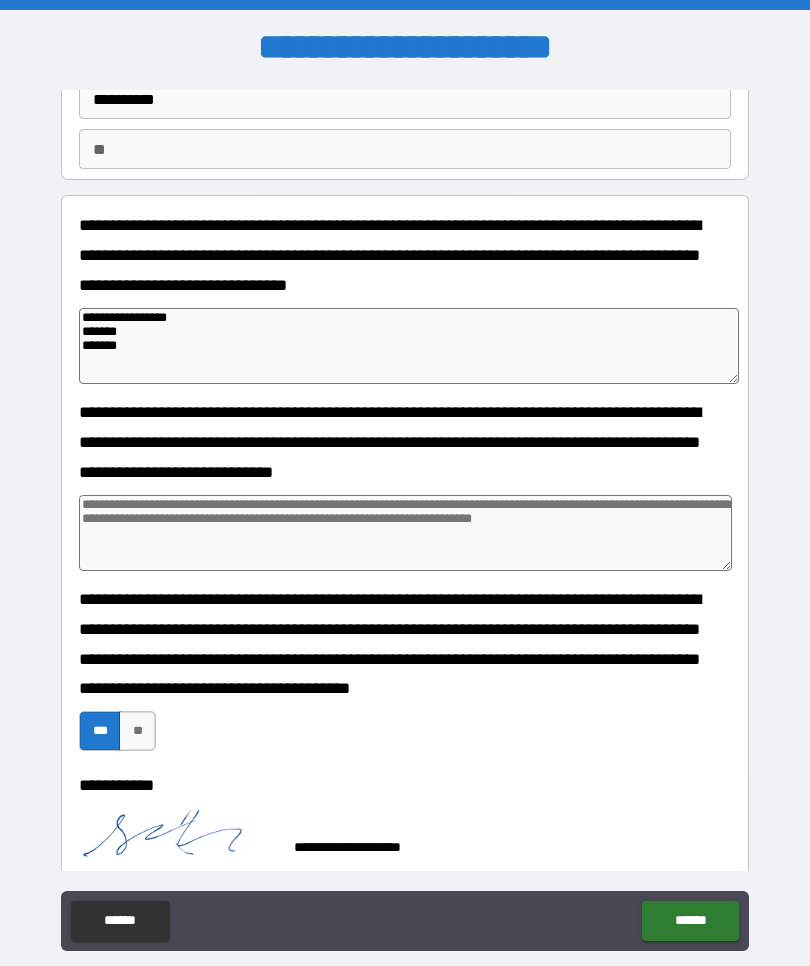 click on "******" at bounding box center [690, 921] 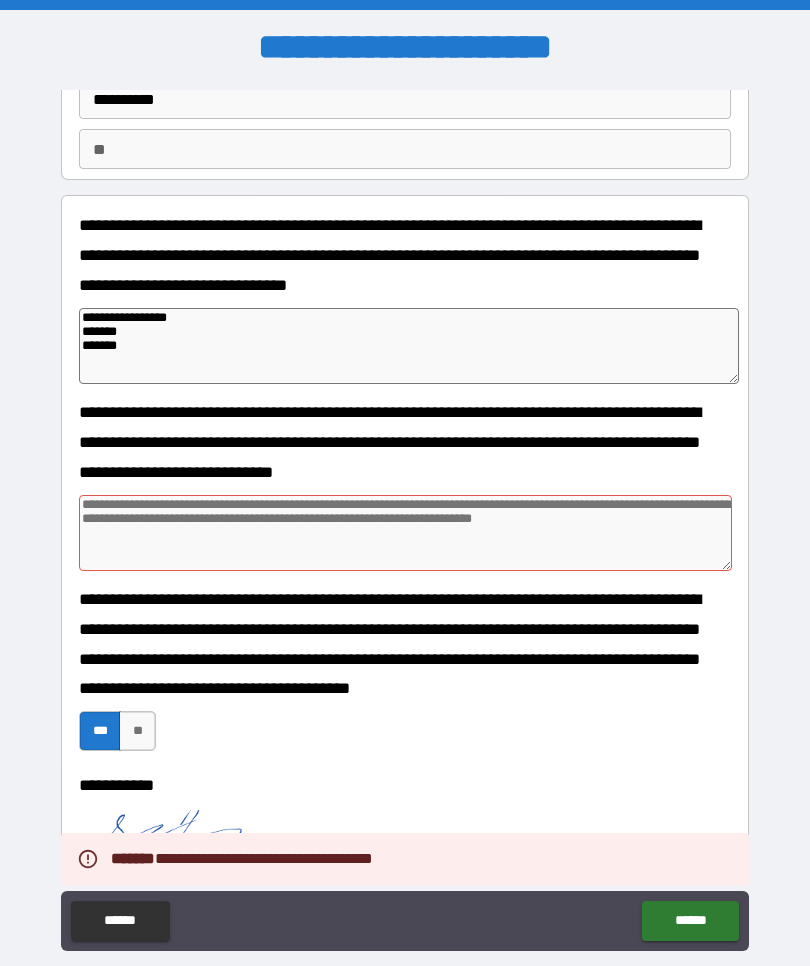 click at bounding box center (405, 533) 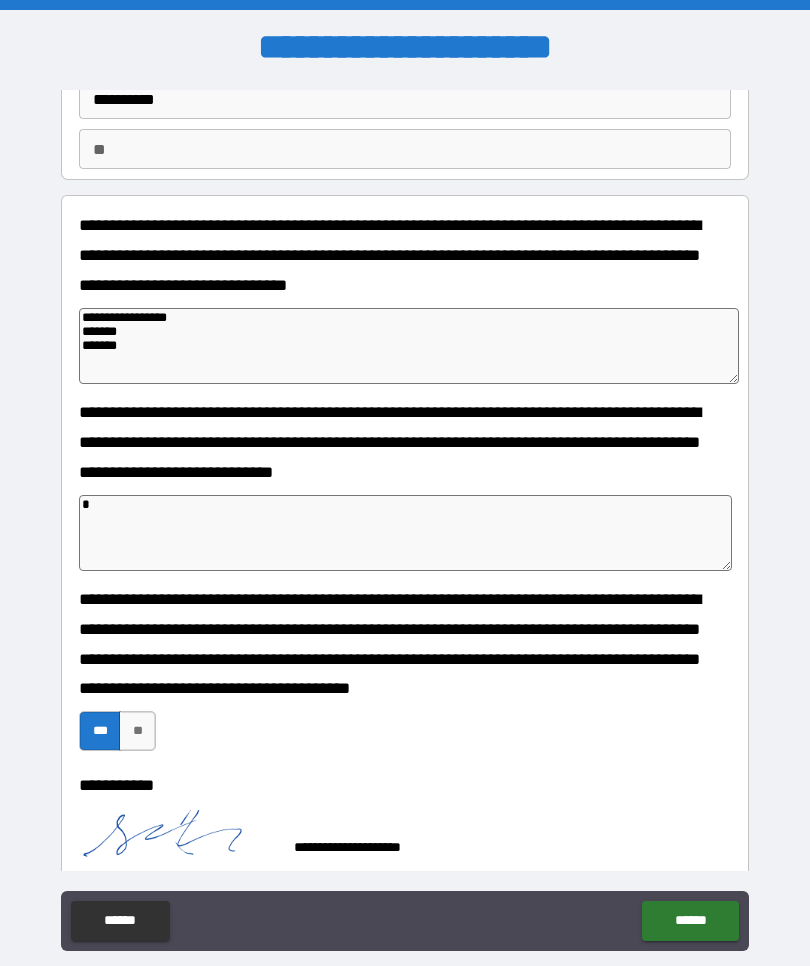 type on "*" 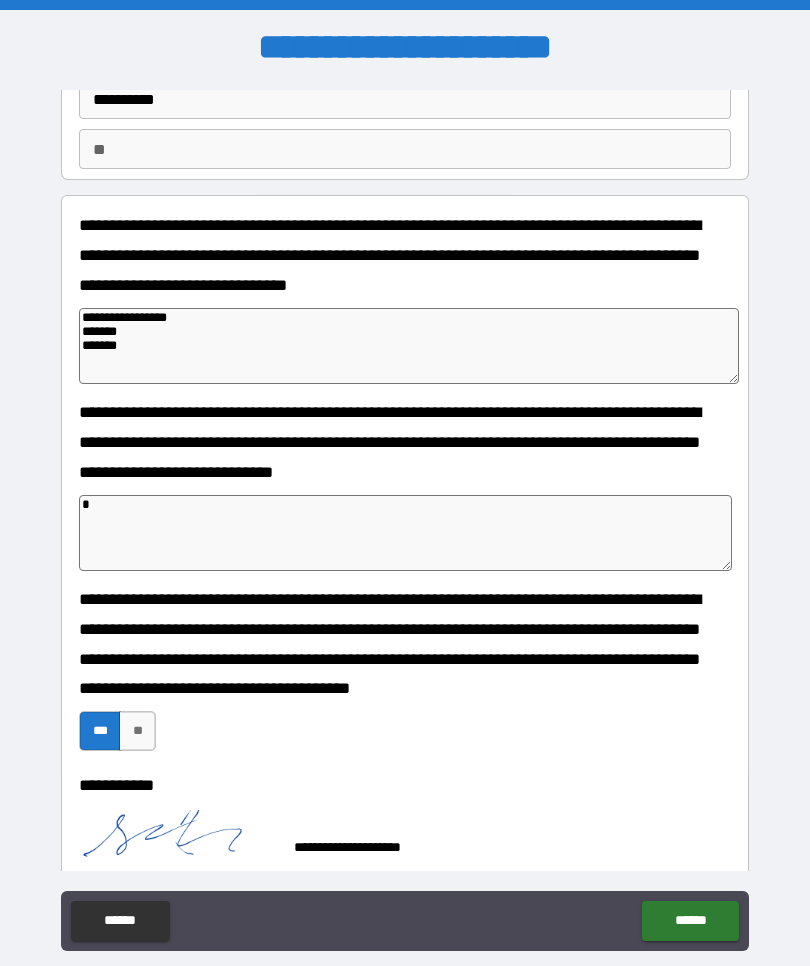 type on "*" 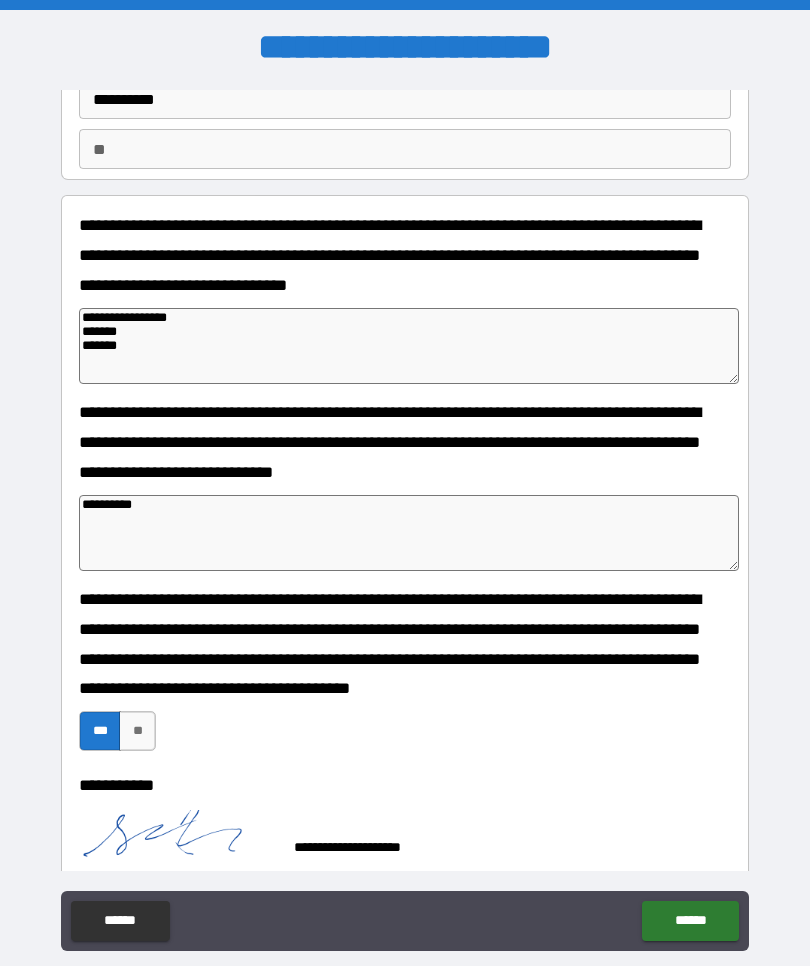 click on "**********" at bounding box center (405, 520) 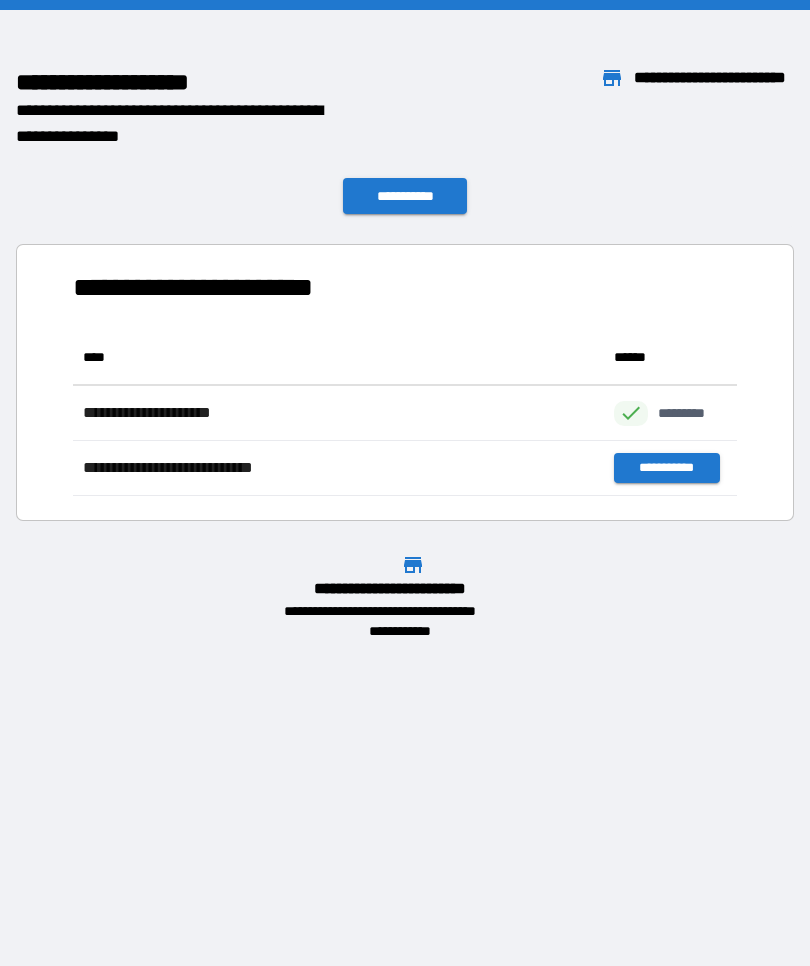 scroll, scrollTop: 166, scrollLeft: 664, axis: both 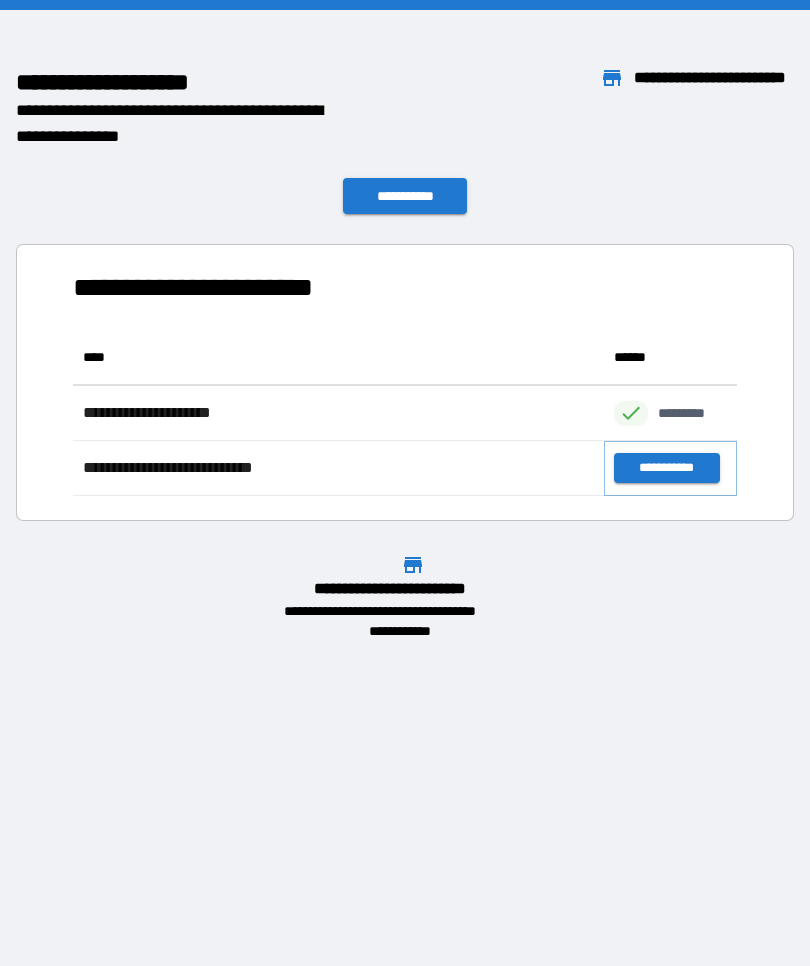 click on "**********" at bounding box center (666, 468) 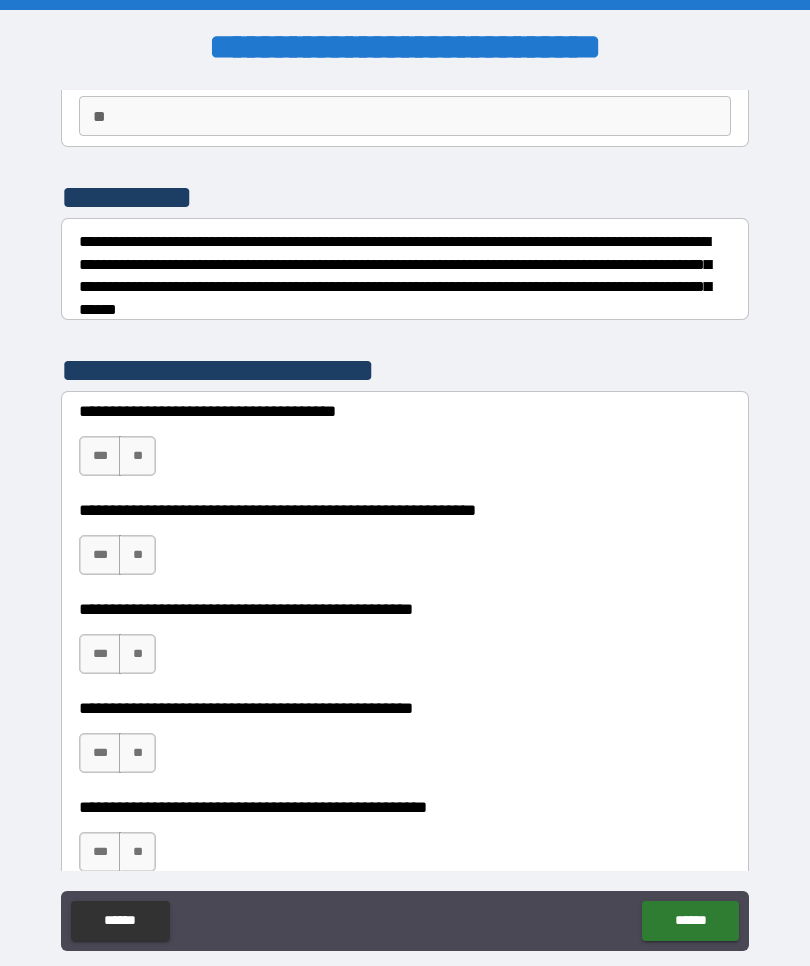 scroll, scrollTop: 193, scrollLeft: 0, axis: vertical 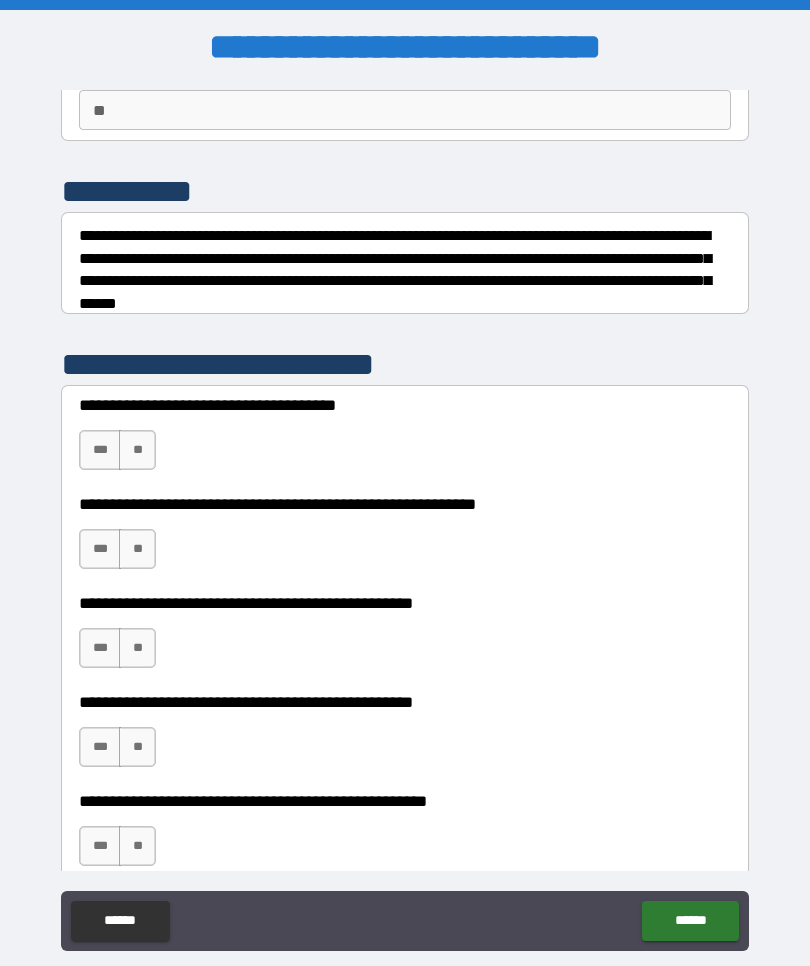 click on "***" at bounding box center (100, 450) 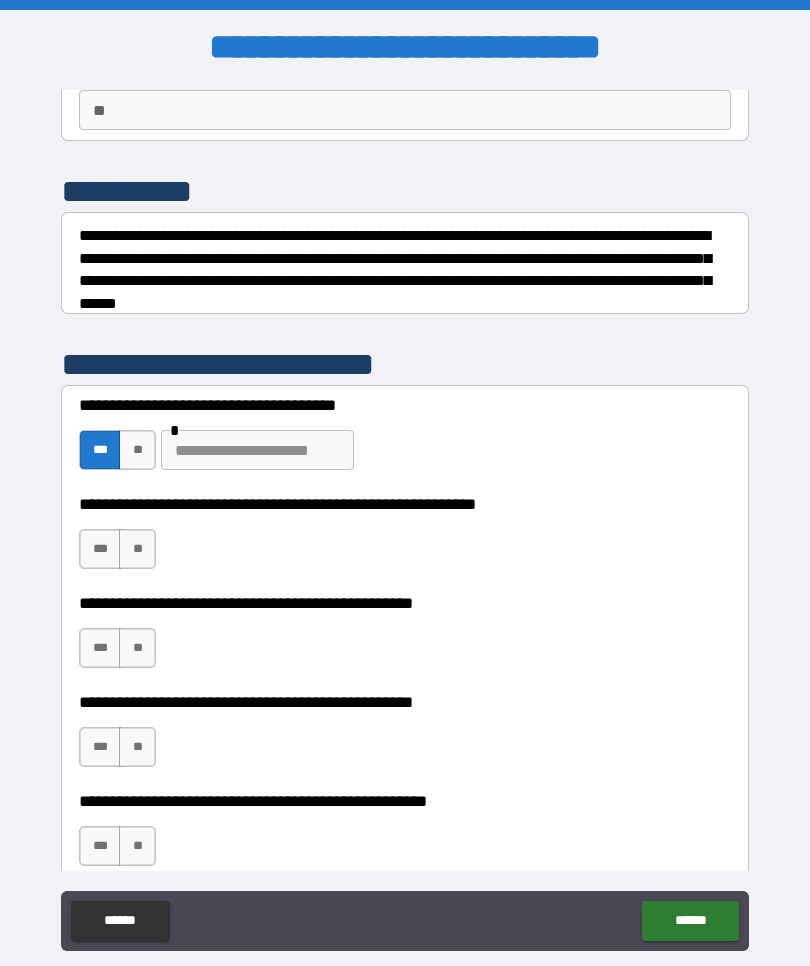 click at bounding box center [257, 450] 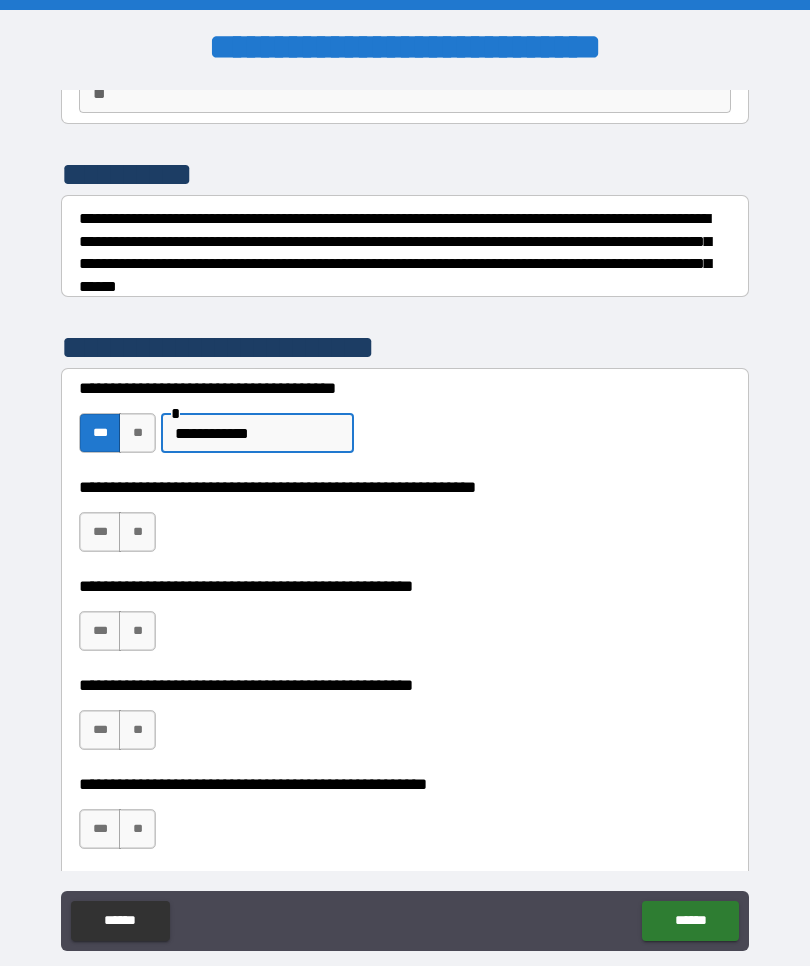 scroll, scrollTop: 210, scrollLeft: 0, axis: vertical 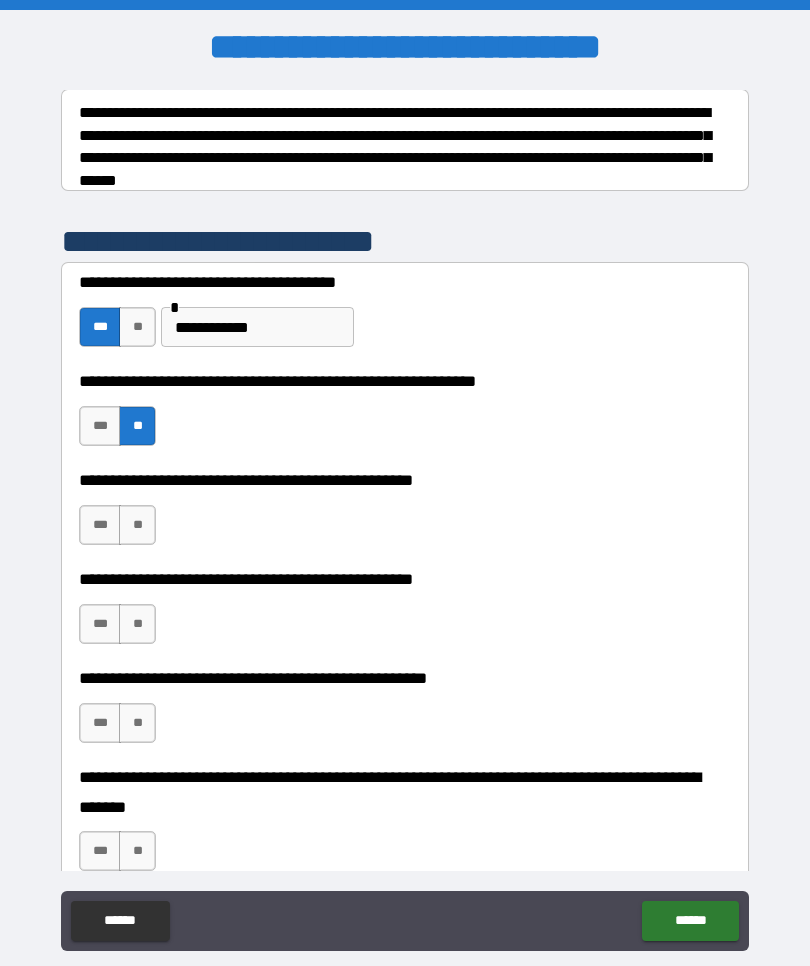 click on "**" at bounding box center [137, 525] 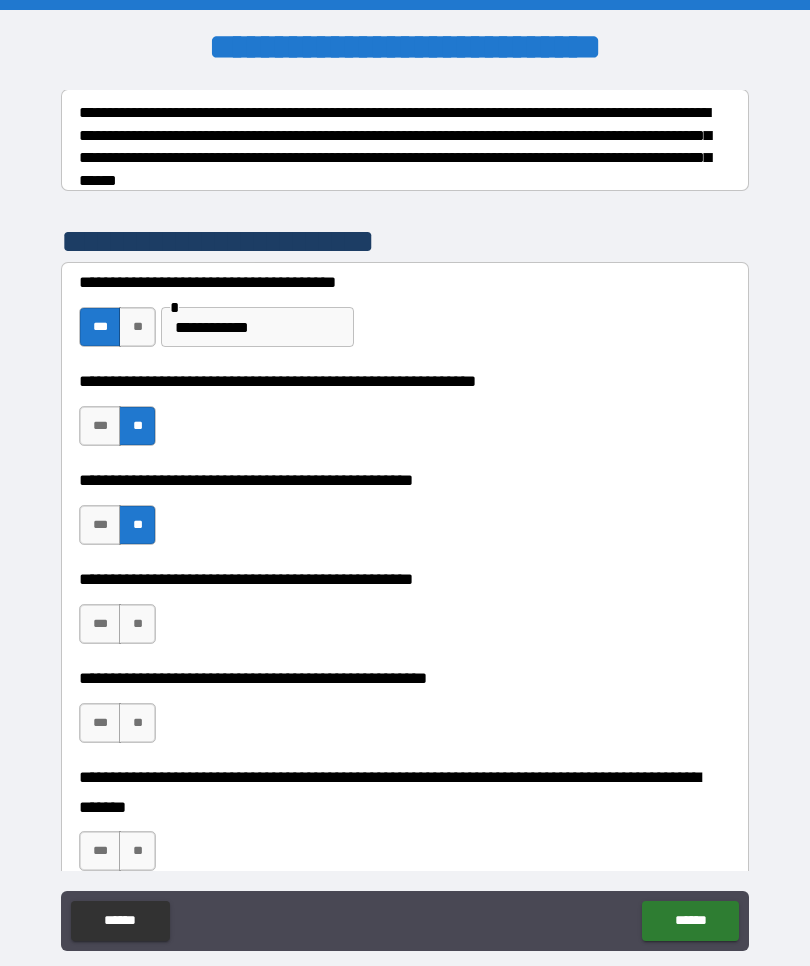 click on "***" at bounding box center [100, 624] 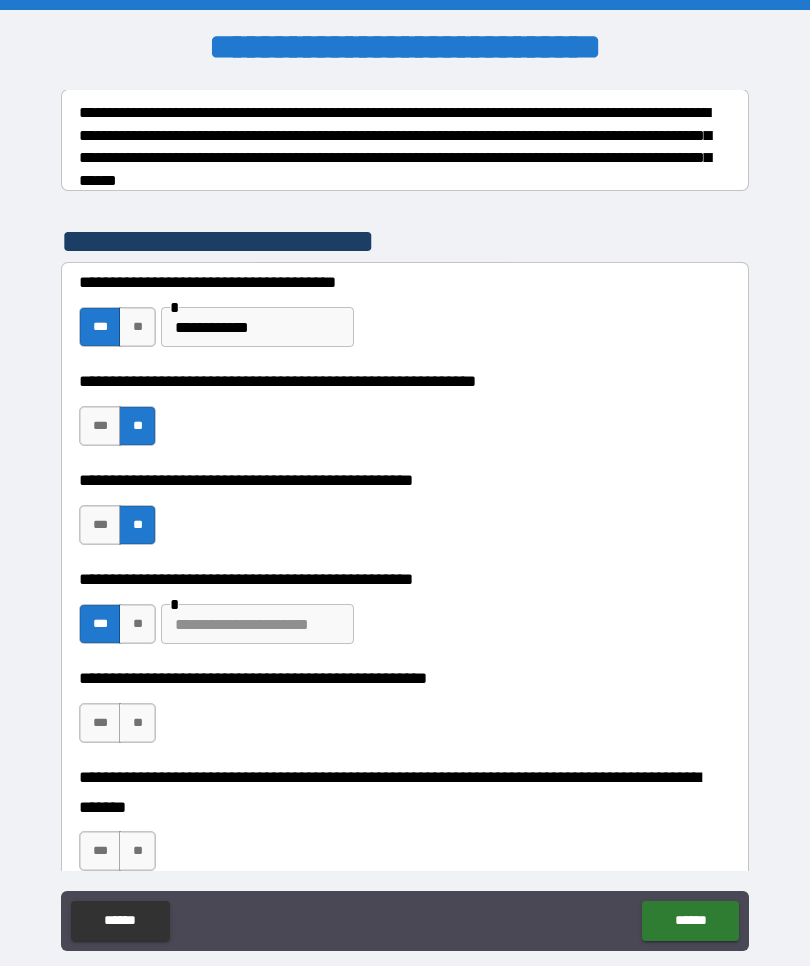 click at bounding box center [257, 624] 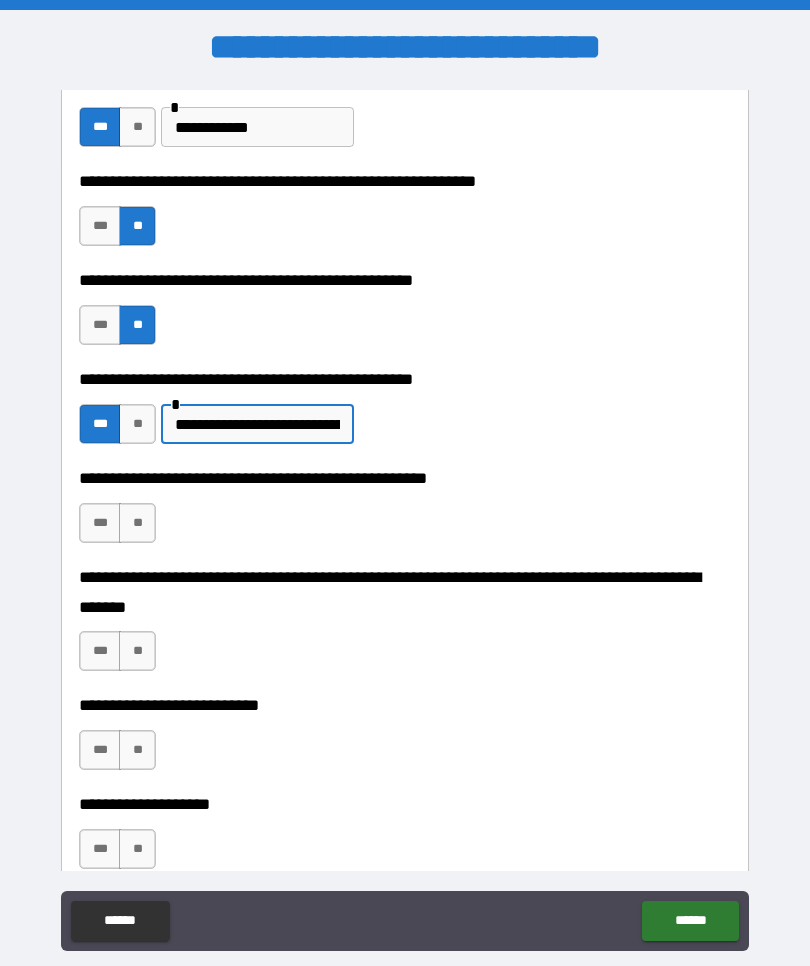 scroll, scrollTop: 520, scrollLeft: 0, axis: vertical 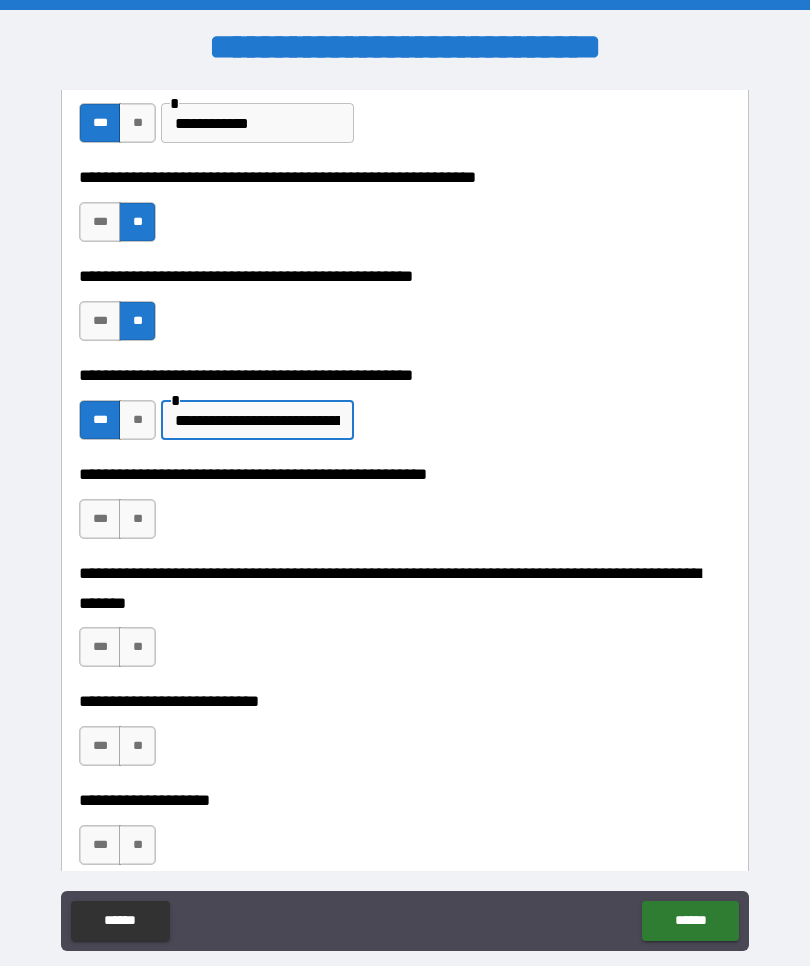 click on "**" at bounding box center [137, 519] 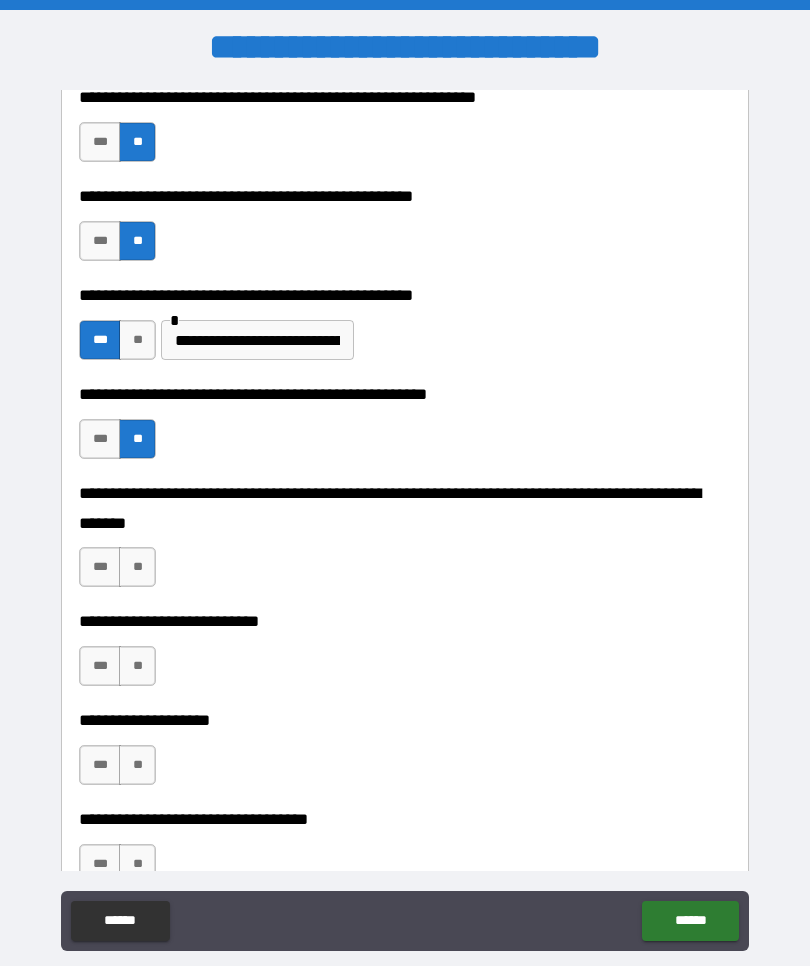 scroll, scrollTop: 604, scrollLeft: 0, axis: vertical 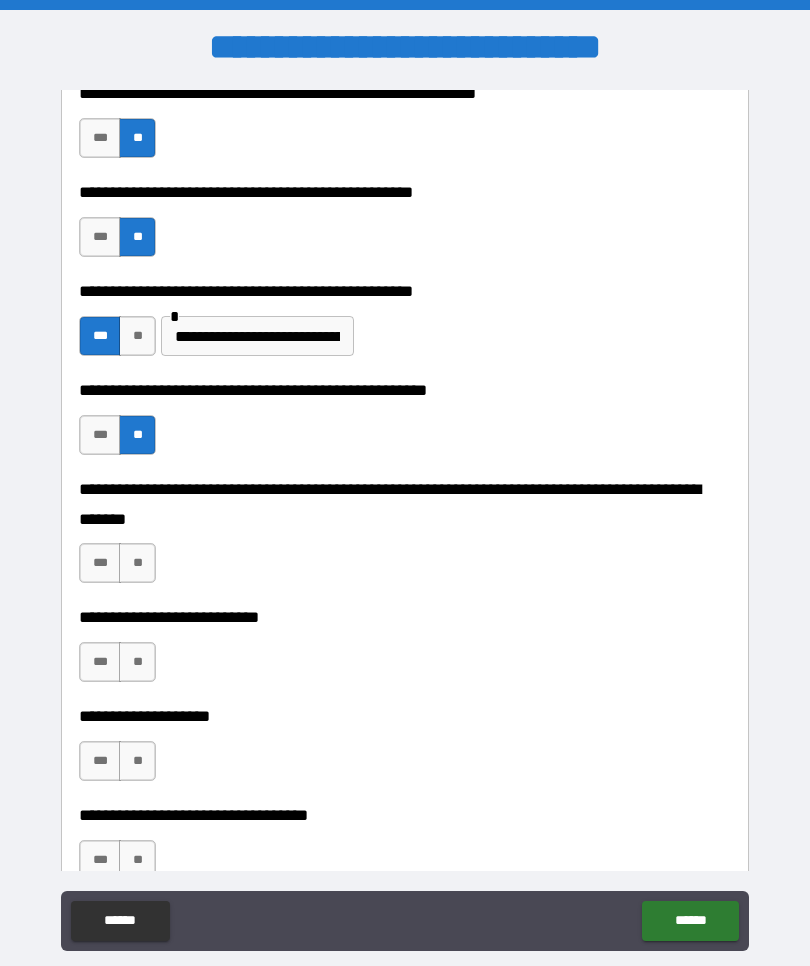 click on "**" at bounding box center (137, 563) 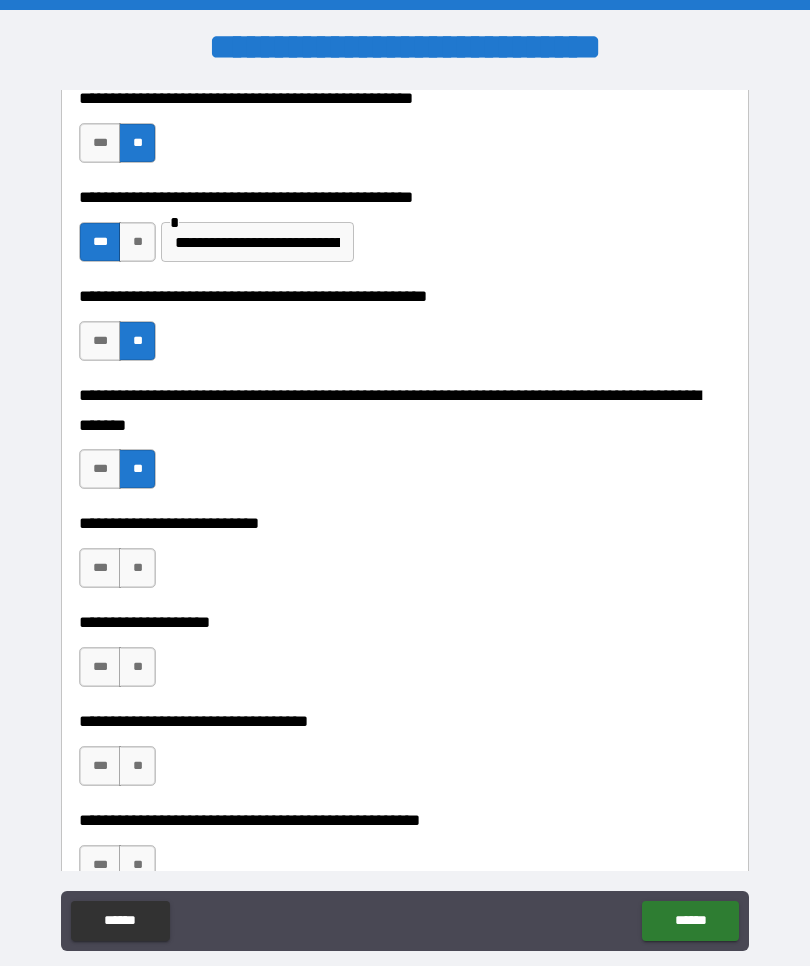 scroll, scrollTop: 702, scrollLeft: 0, axis: vertical 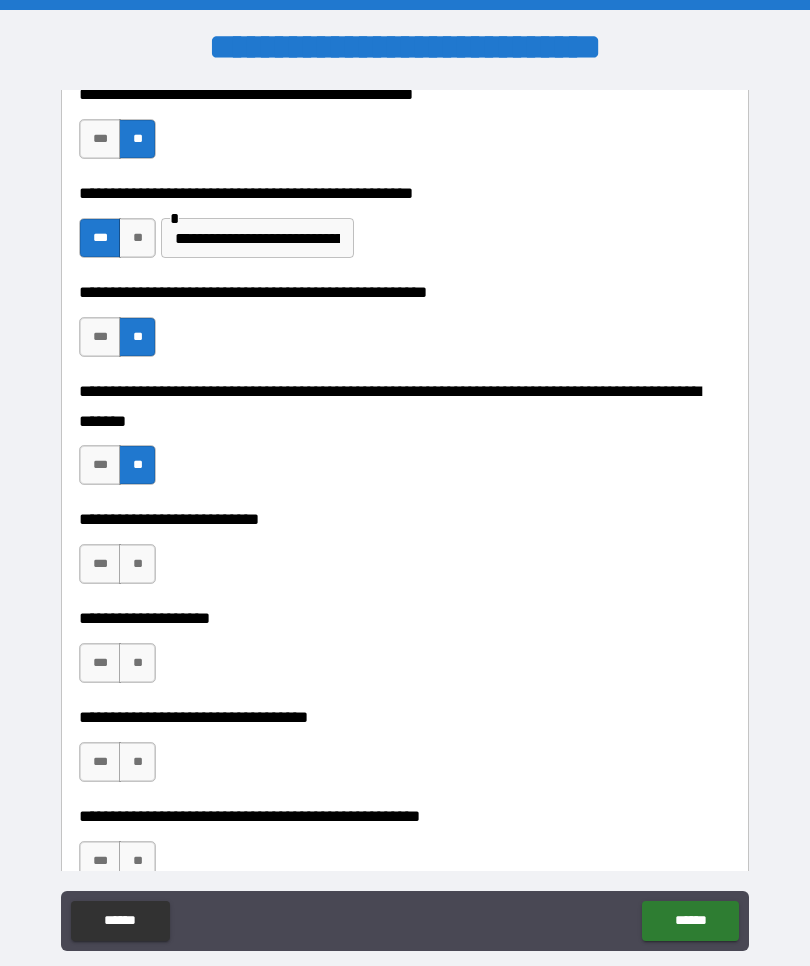 click on "**" at bounding box center (137, 564) 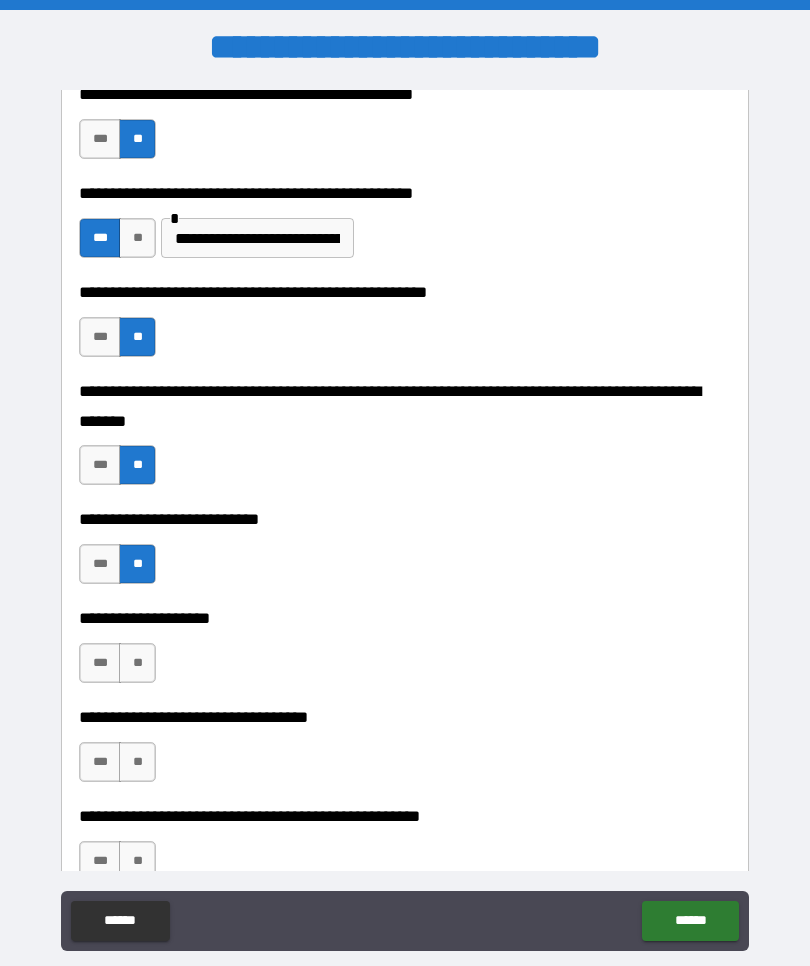click on "**" at bounding box center (137, 663) 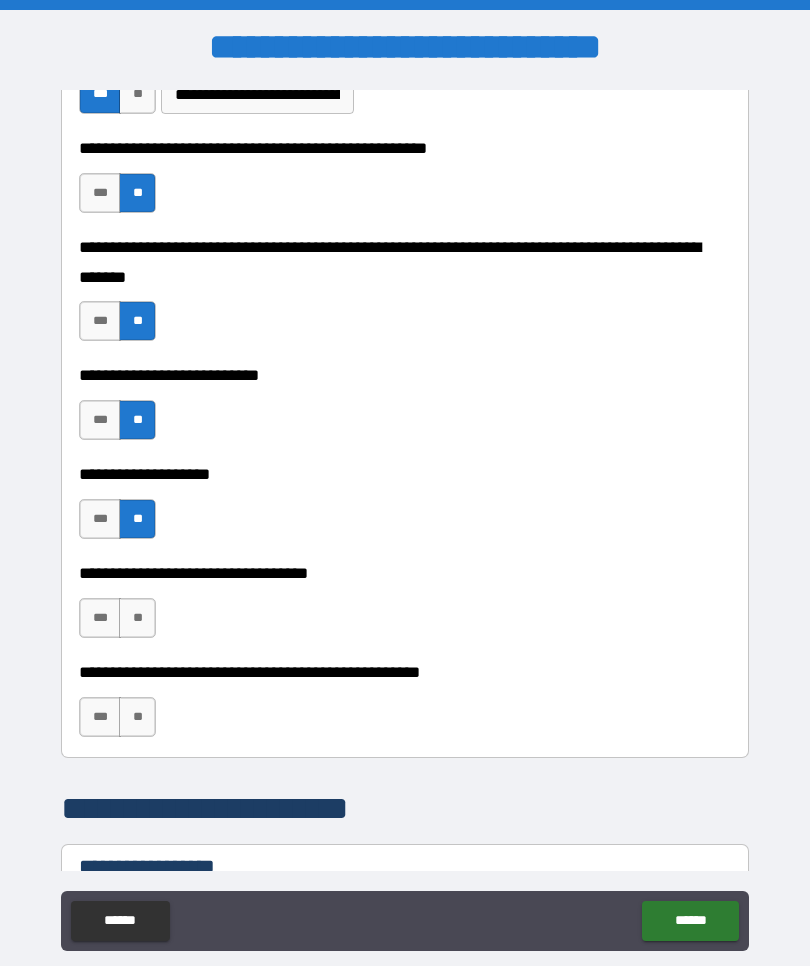 scroll, scrollTop: 871, scrollLeft: 0, axis: vertical 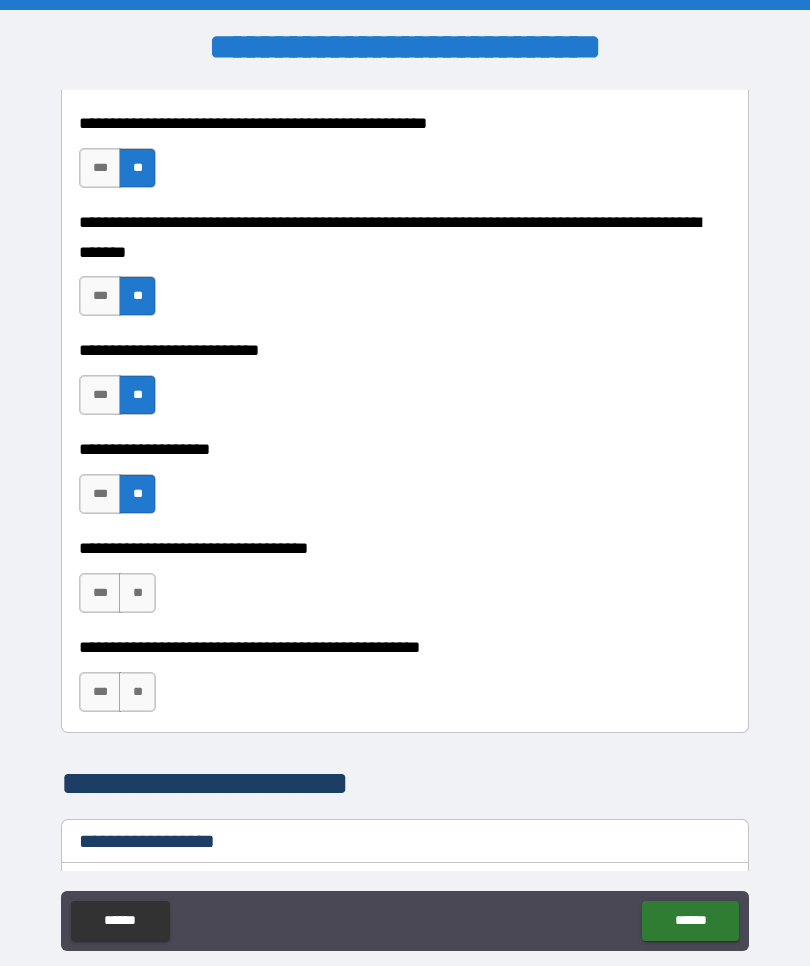 click on "**" at bounding box center [137, 593] 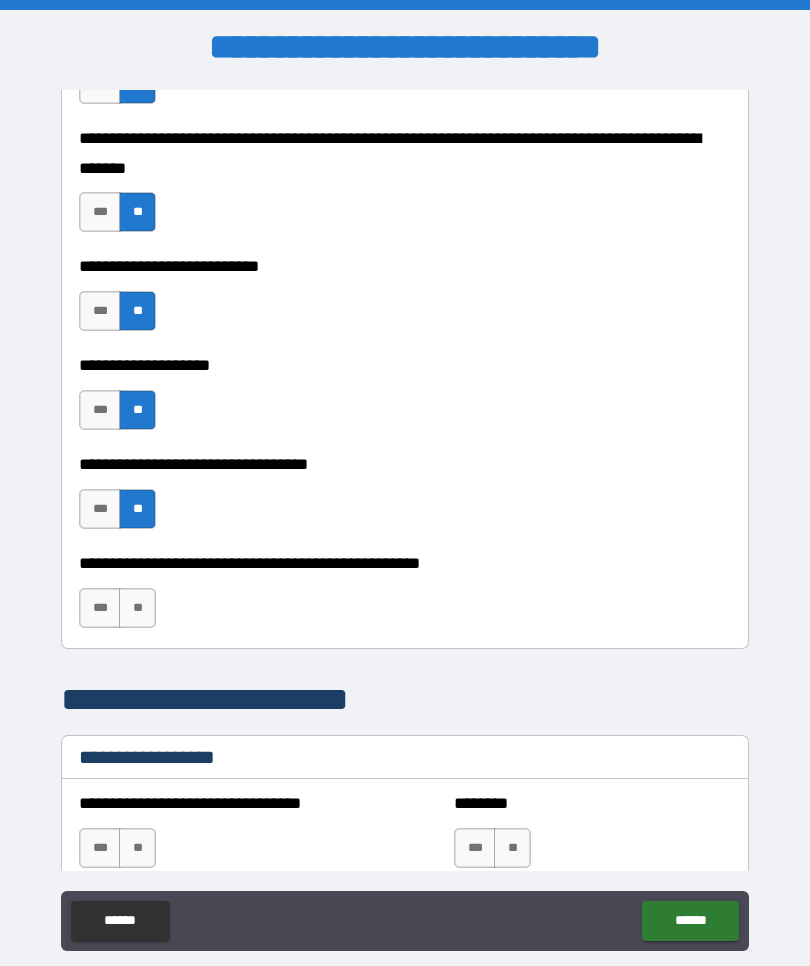 scroll, scrollTop: 966, scrollLeft: 0, axis: vertical 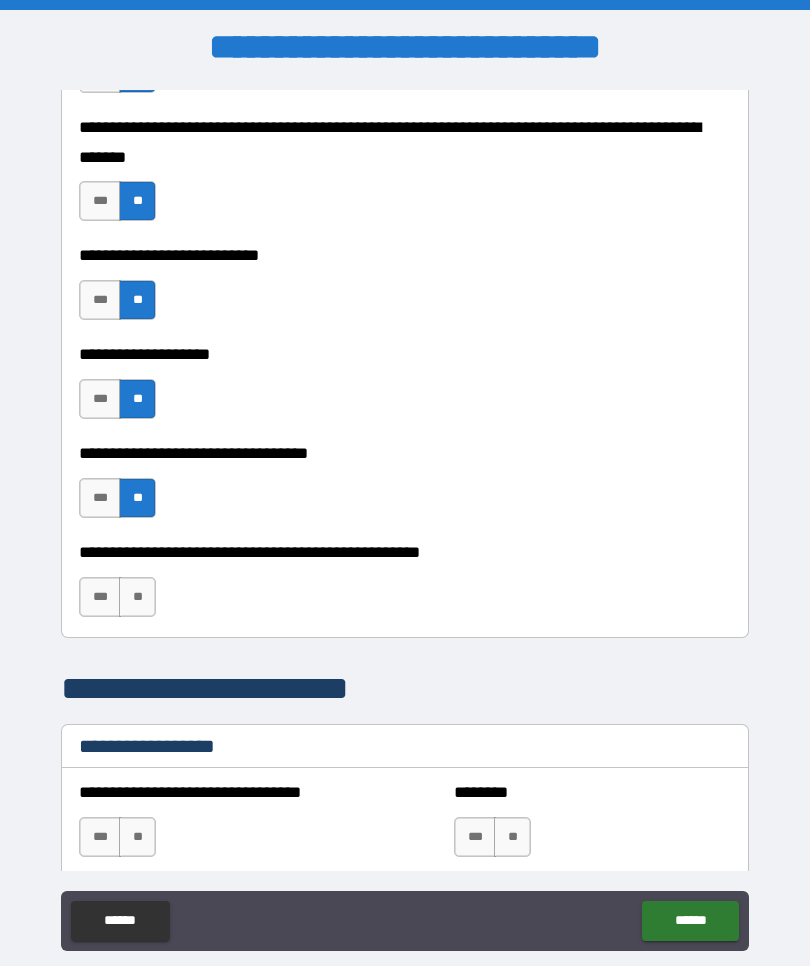 click on "**" at bounding box center (137, 597) 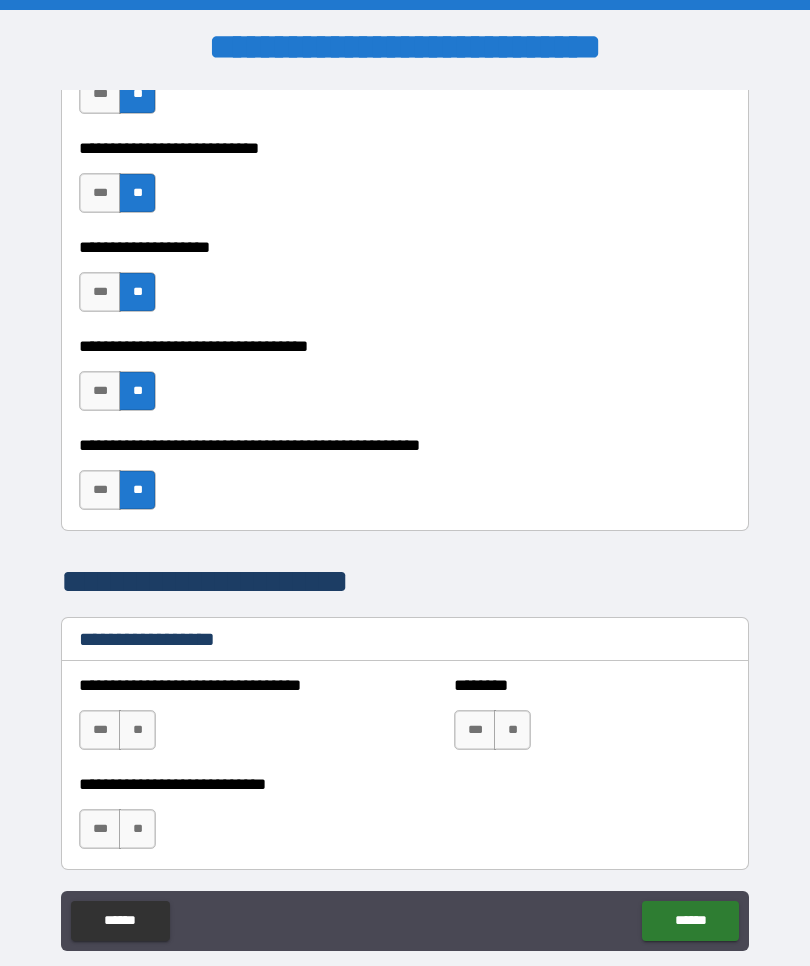 scroll, scrollTop: 1106, scrollLeft: 0, axis: vertical 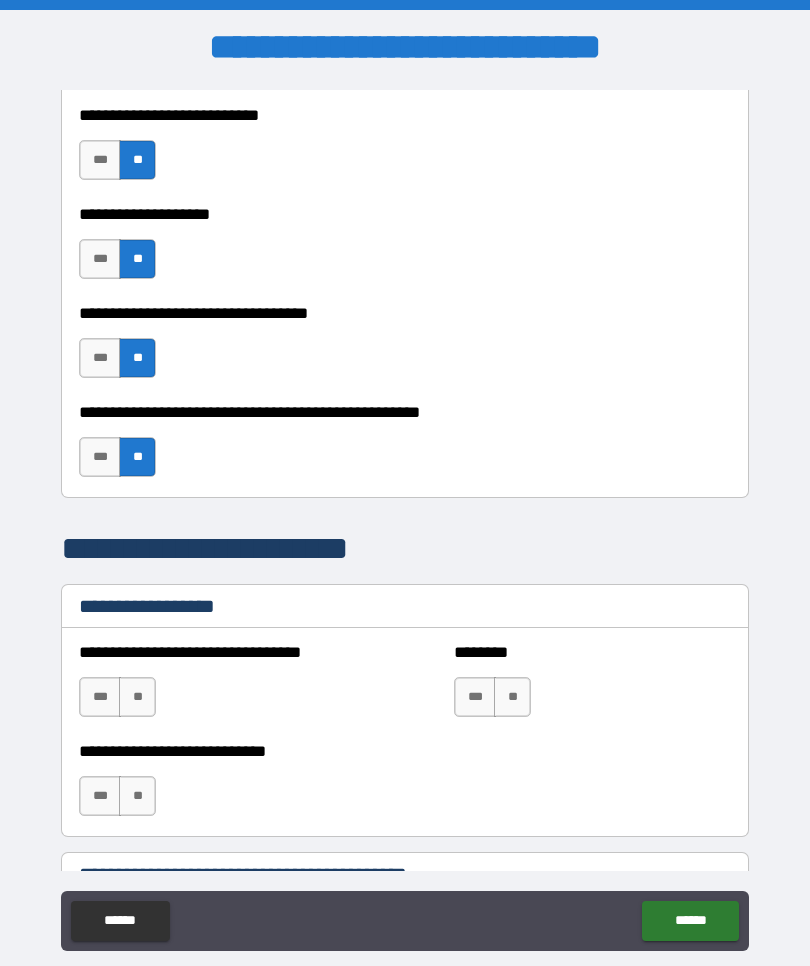 click on "**" at bounding box center [137, 697] 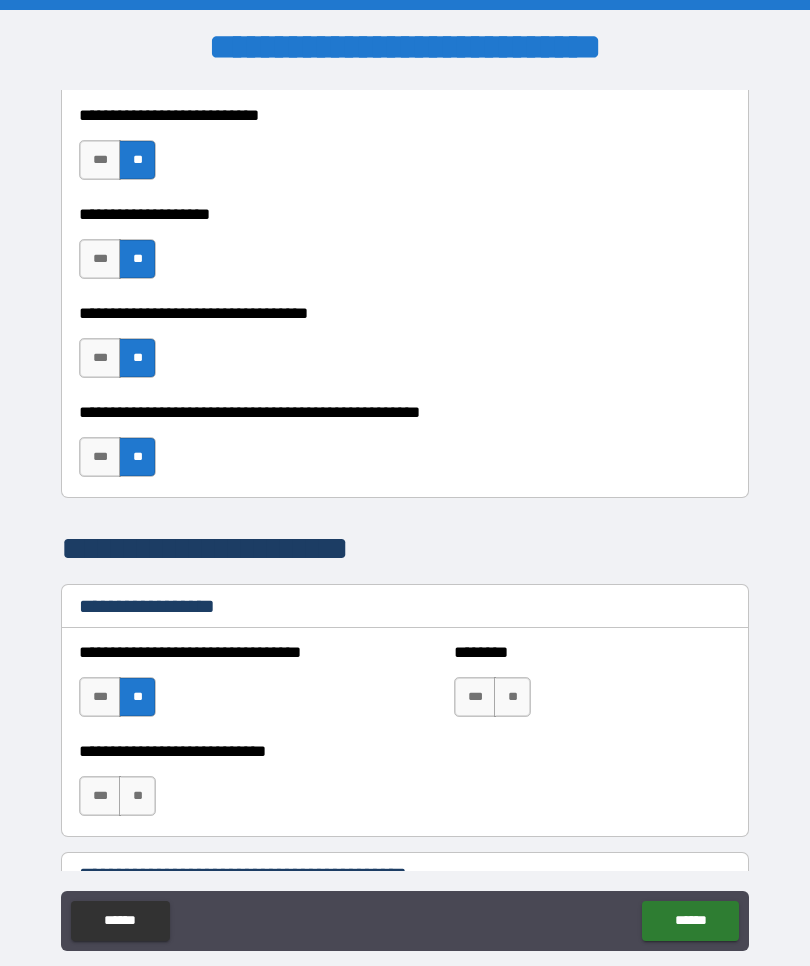 click on "**" at bounding box center (512, 697) 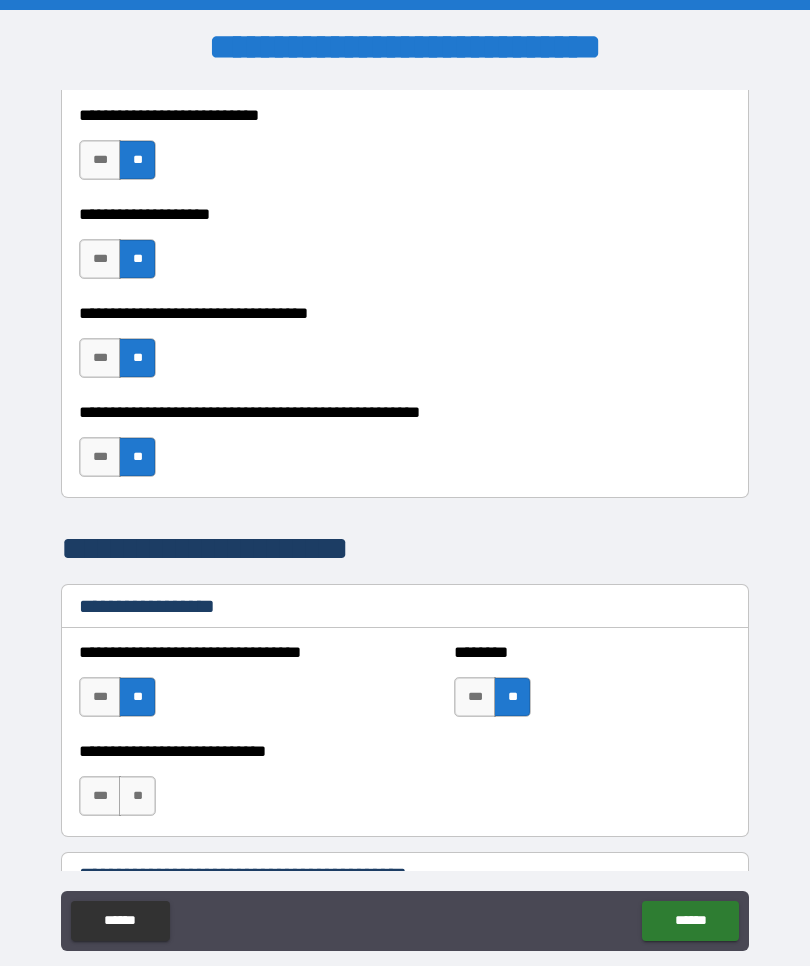 click on "**" at bounding box center [137, 796] 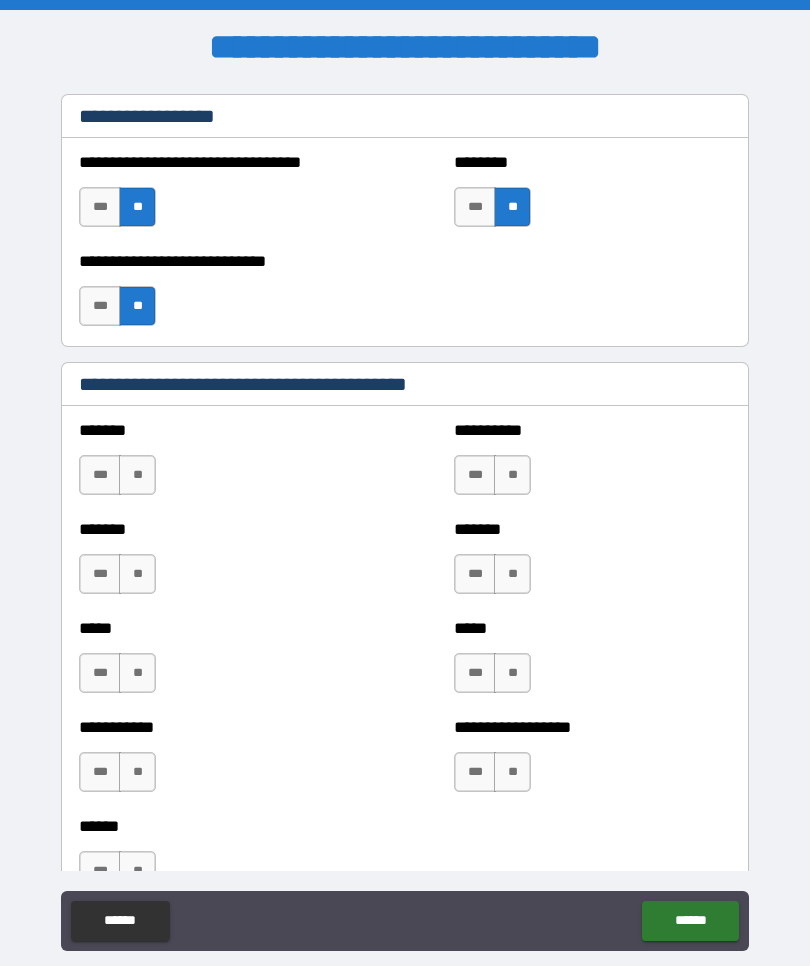 scroll, scrollTop: 1597, scrollLeft: 0, axis: vertical 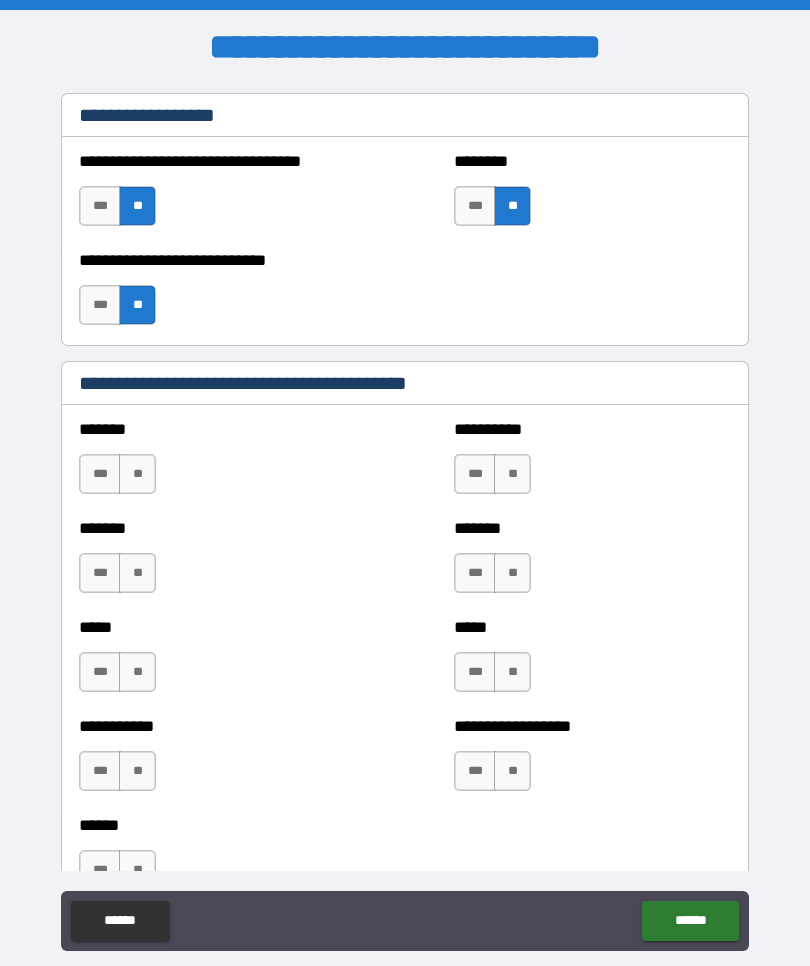 click on "**" at bounding box center (137, 474) 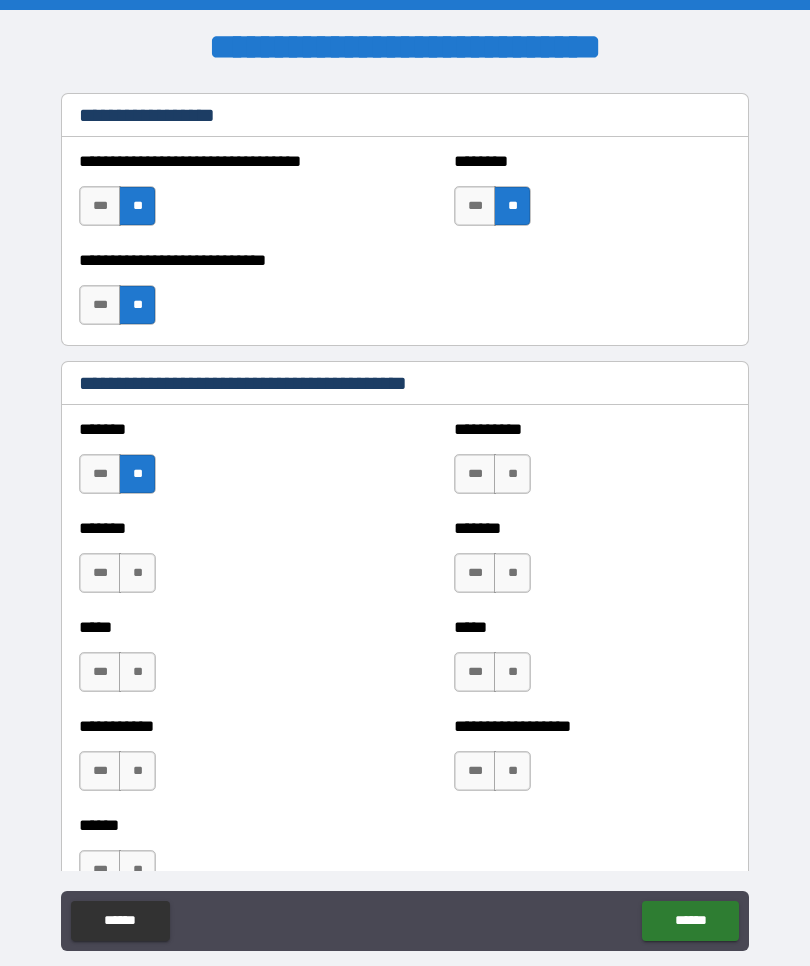 click on "**" at bounding box center [137, 573] 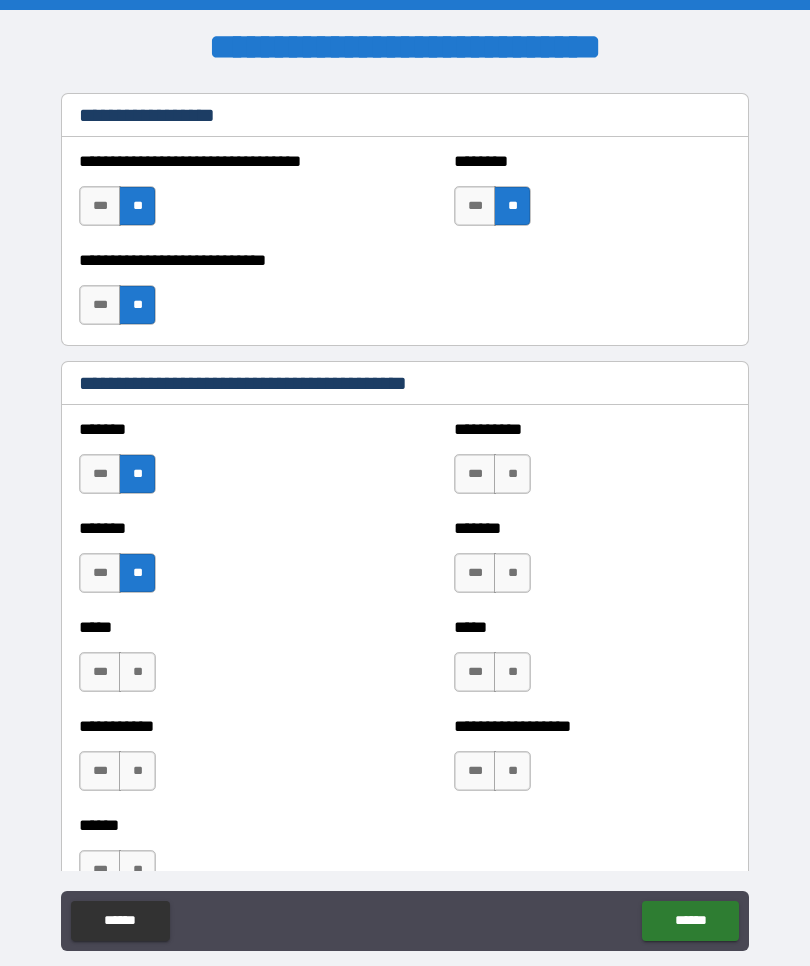 click on "**" at bounding box center (137, 672) 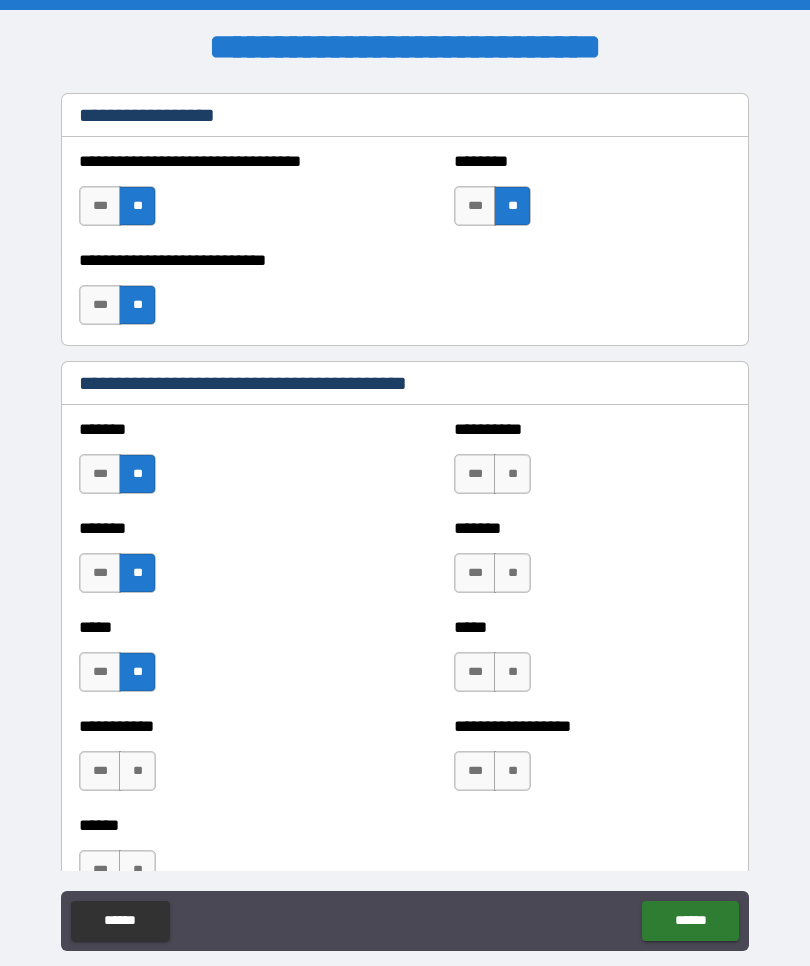 click on "**" at bounding box center [137, 771] 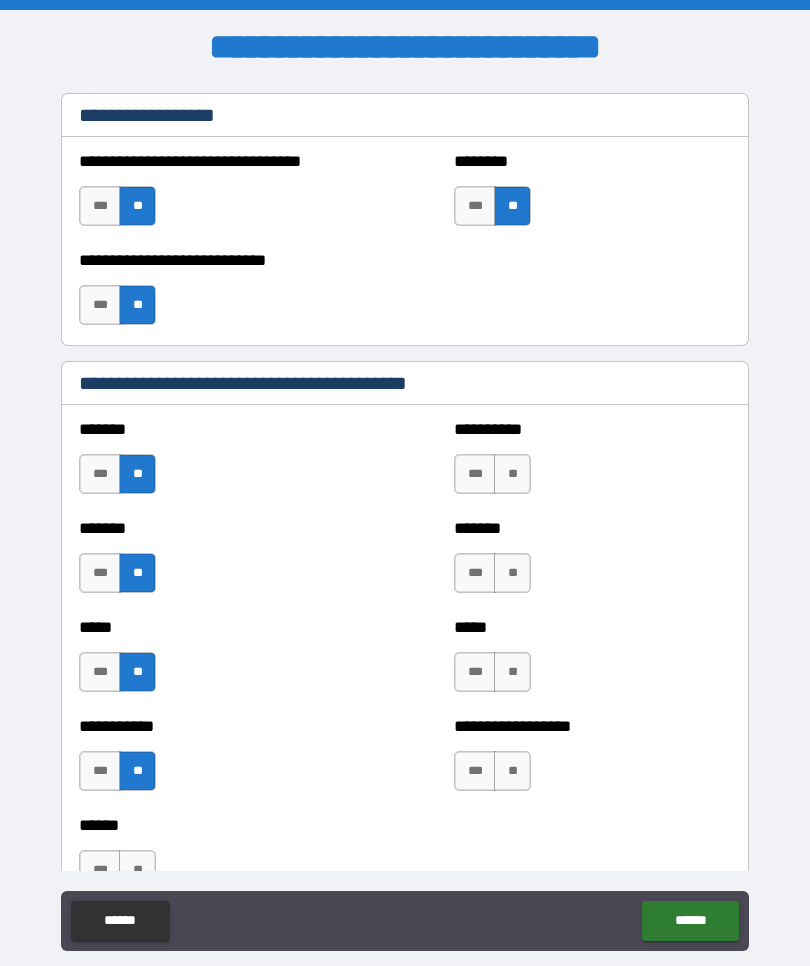 click on "**" at bounding box center [512, 474] 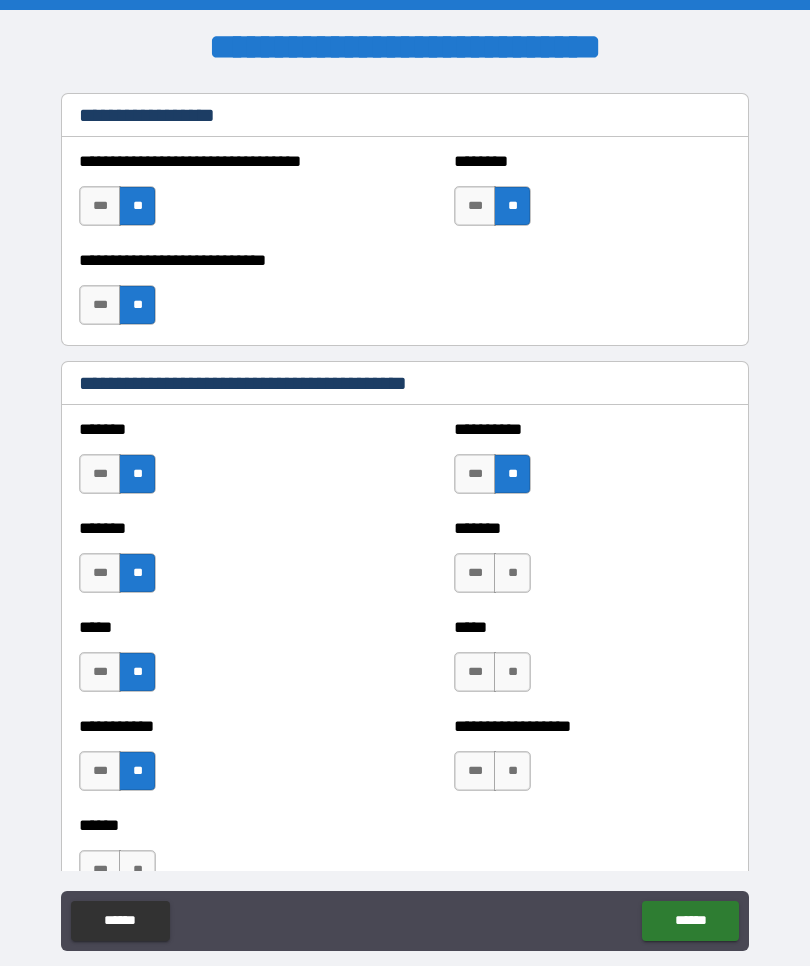 click on "**" at bounding box center [512, 573] 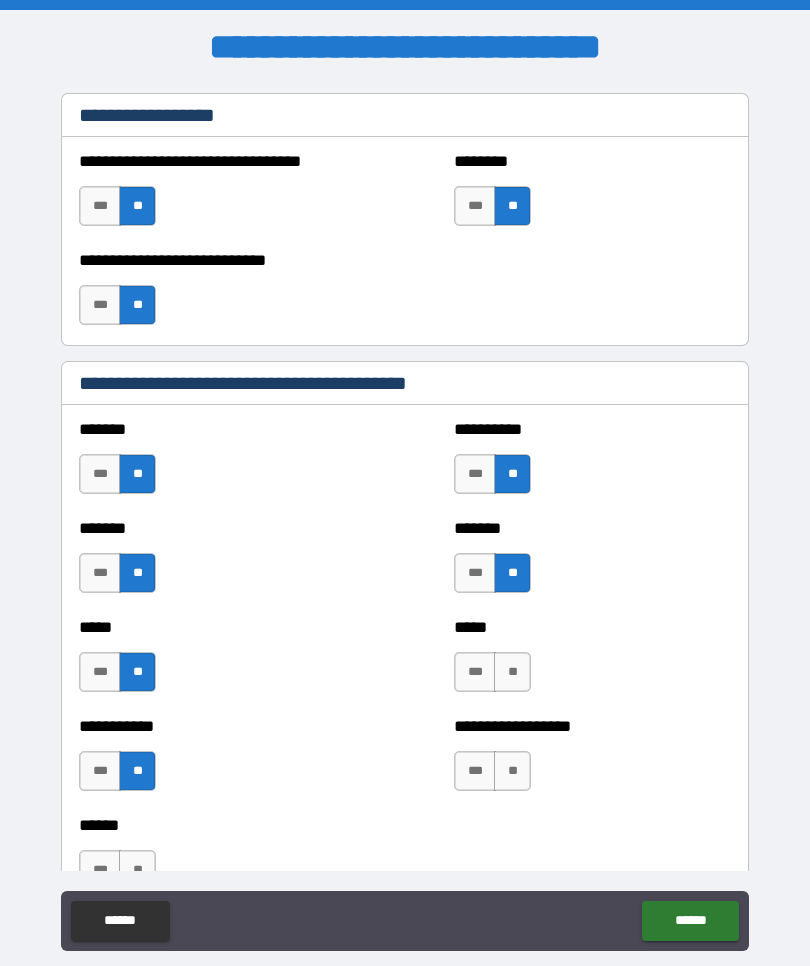 click on "**" at bounding box center [512, 672] 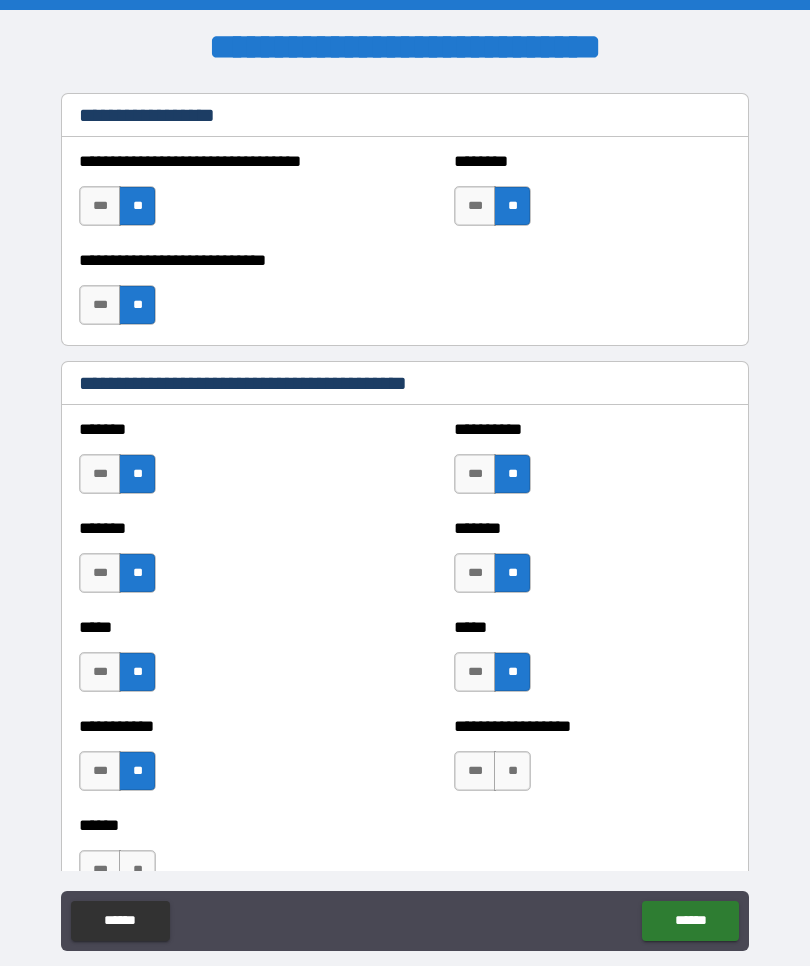 click on "**" at bounding box center (512, 771) 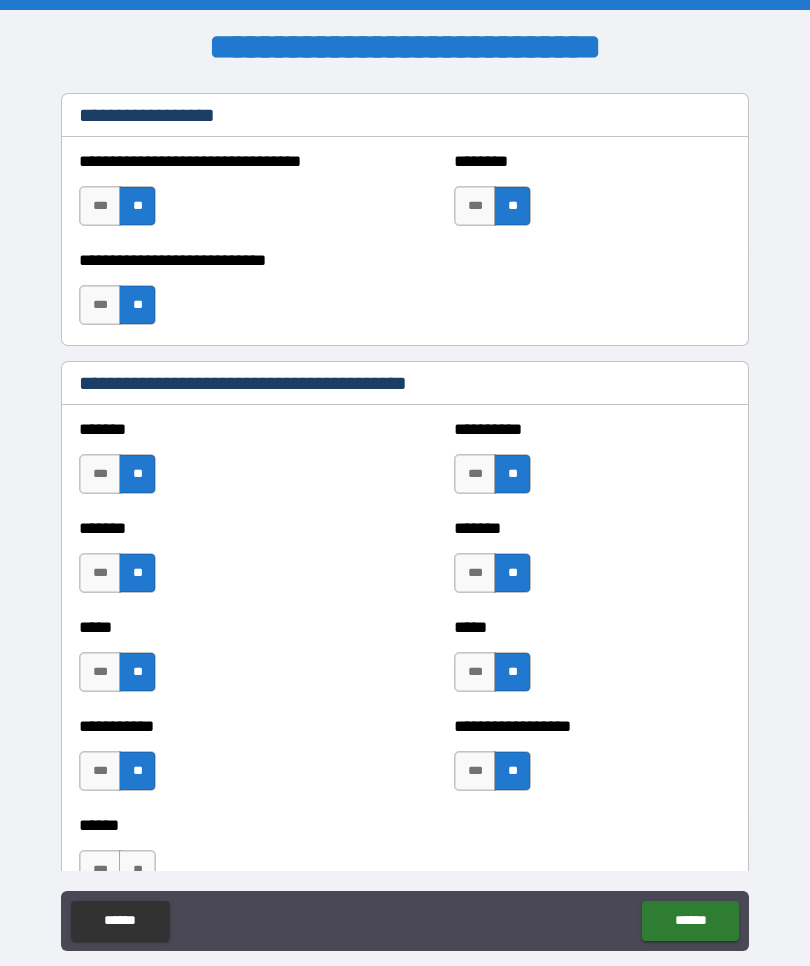 click on "**" at bounding box center [137, 870] 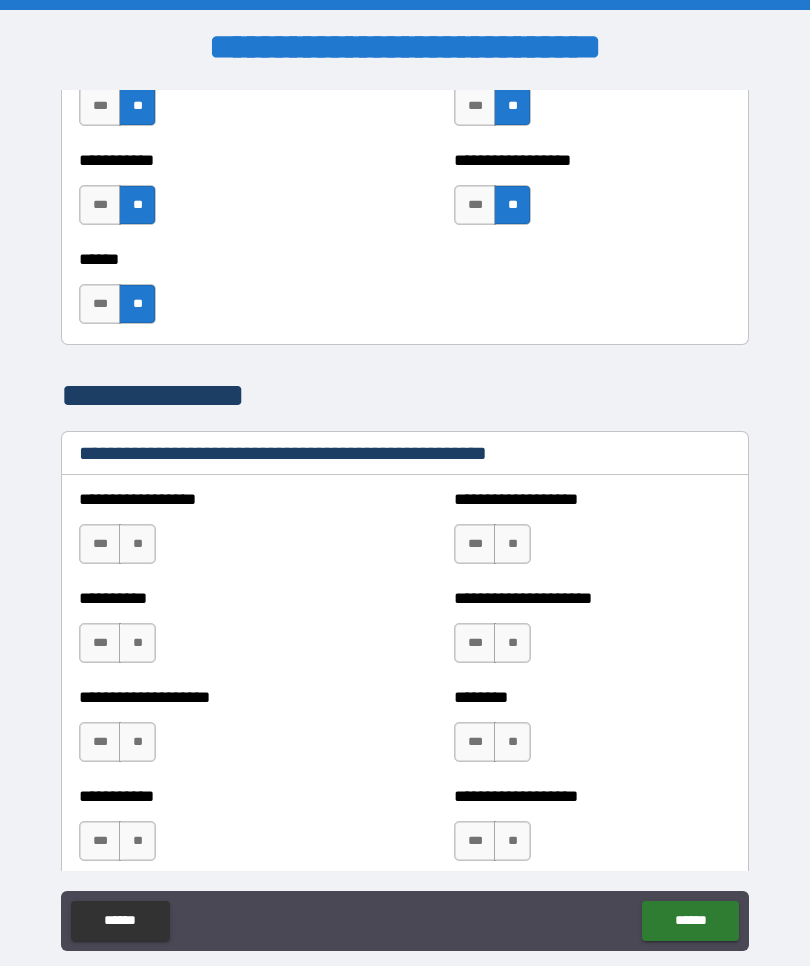 scroll, scrollTop: 2192, scrollLeft: 0, axis: vertical 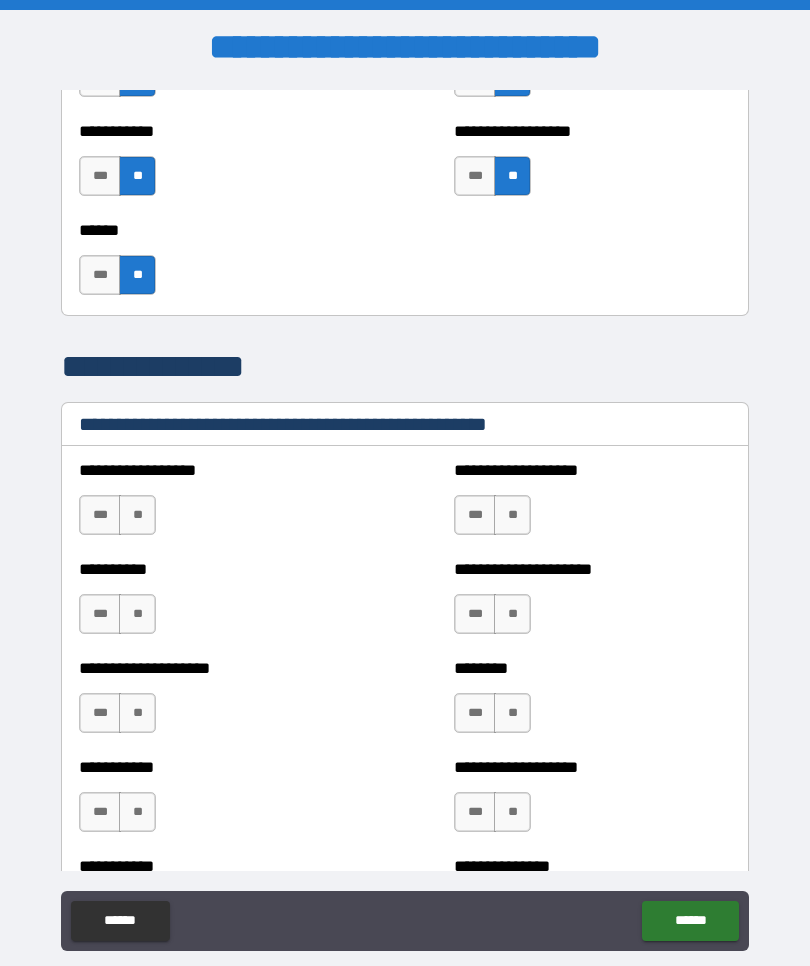 click on "**" at bounding box center [137, 515] 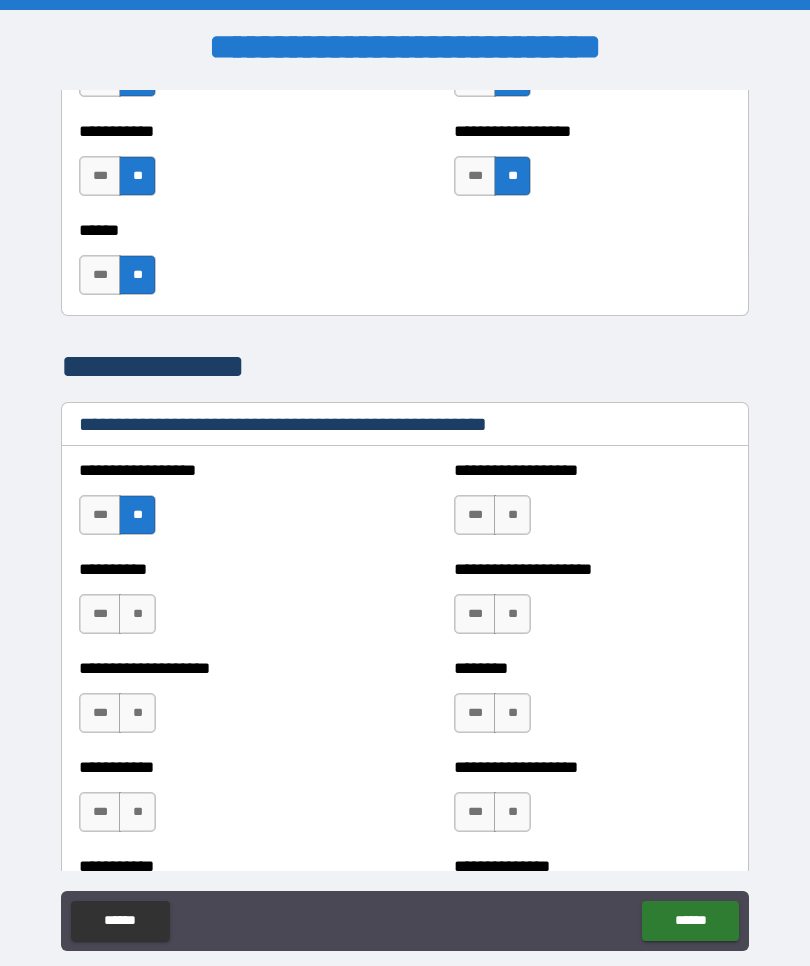 click on "**" at bounding box center (512, 515) 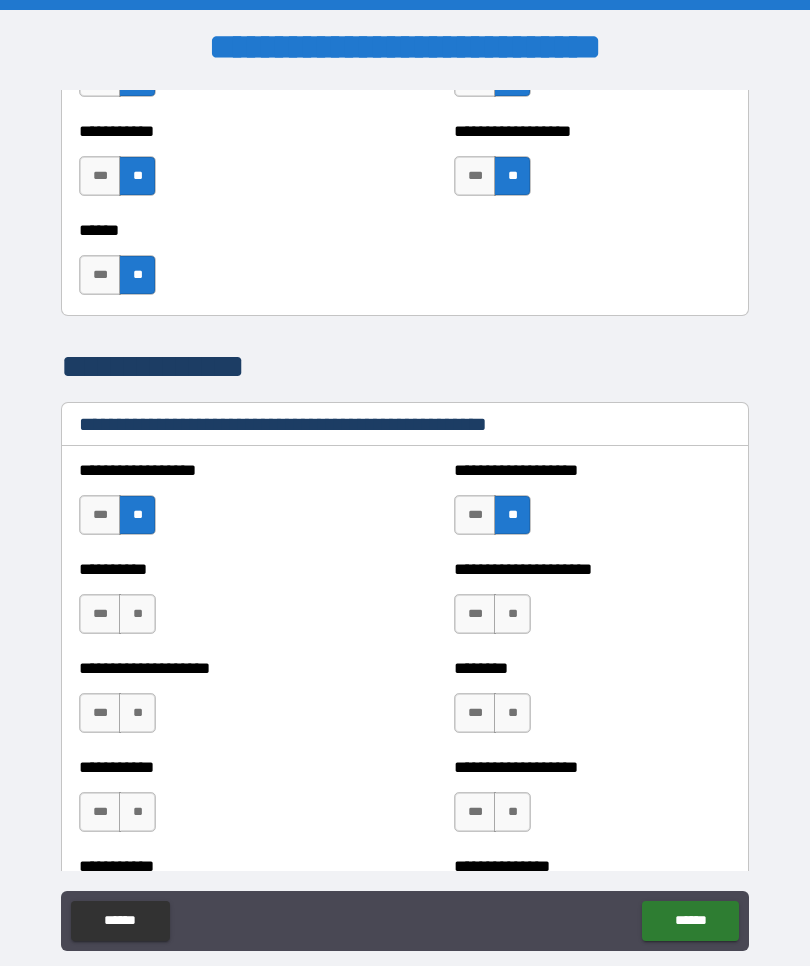 click on "**" at bounding box center (512, 614) 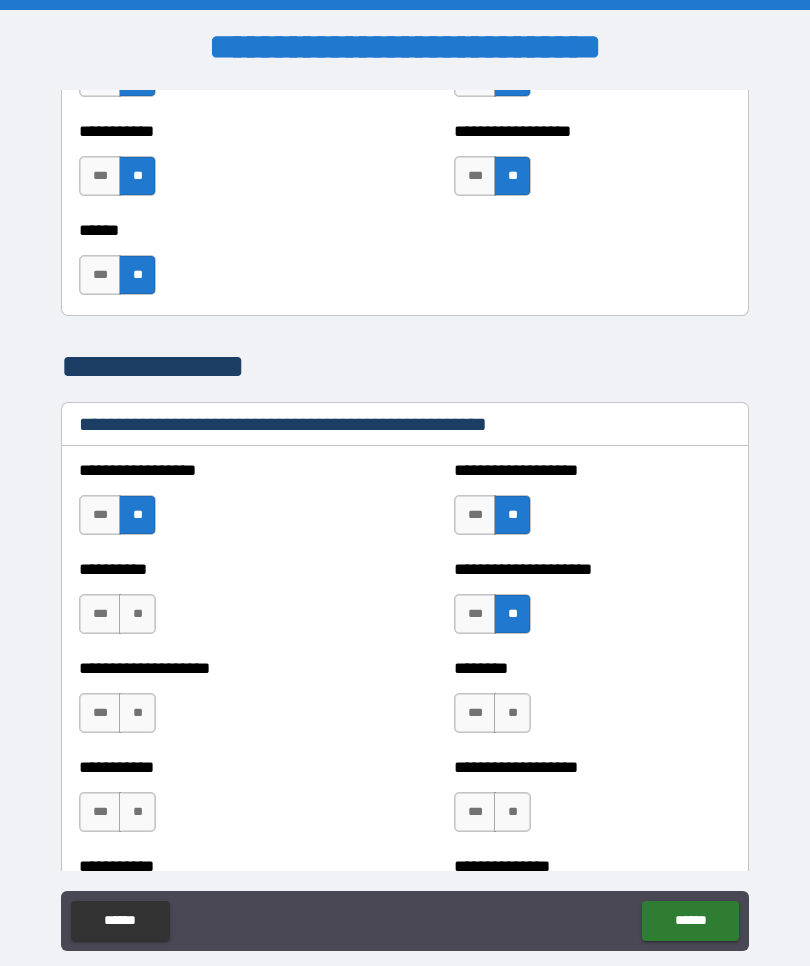 click on "**" at bounding box center [137, 614] 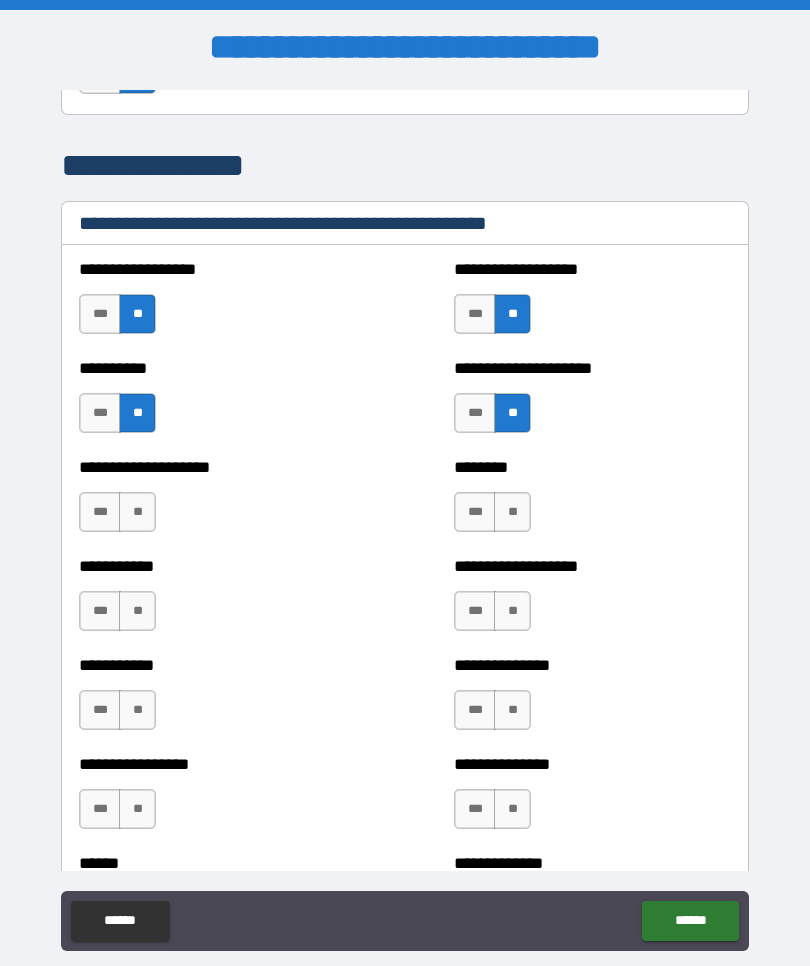 scroll, scrollTop: 2428, scrollLeft: 0, axis: vertical 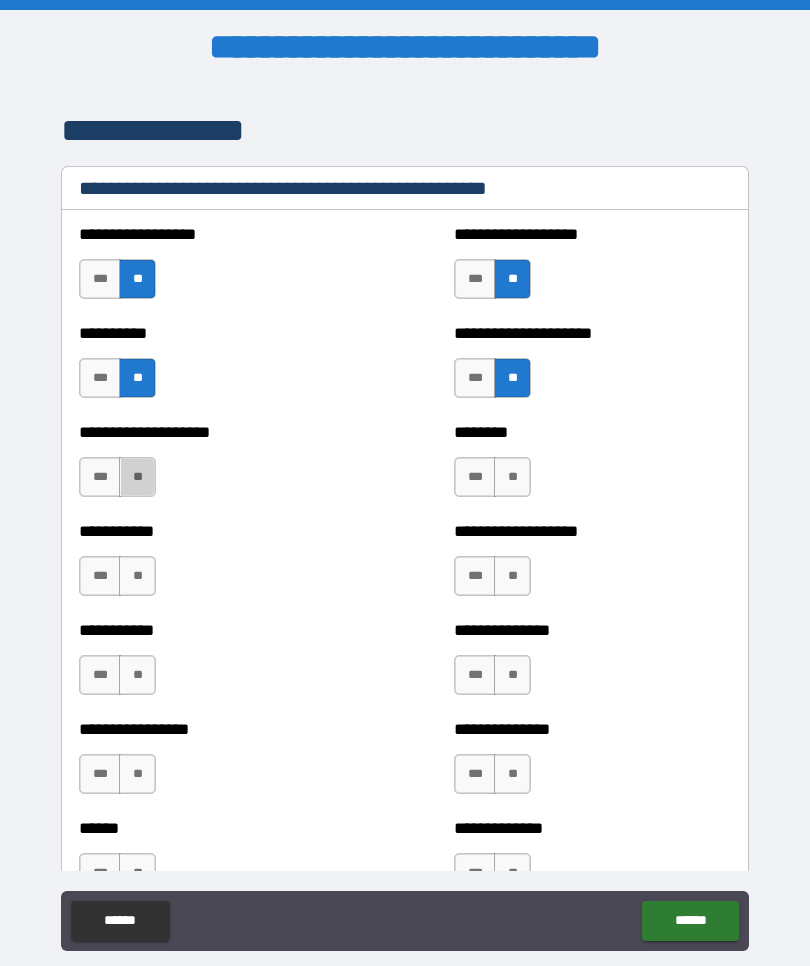 click on "**" at bounding box center (137, 477) 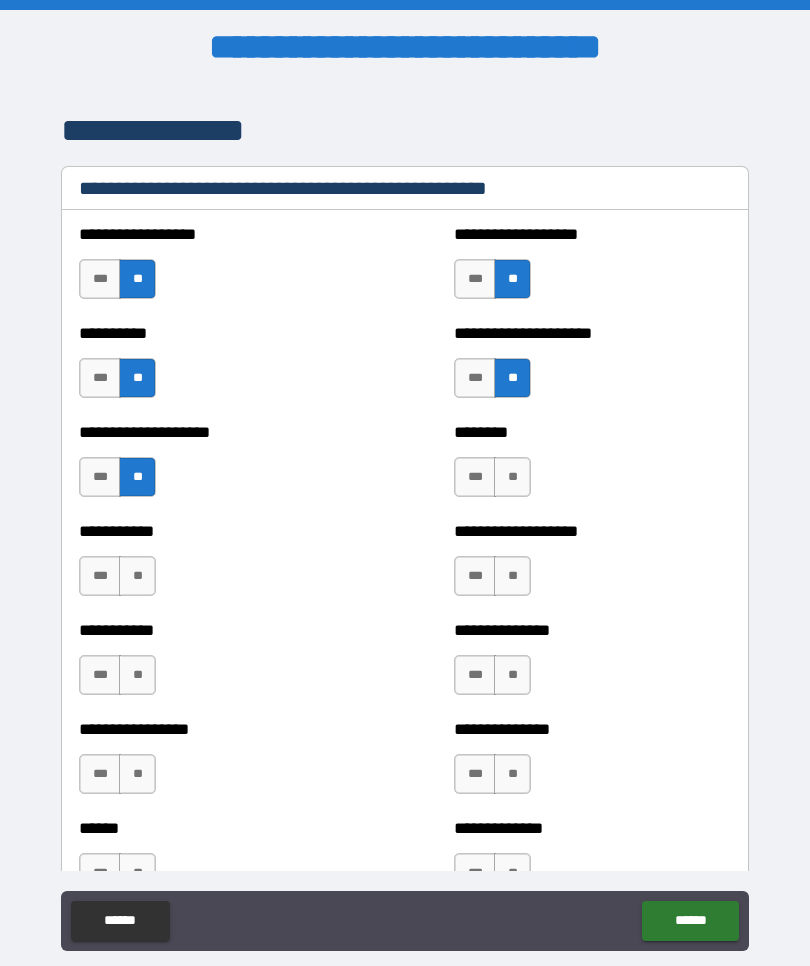 click on "**" at bounding box center (512, 477) 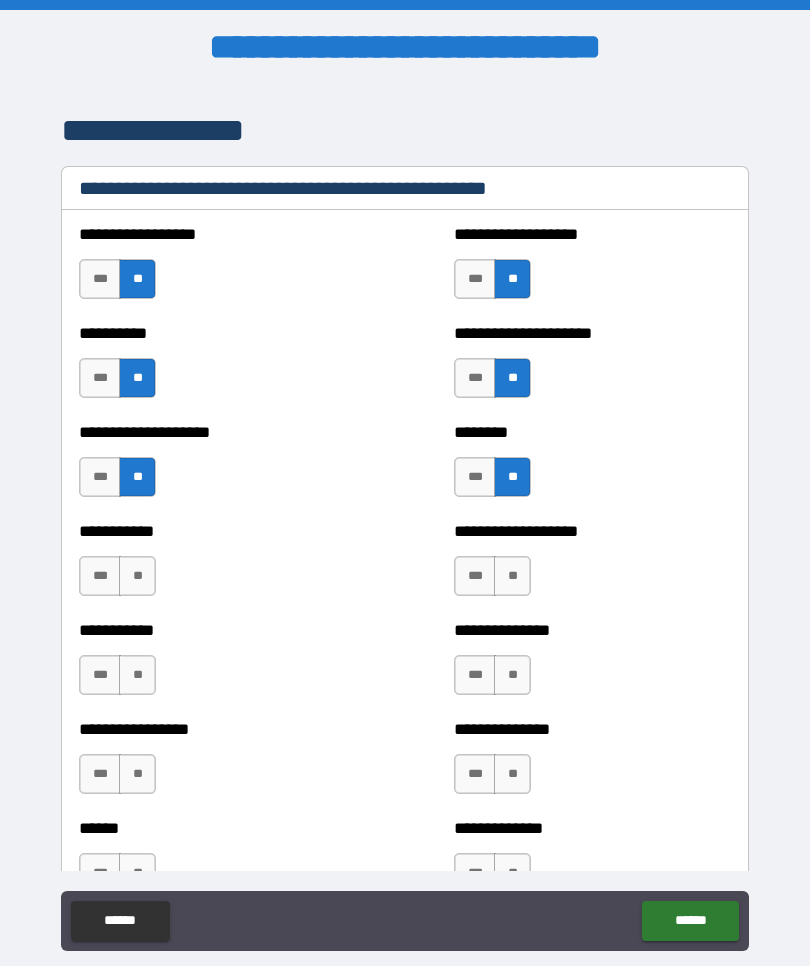 click on "**" at bounding box center [512, 576] 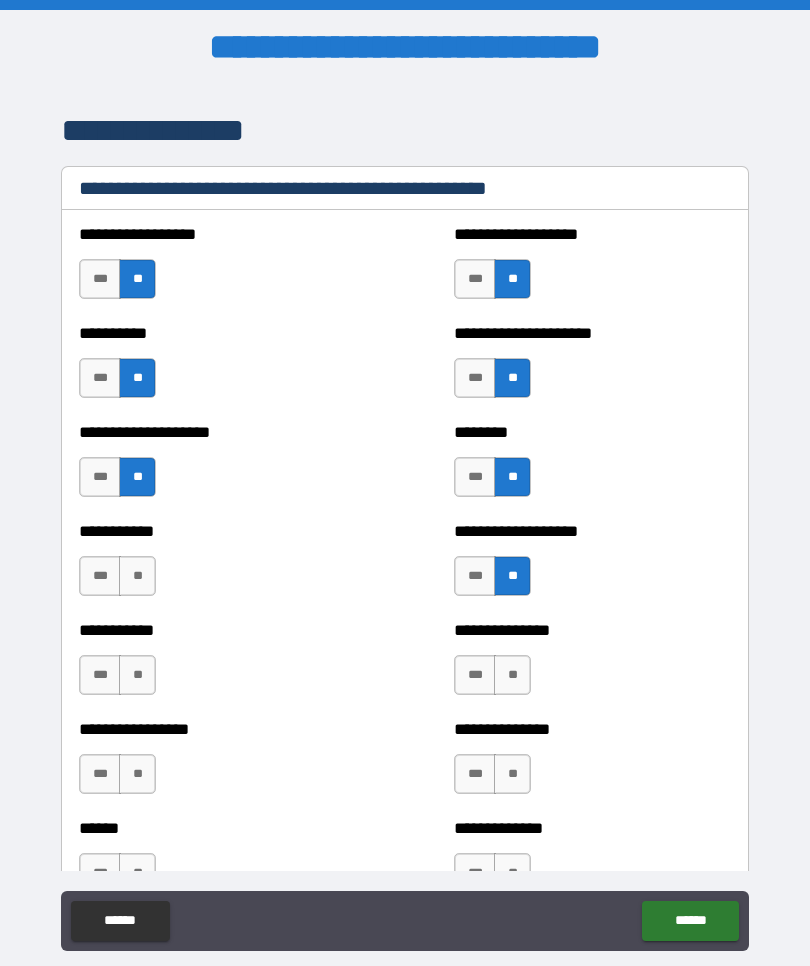click on "**" at bounding box center [137, 576] 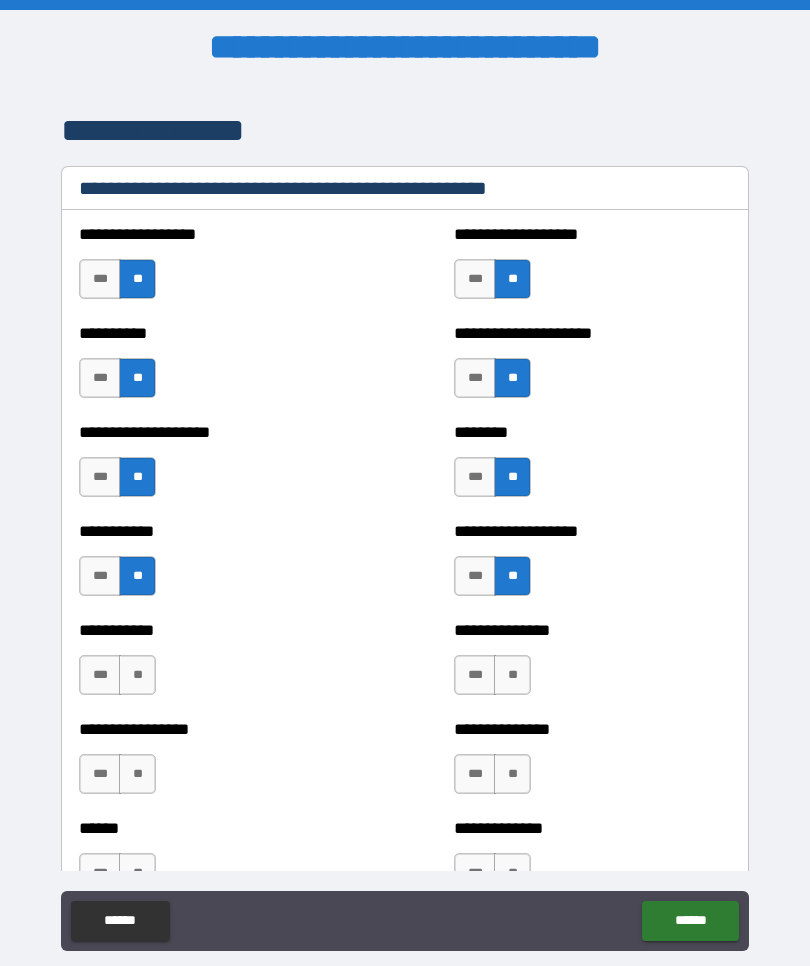 click on "**" at bounding box center [137, 675] 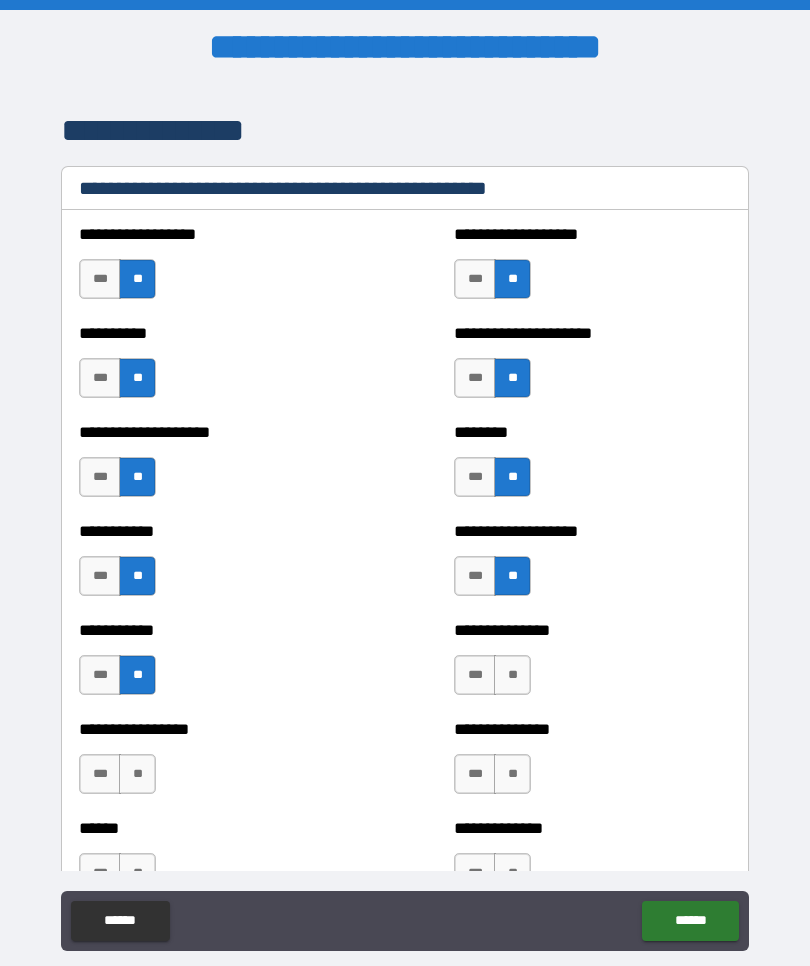 click on "**" at bounding box center [512, 675] 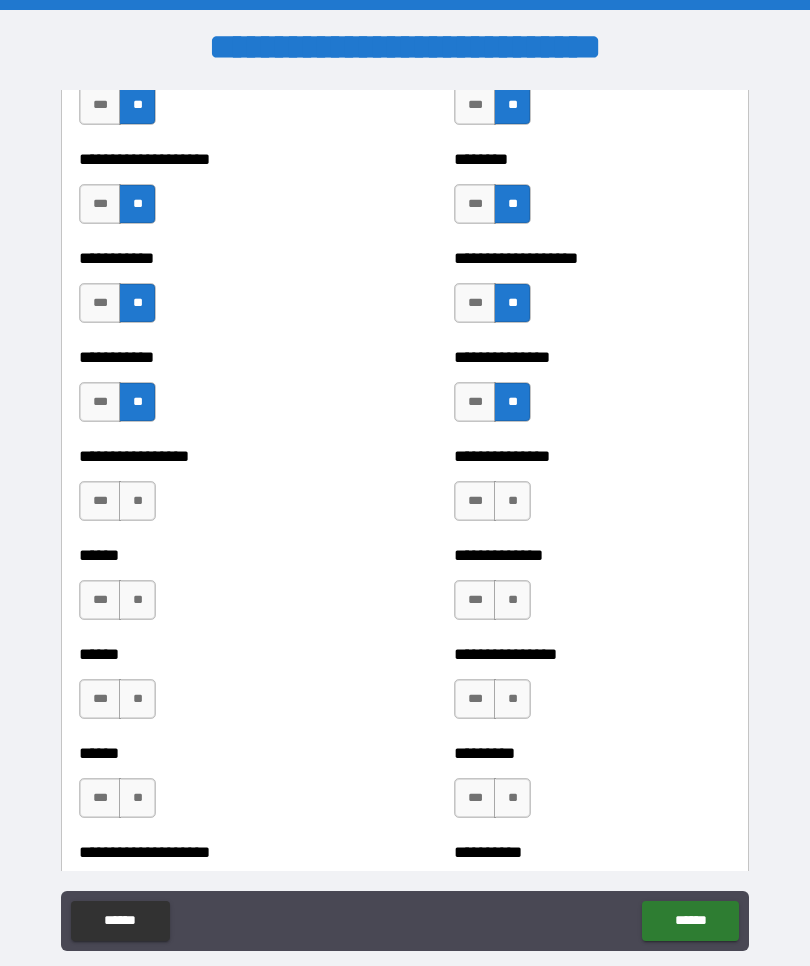 scroll, scrollTop: 2710, scrollLeft: 0, axis: vertical 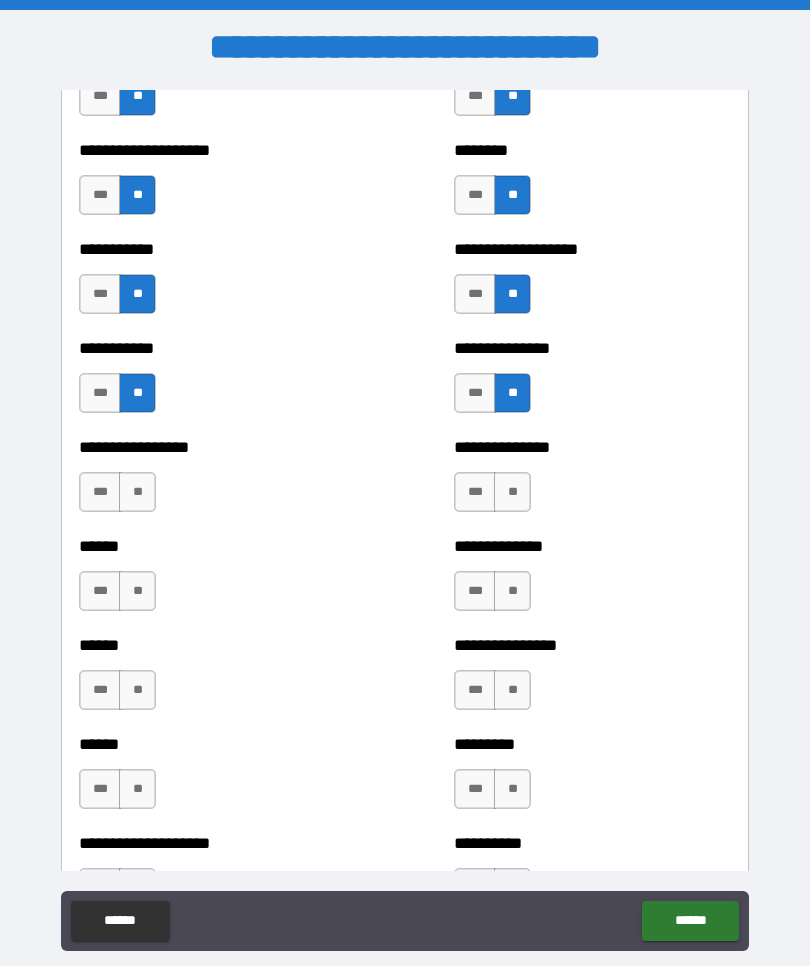 click on "**" at bounding box center (512, 492) 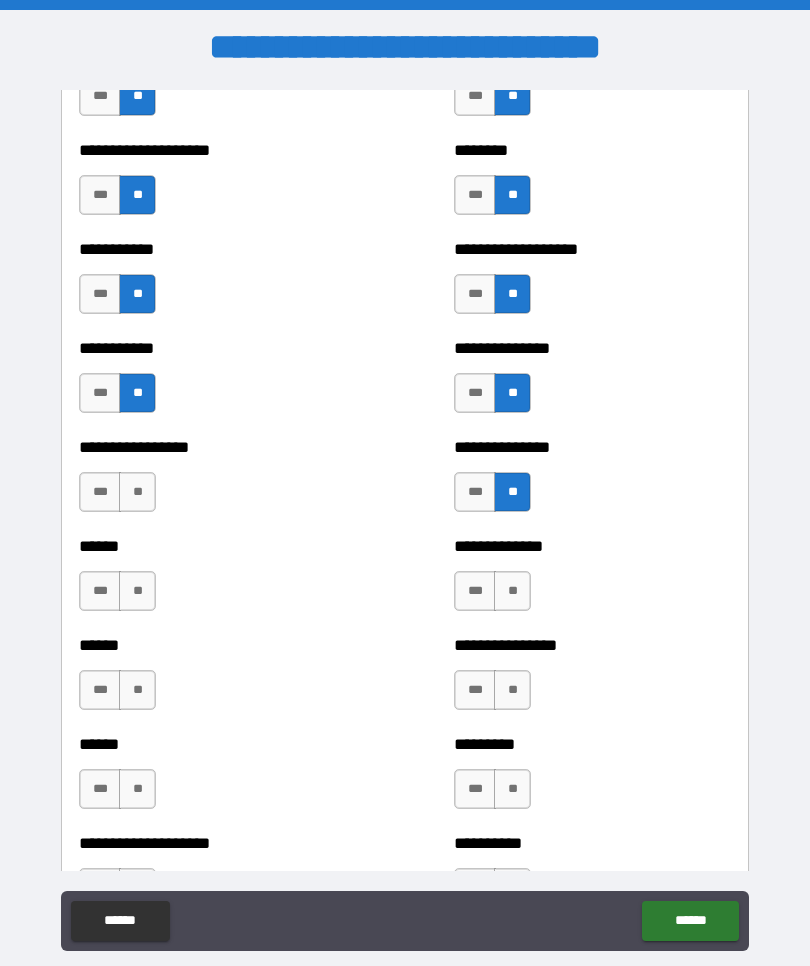 click on "**" at bounding box center (137, 492) 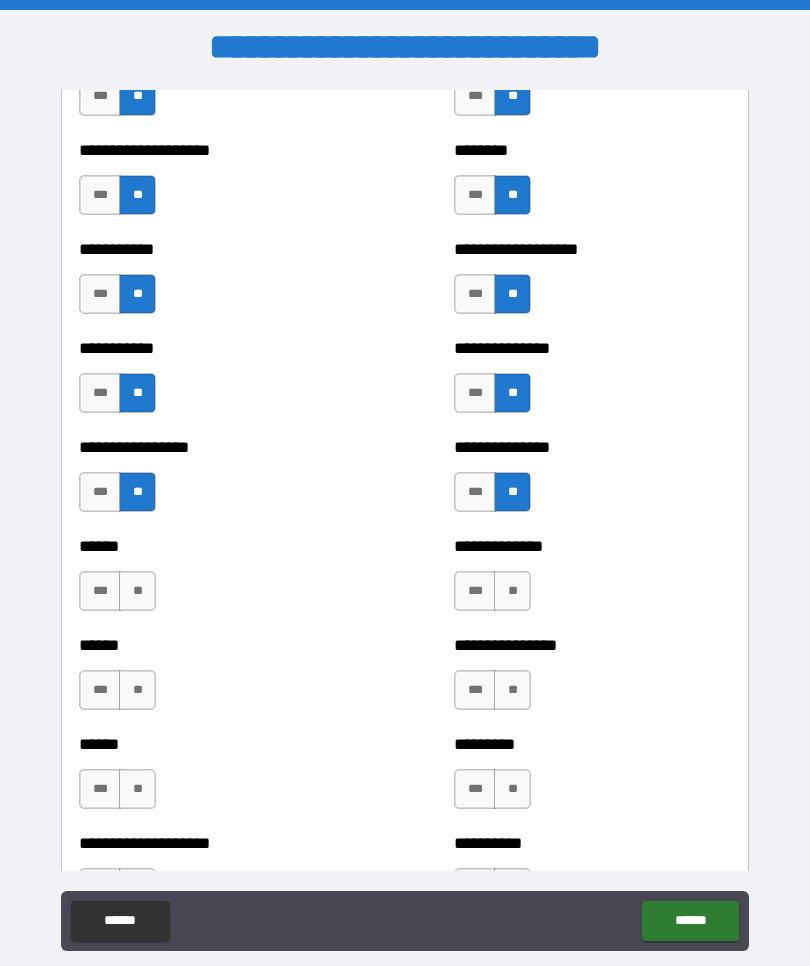 click on "**" at bounding box center [137, 591] 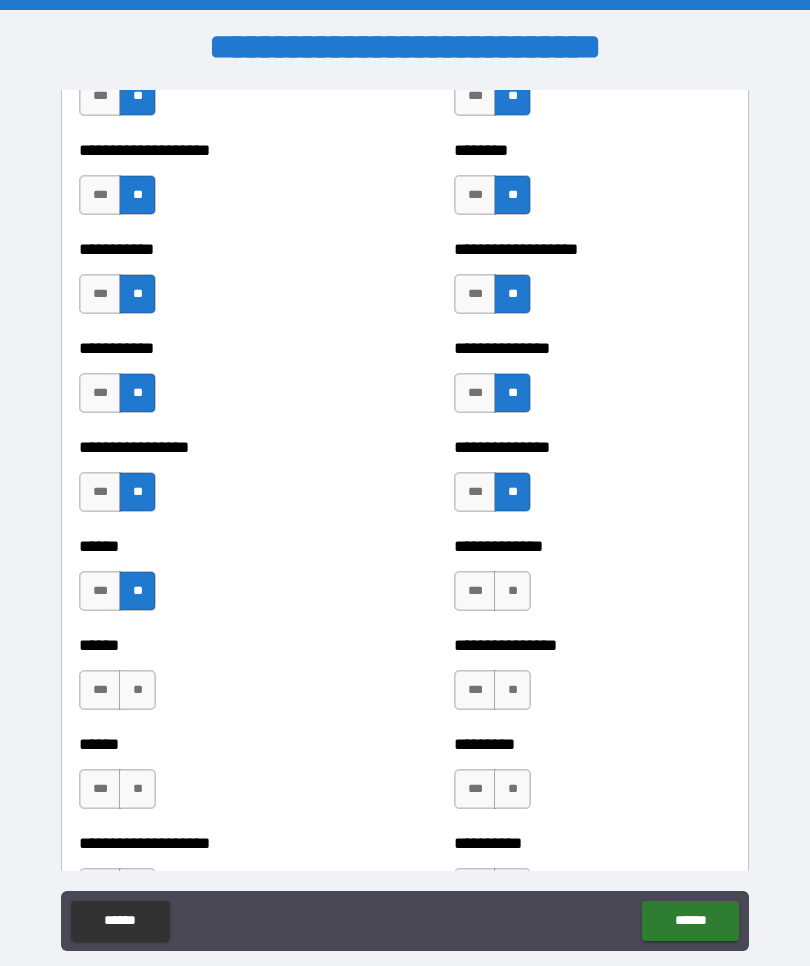 click on "**" at bounding box center [512, 591] 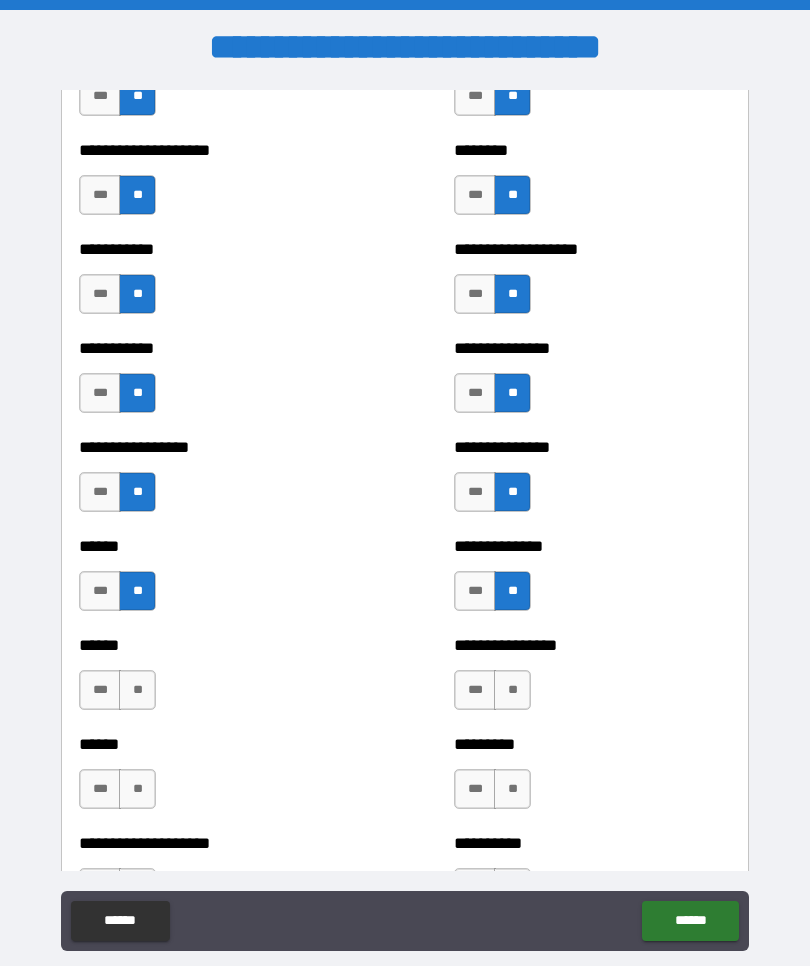 click on "**" at bounding box center (512, 690) 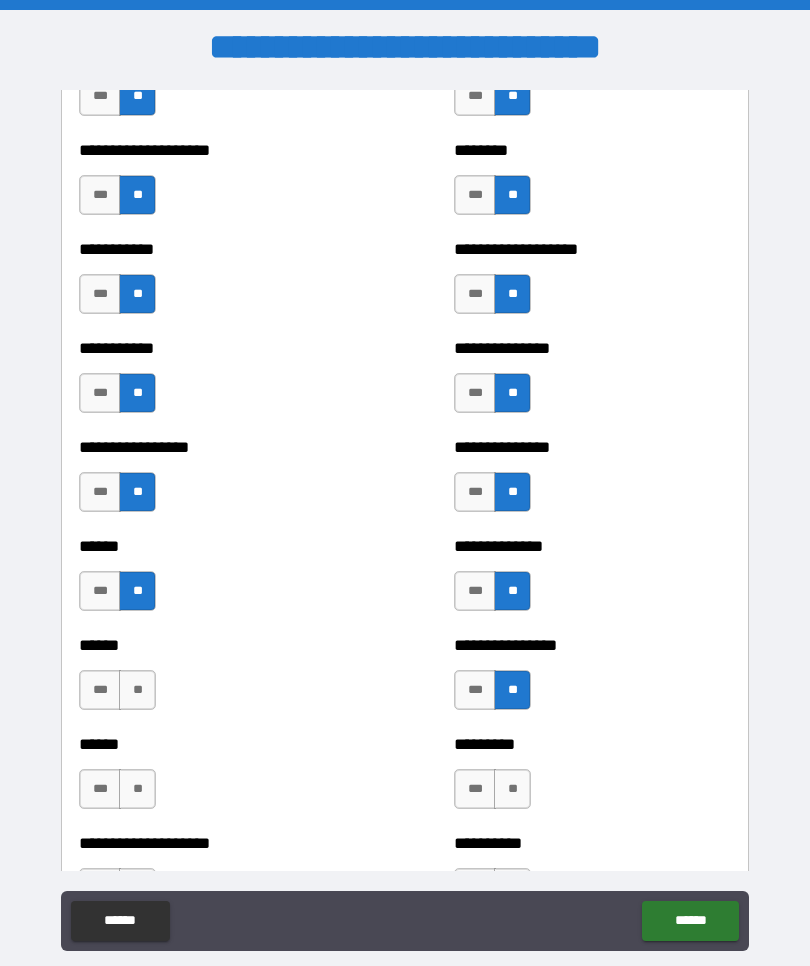click on "**" at bounding box center [137, 690] 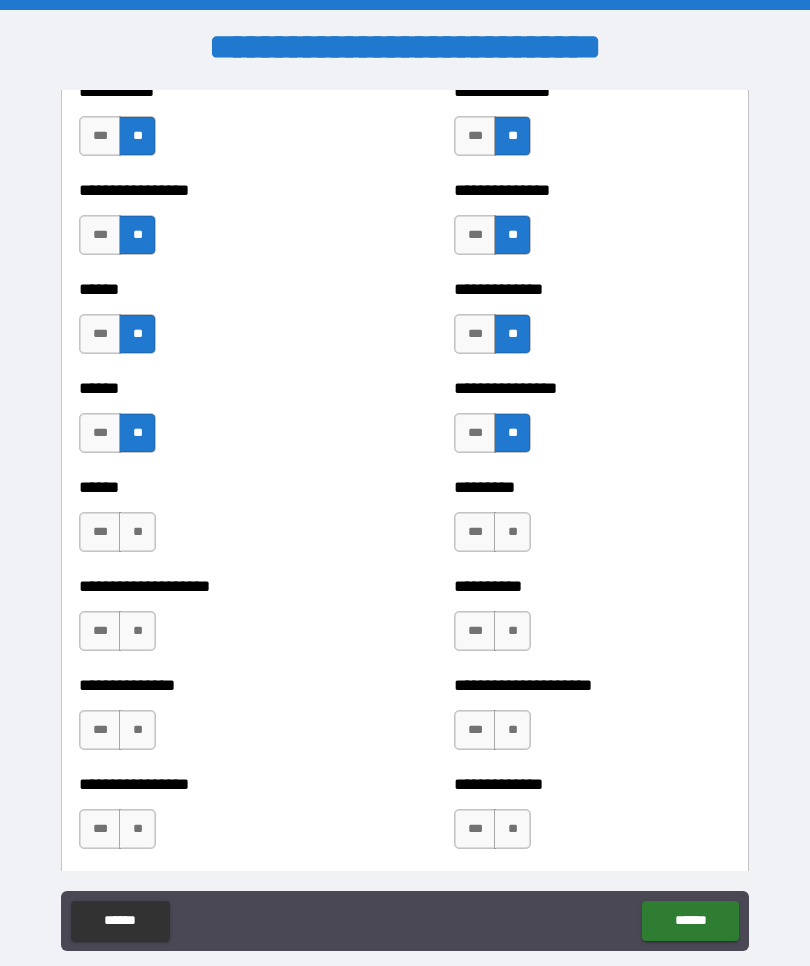 scroll, scrollTop: 2986, scrollLeft: 0, axis: vertical 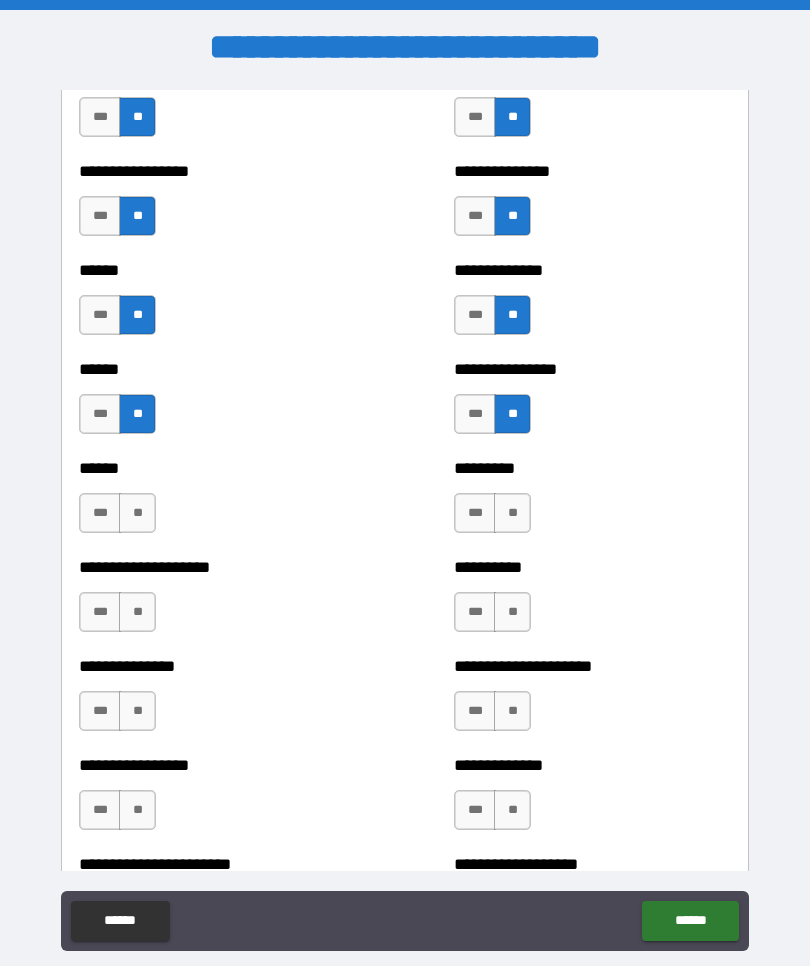 click on "**" at bounding box center [137, 513] 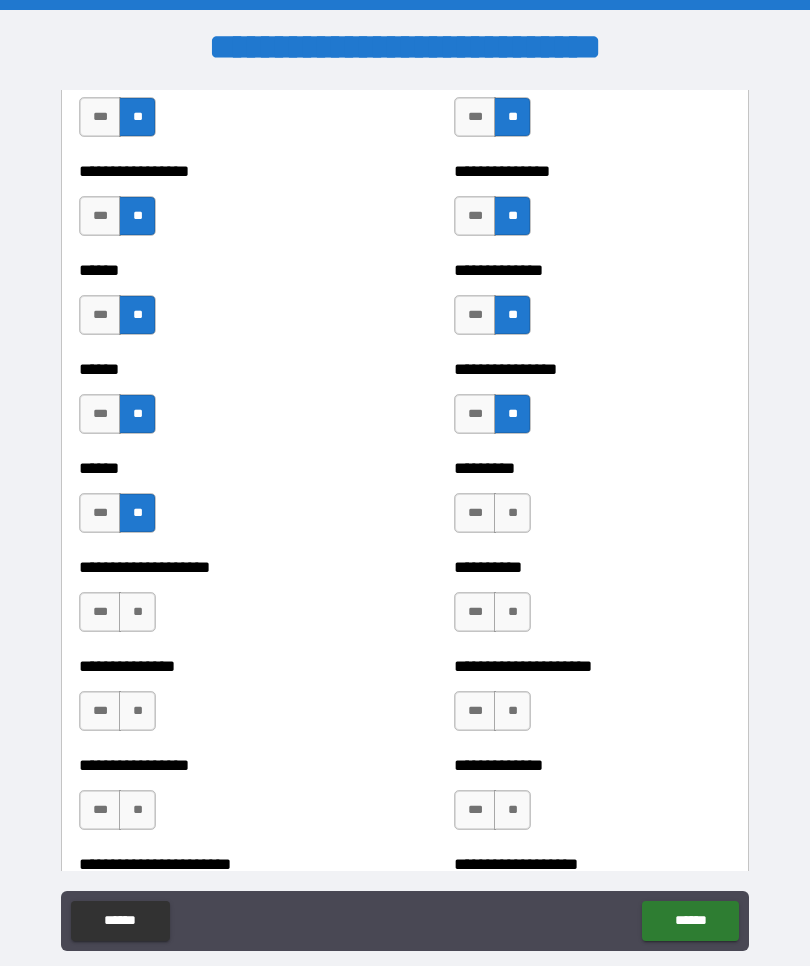 click on "**" at bounding box center (512, 513) 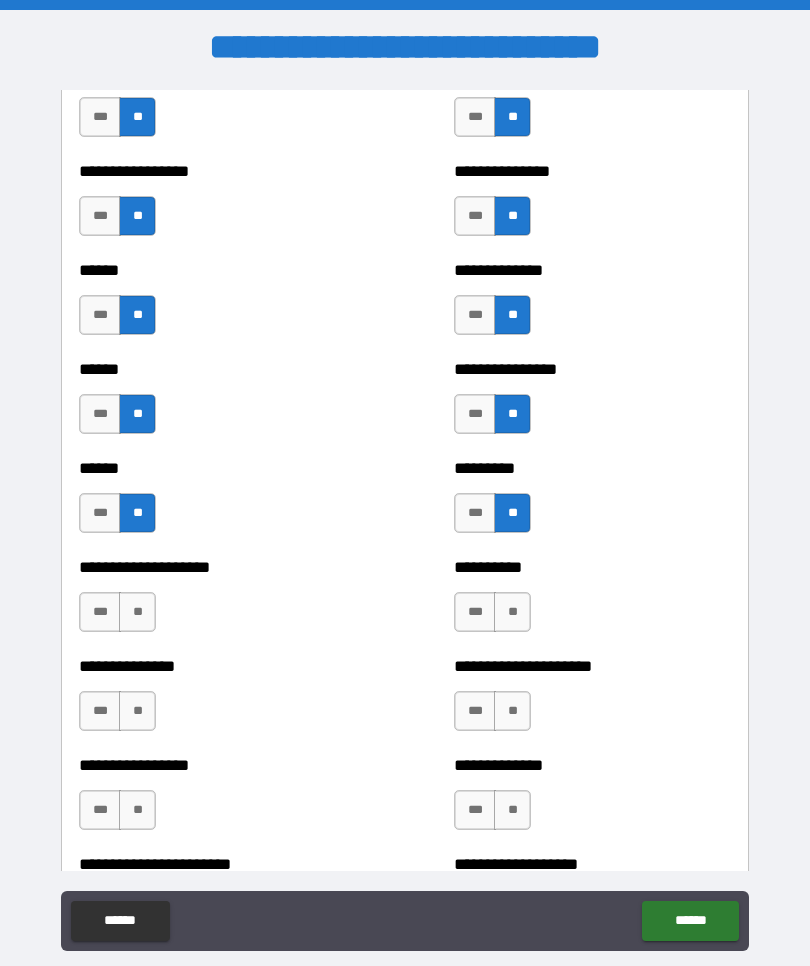 click on "**" at bounding box center [137, 612] 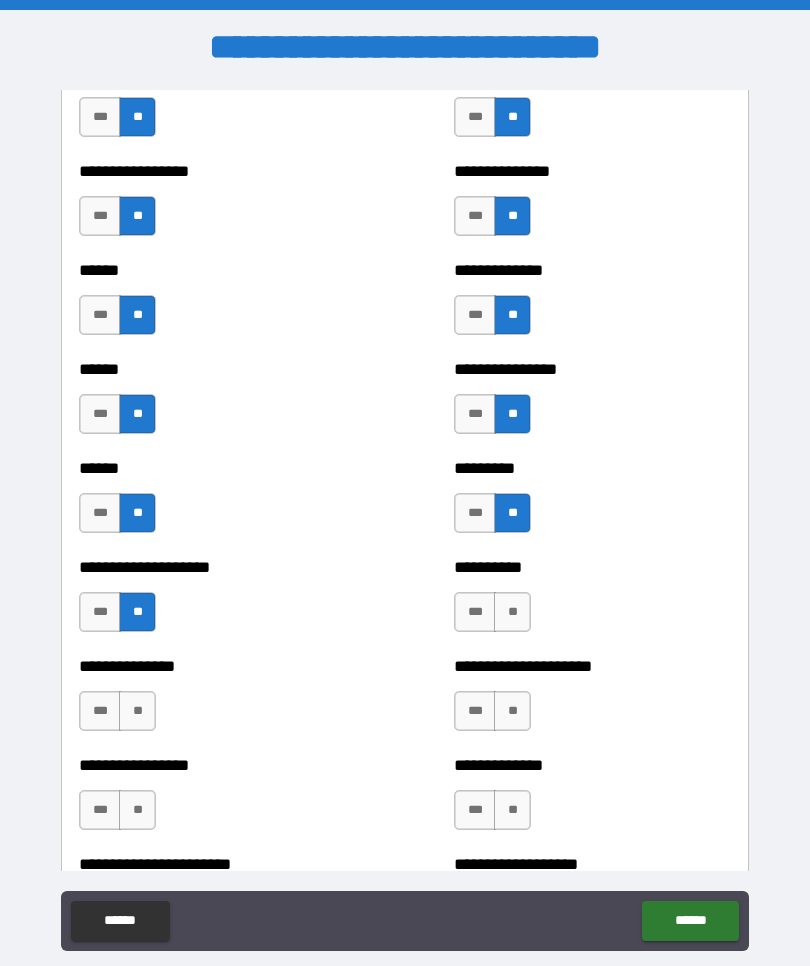 click on "**" at bounding box center [512, 612] 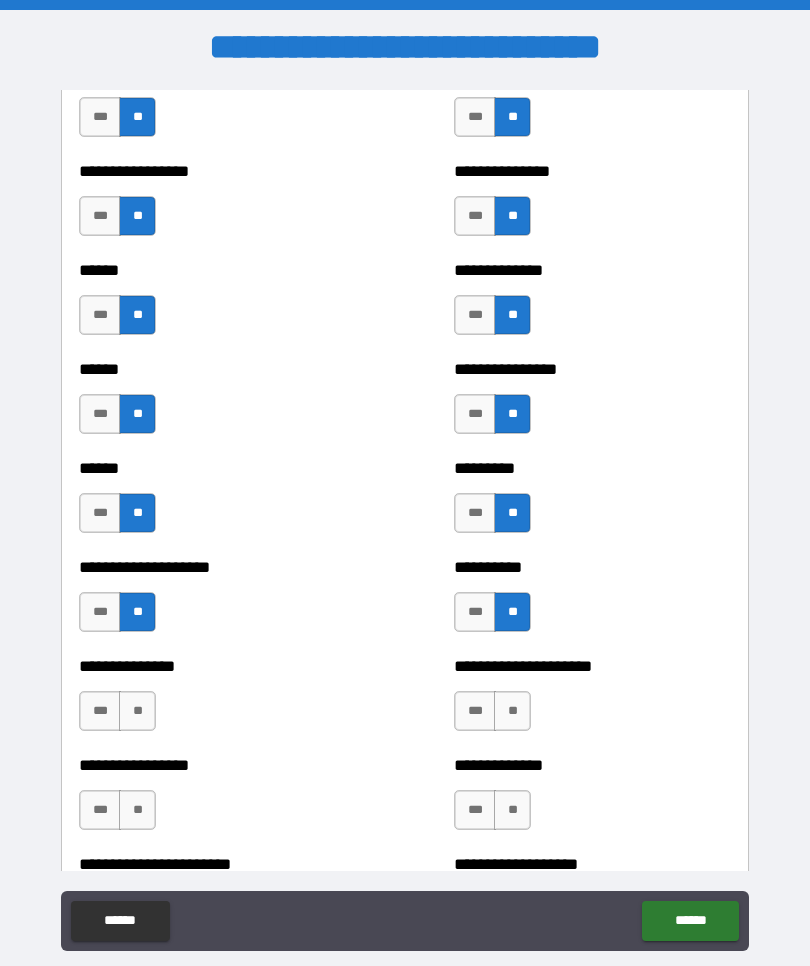 click on "**" at bounding box center (137, 711) 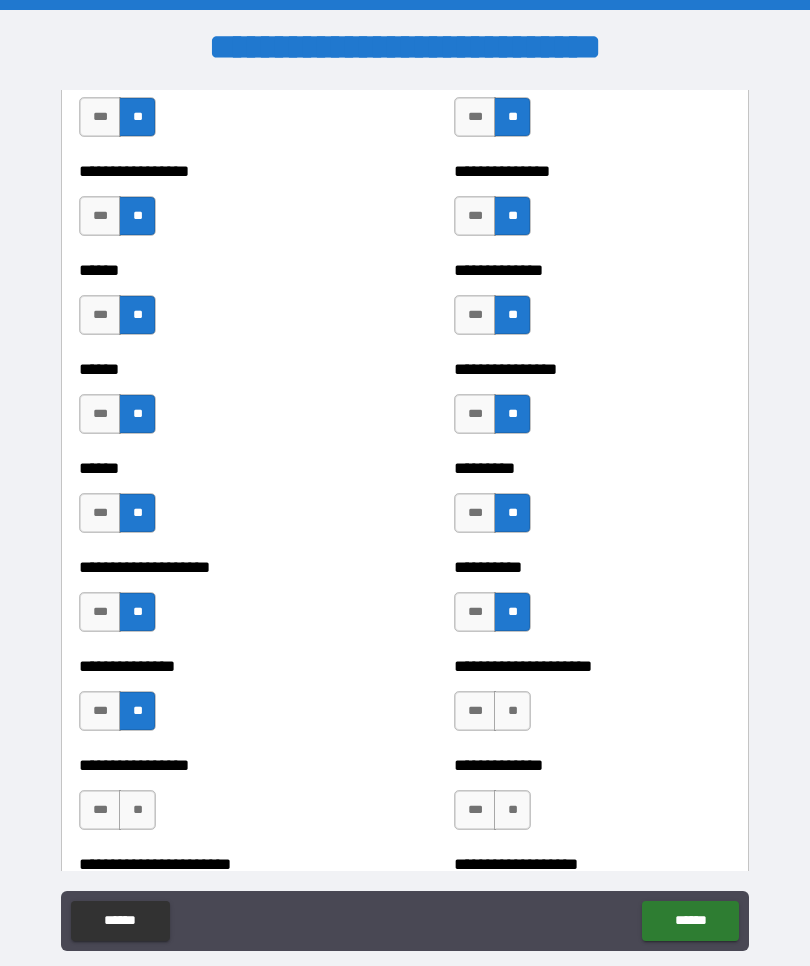 click on "**" at bounding box center [512, 711] 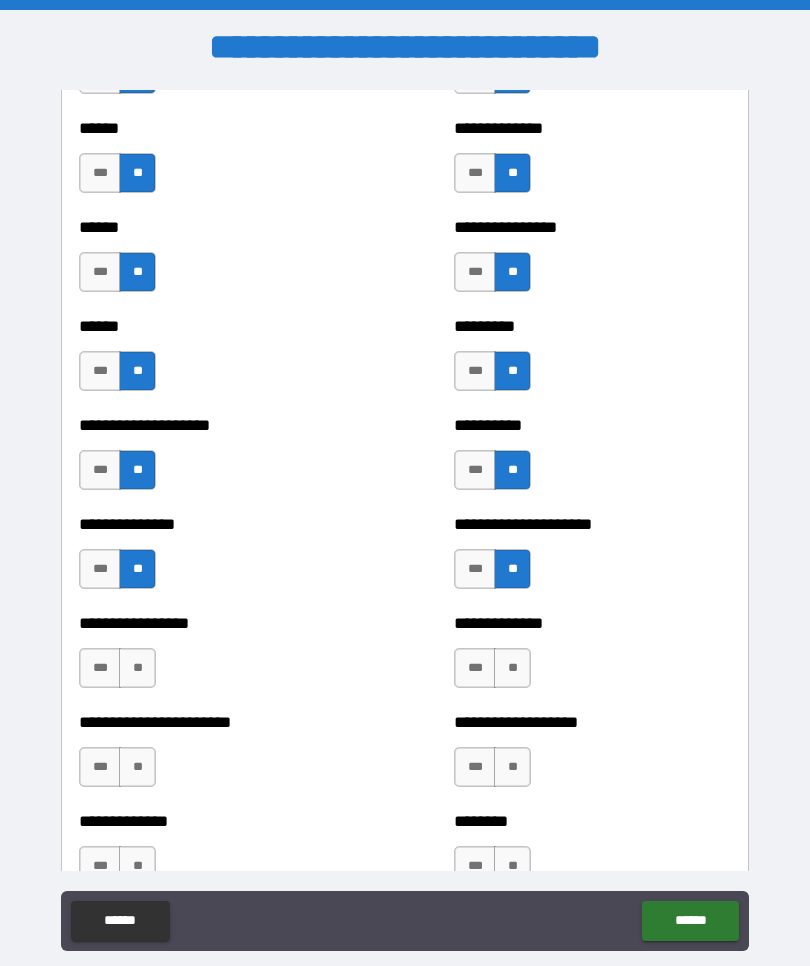 scroll, scrollTop: 3169, scrollLeft: 0, axis: vertical 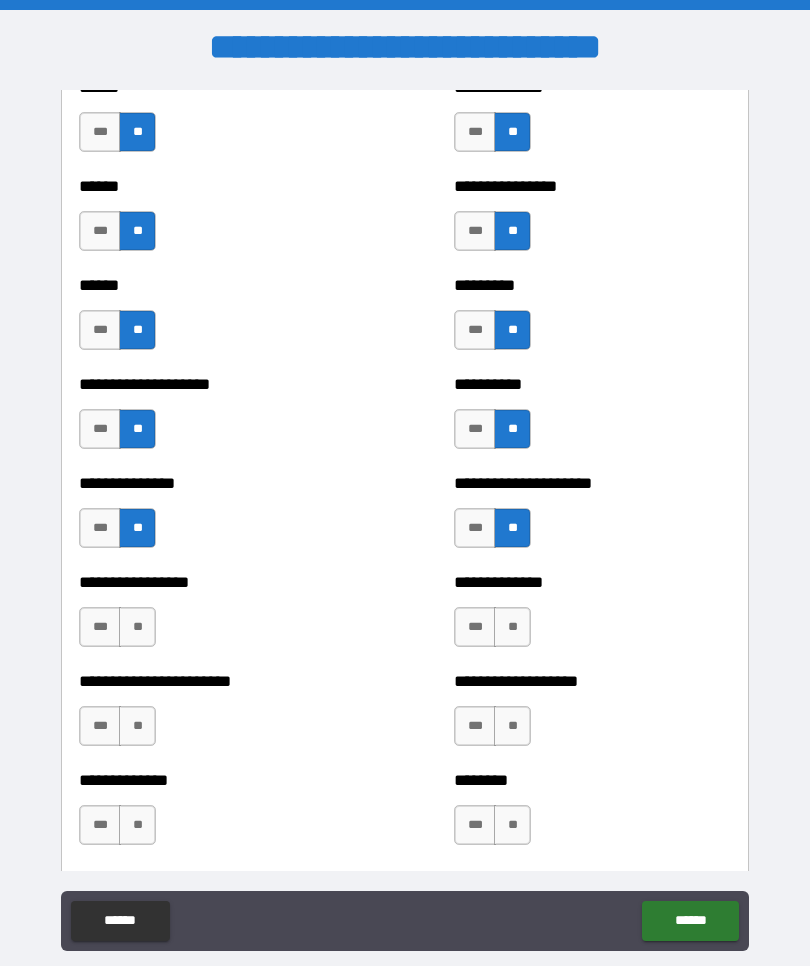 click on "**" at bounding box center (512, 627) 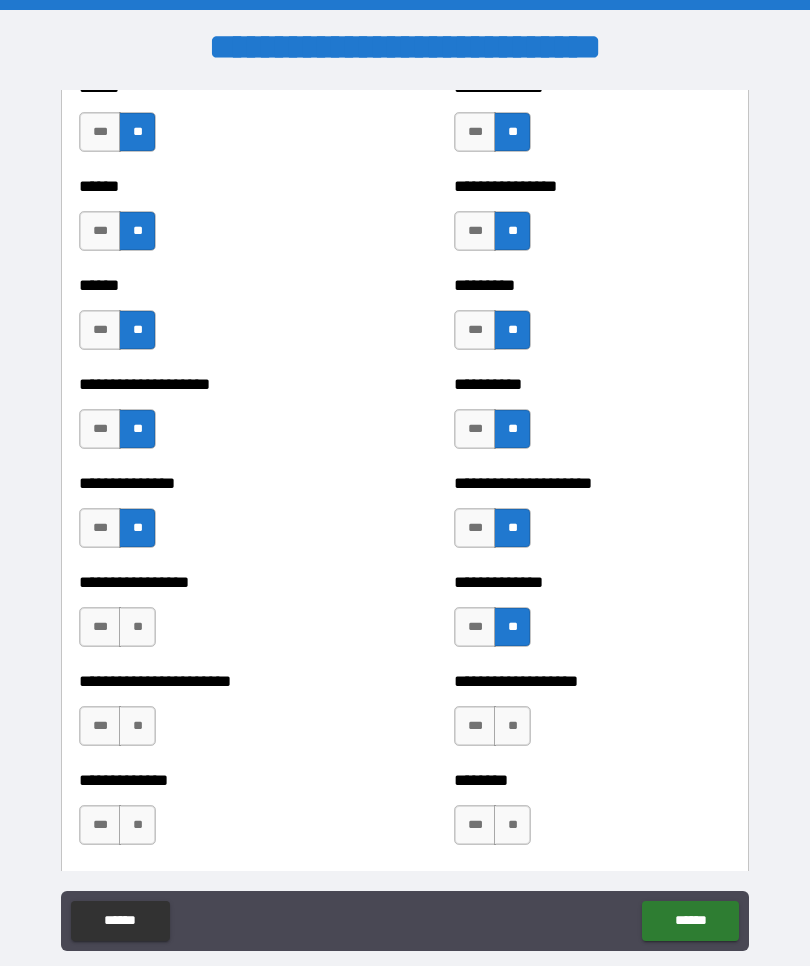 click on "**" at bounding box center [137, 627] 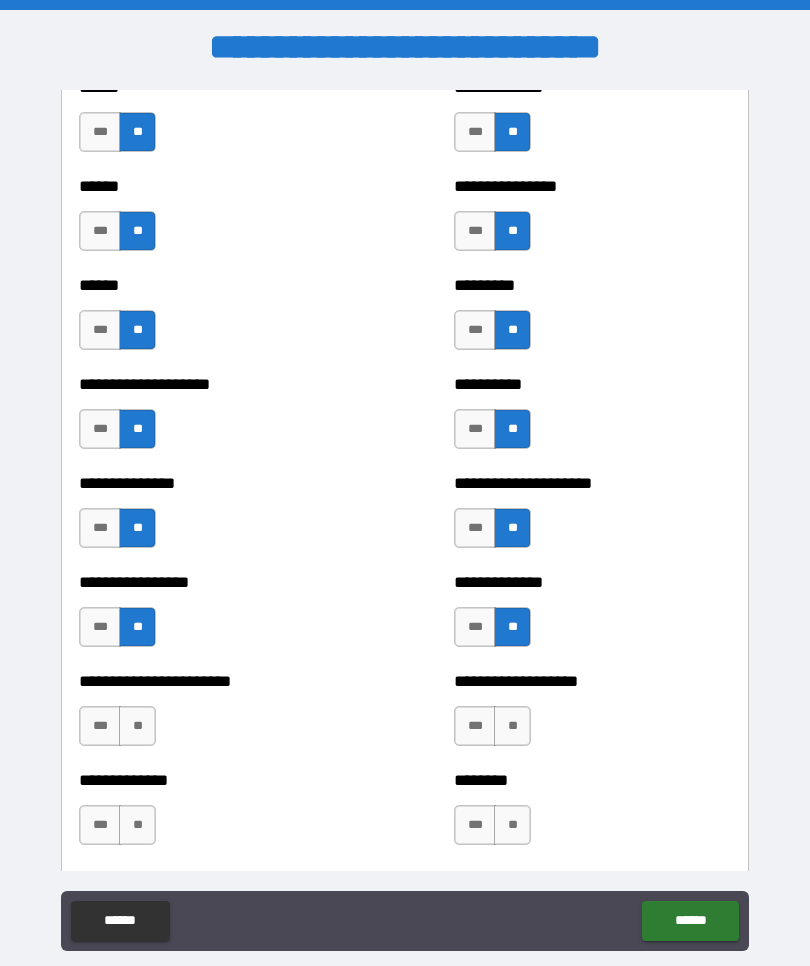 click on "**" at bounding box center [137, 726] 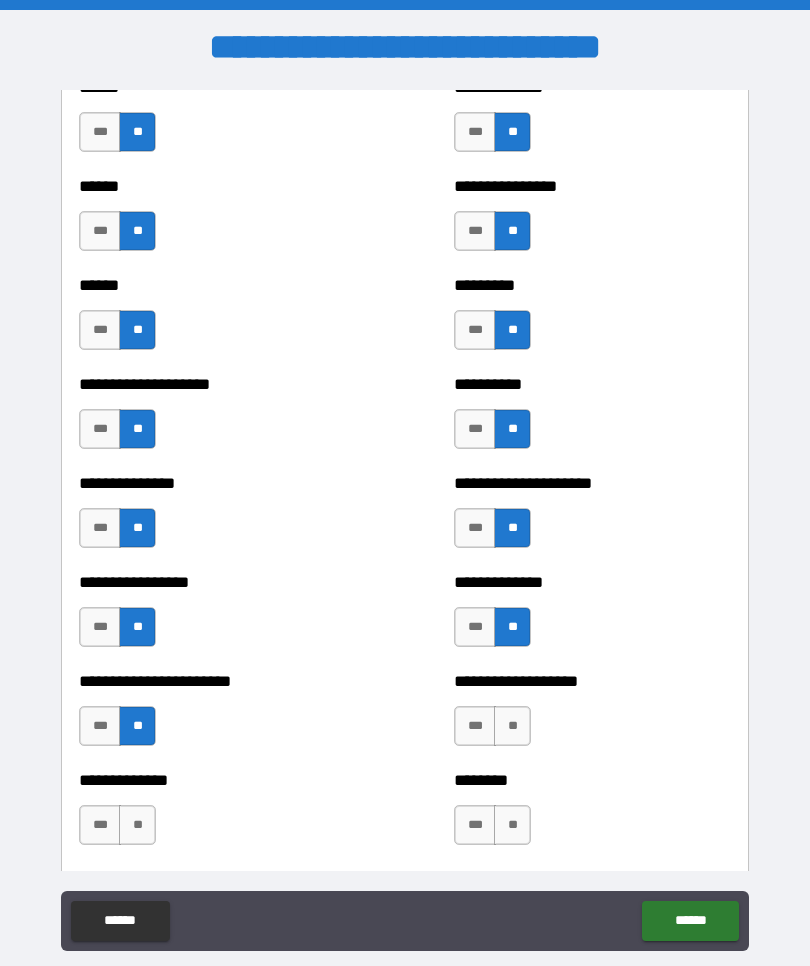 click on "**" at bounding box center (512, 726) 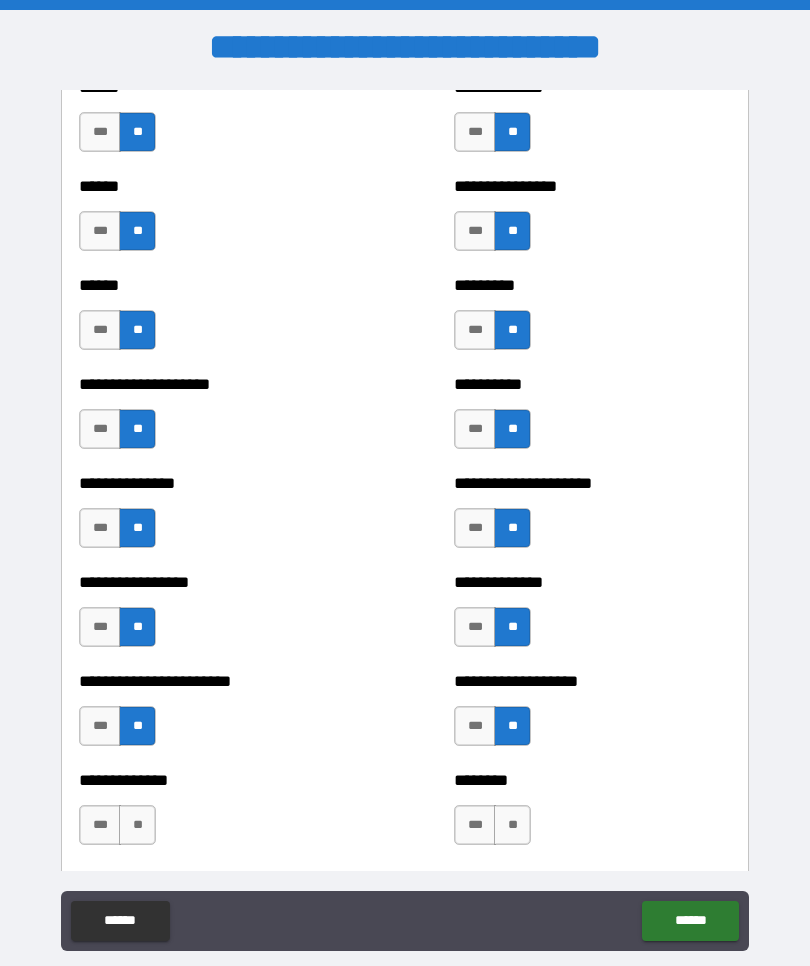 click on "**" at bounding box center (512, 825) 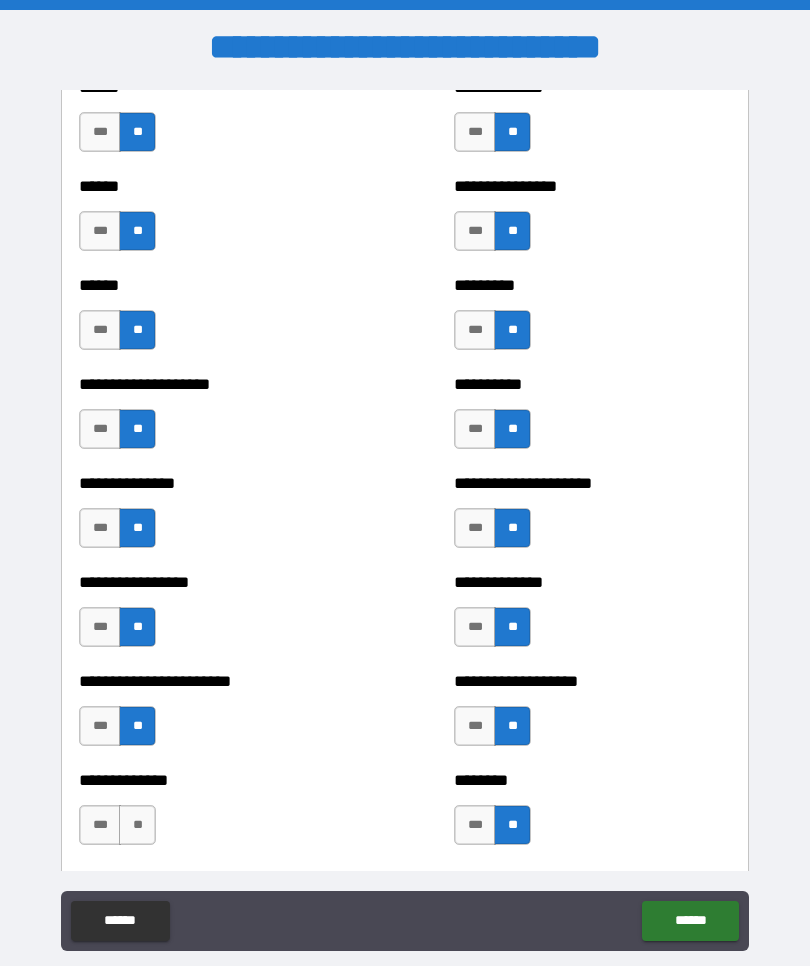click on "**" at bounding box center (137, 825) 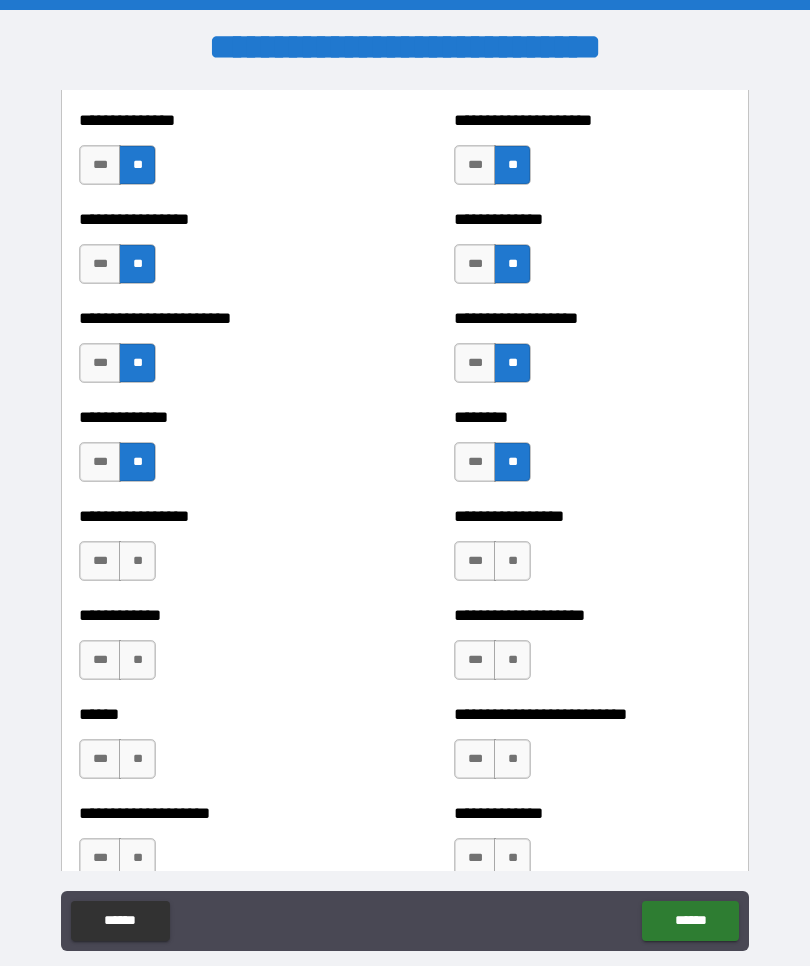 scroll, scrollTop: 3545, scrollLeft: 0, axis: vertical 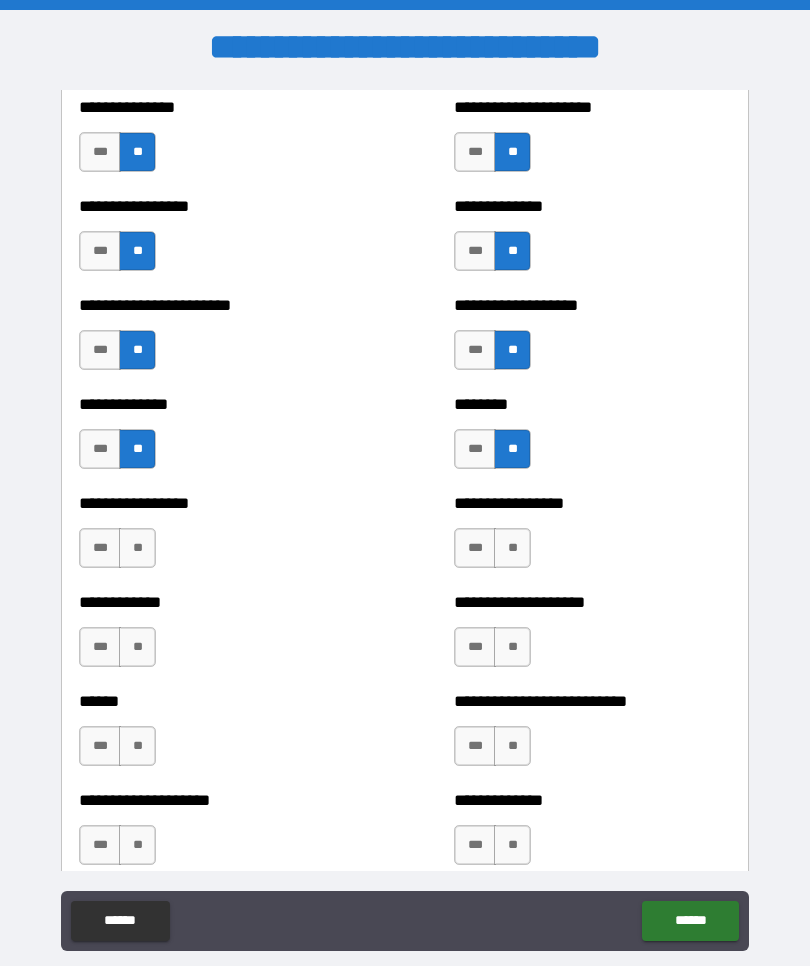 click on "**" at bounding box center [137, 548] 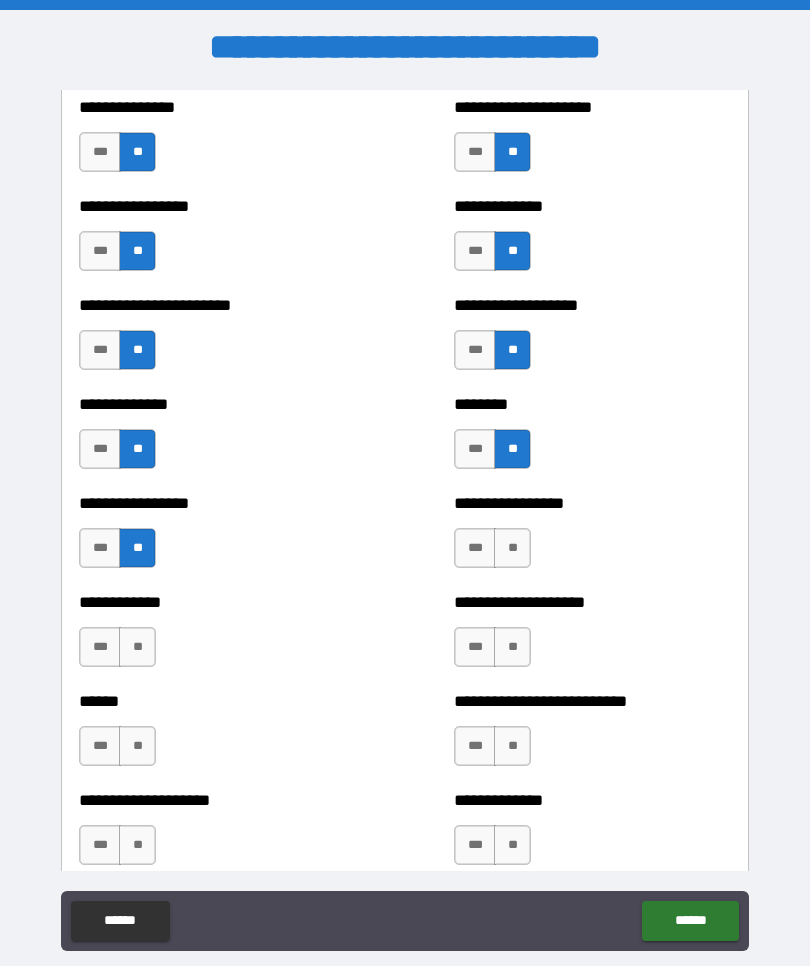 click on "**" at bounding box center (512, 548) 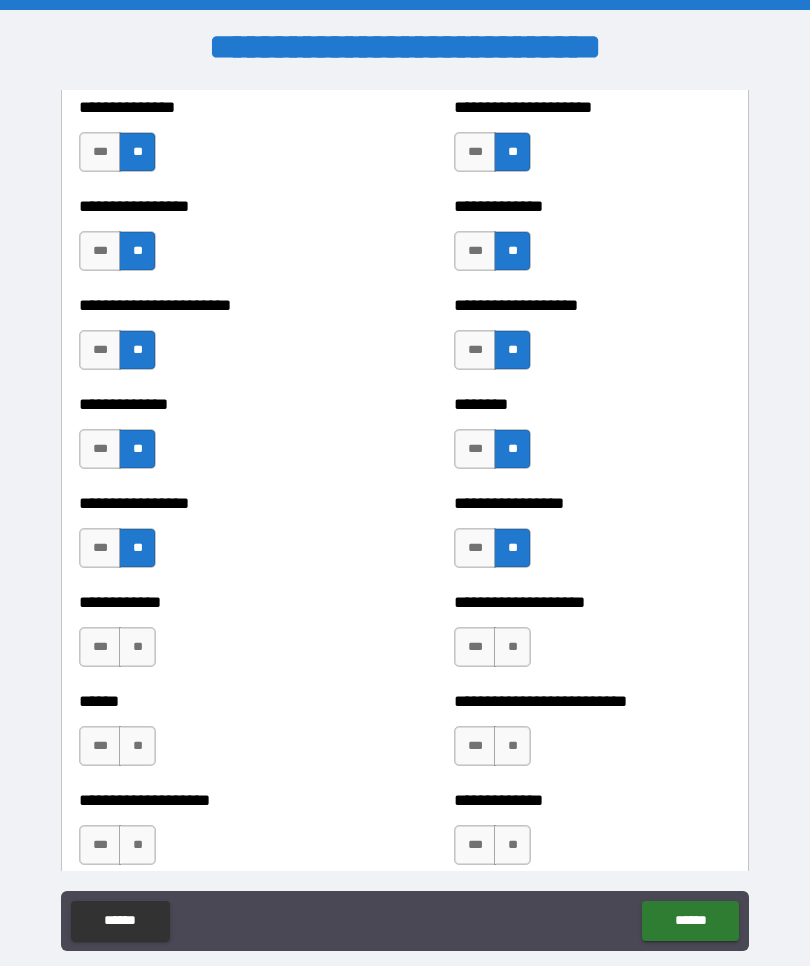 click on "**" at bounding box center (512, 647) 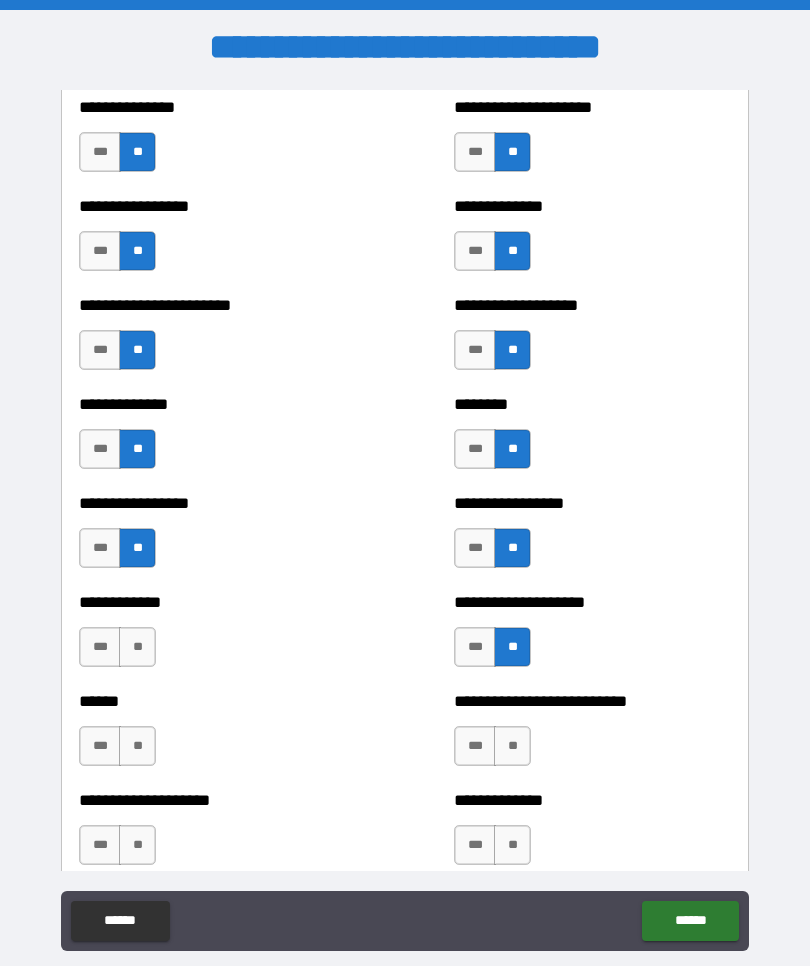 click on "**" at bounding box center [137, 647] 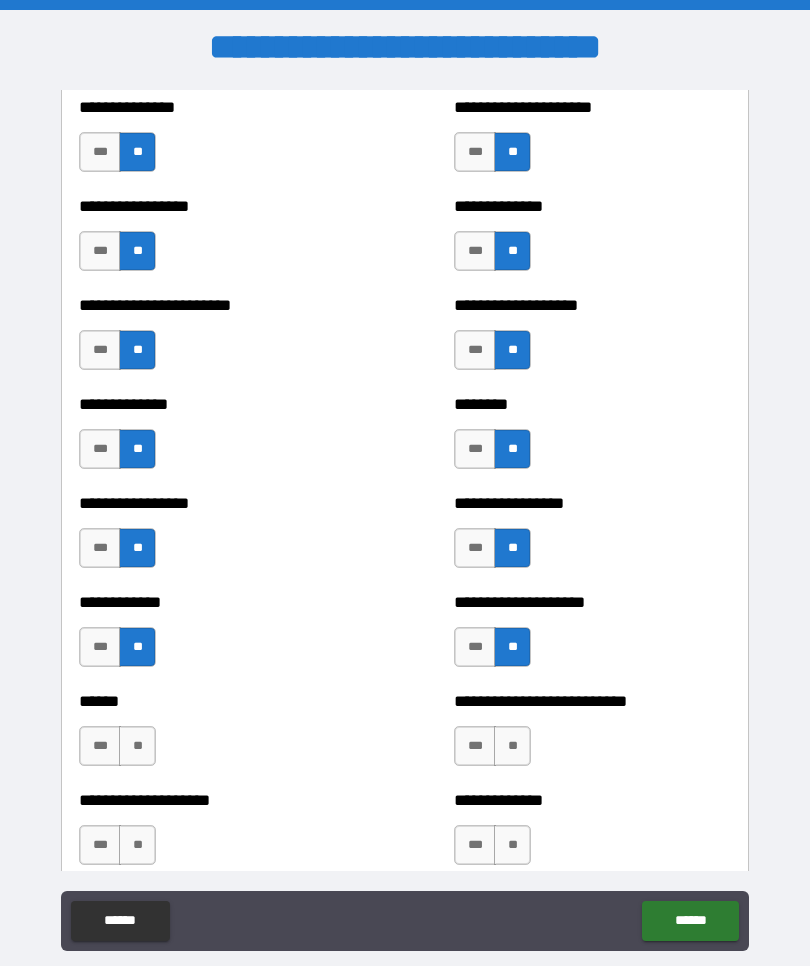 click on "**" at bounding box center (137, 746) 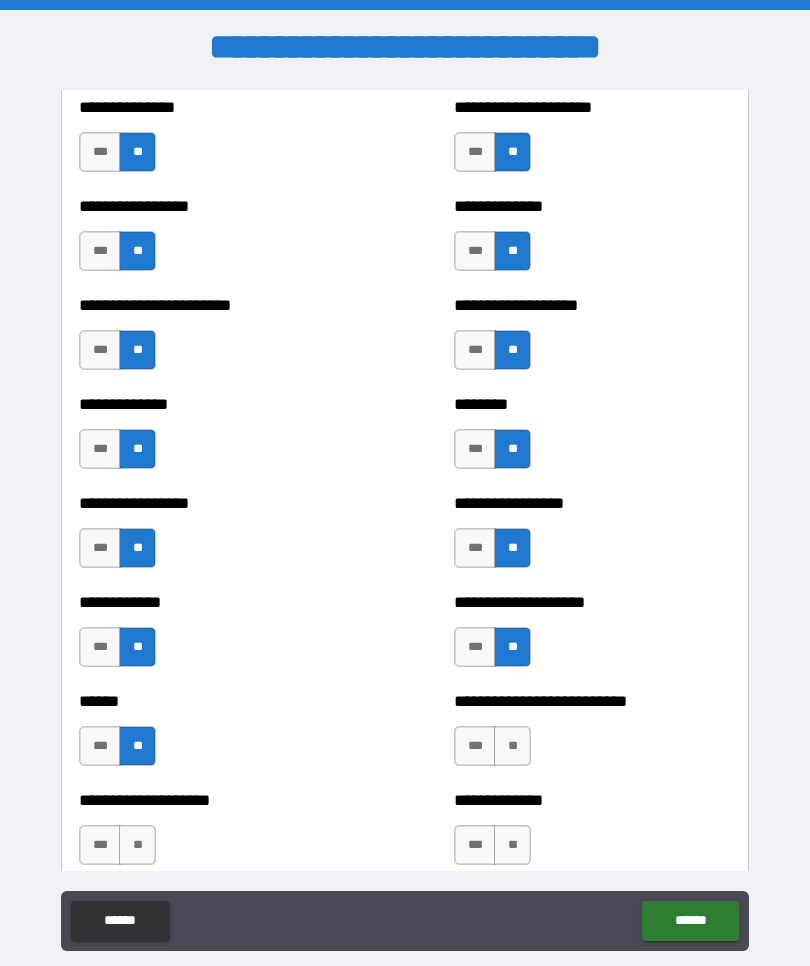 click on "**" at bounding box center [512, 746] 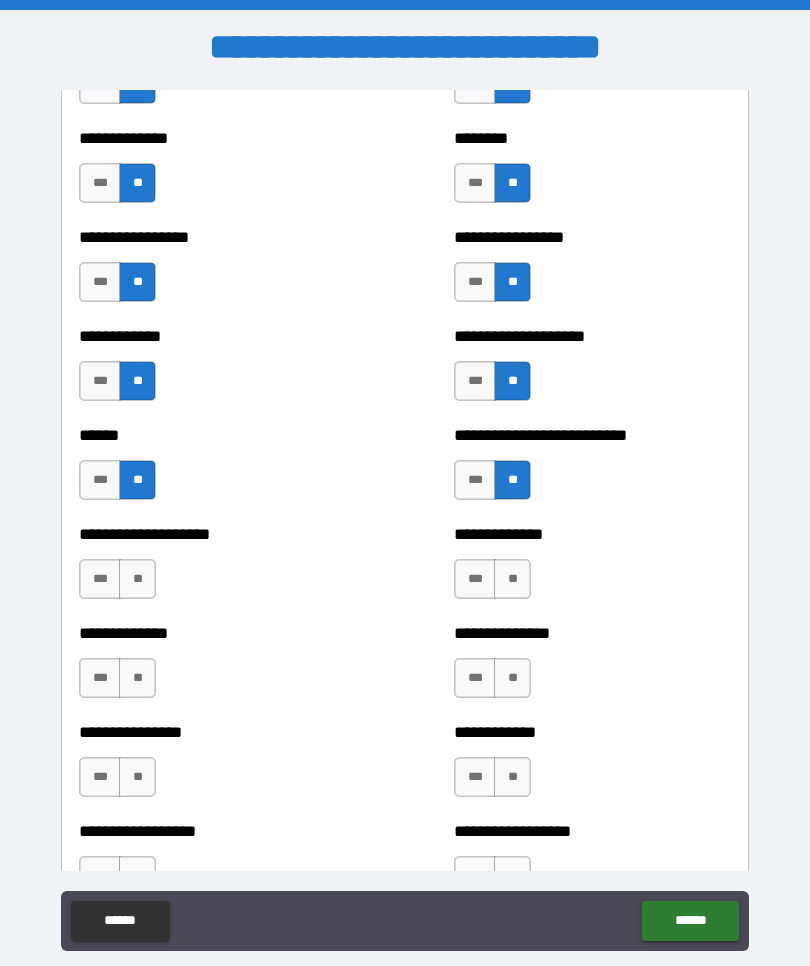 scroll, scrollTop: 3812, scrollLeft: 0, axis: vertical 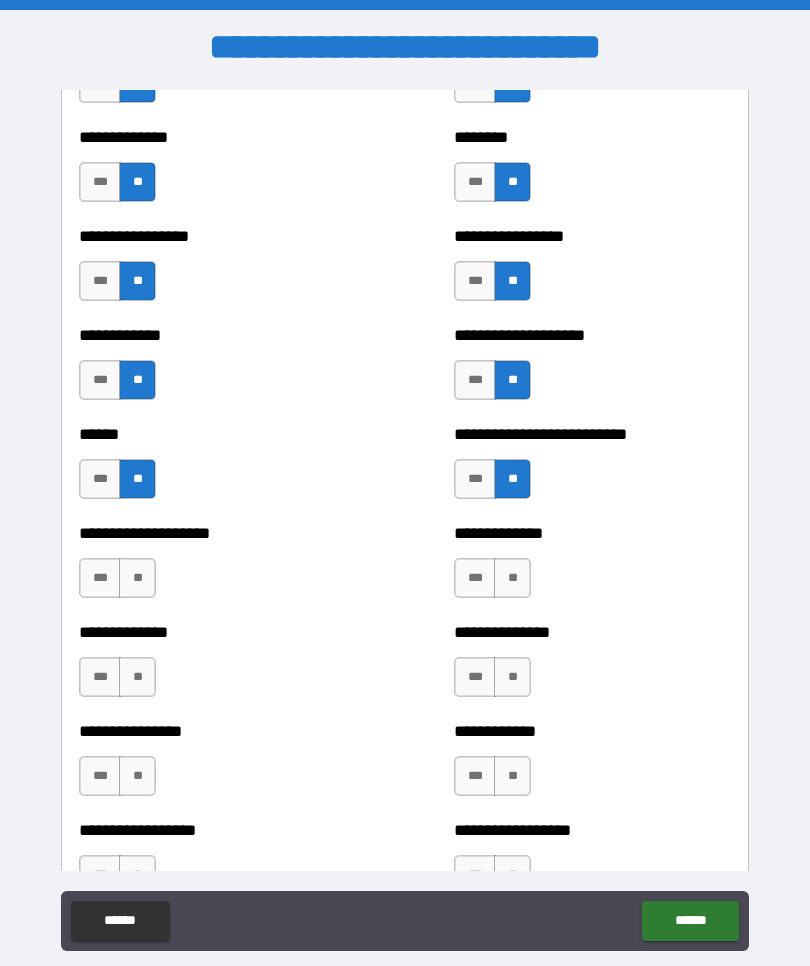 click on "**" at bounding box center (512, 578) 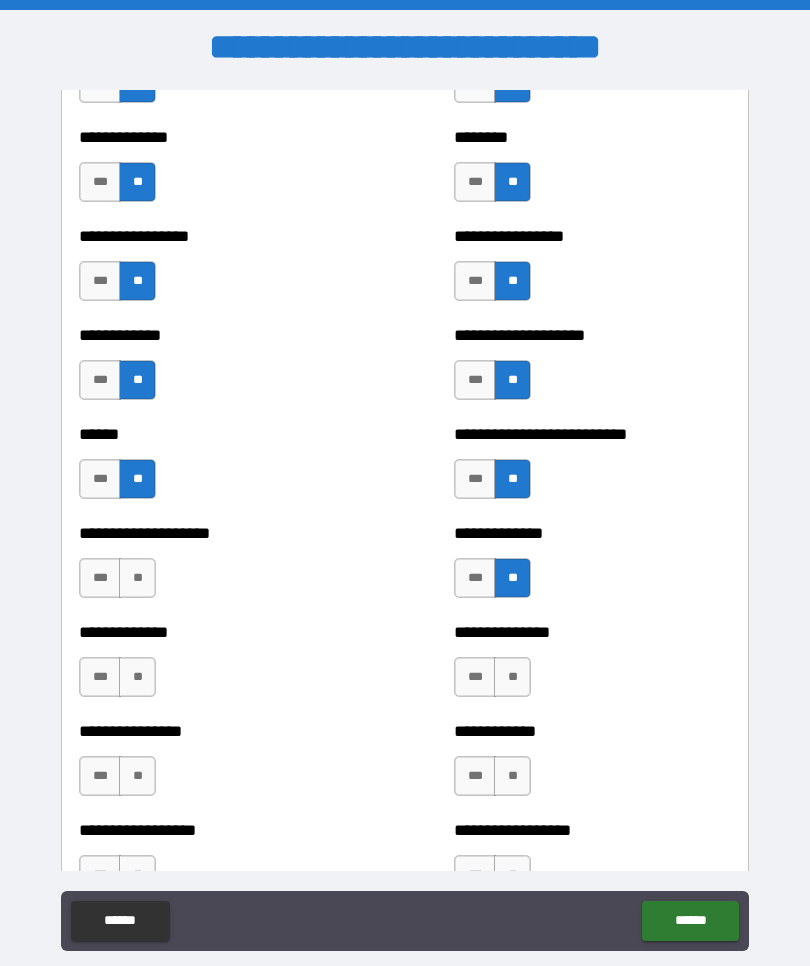 click on "**" at bounding box center (512, 677) 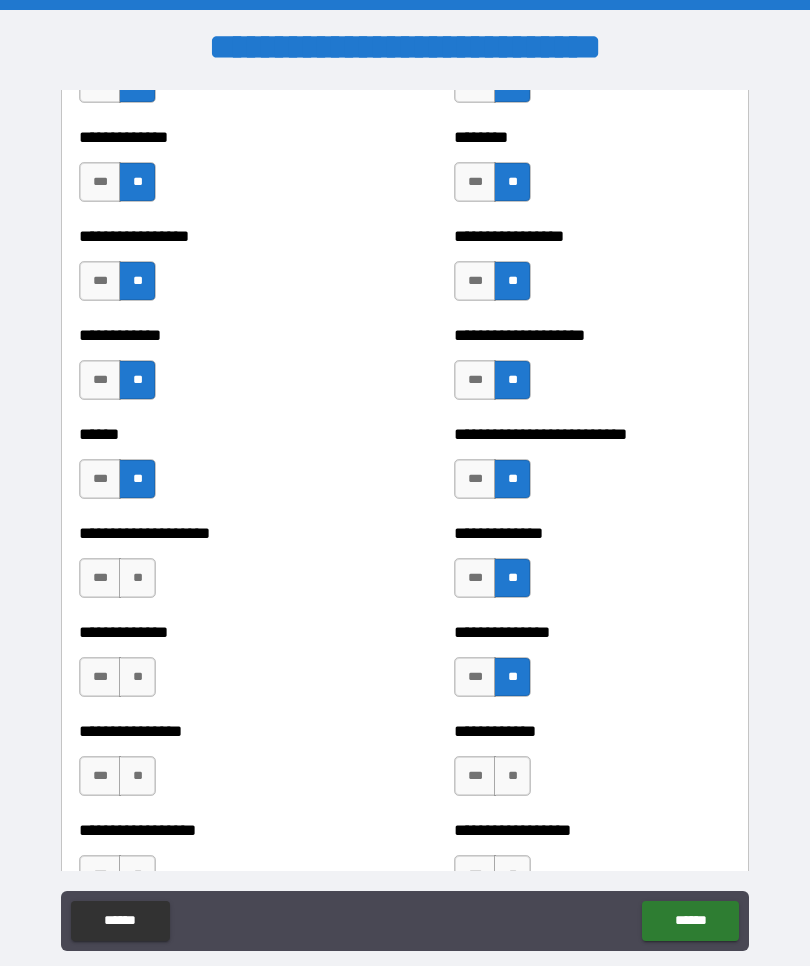 click on "**" at bounding box center [137, 677] 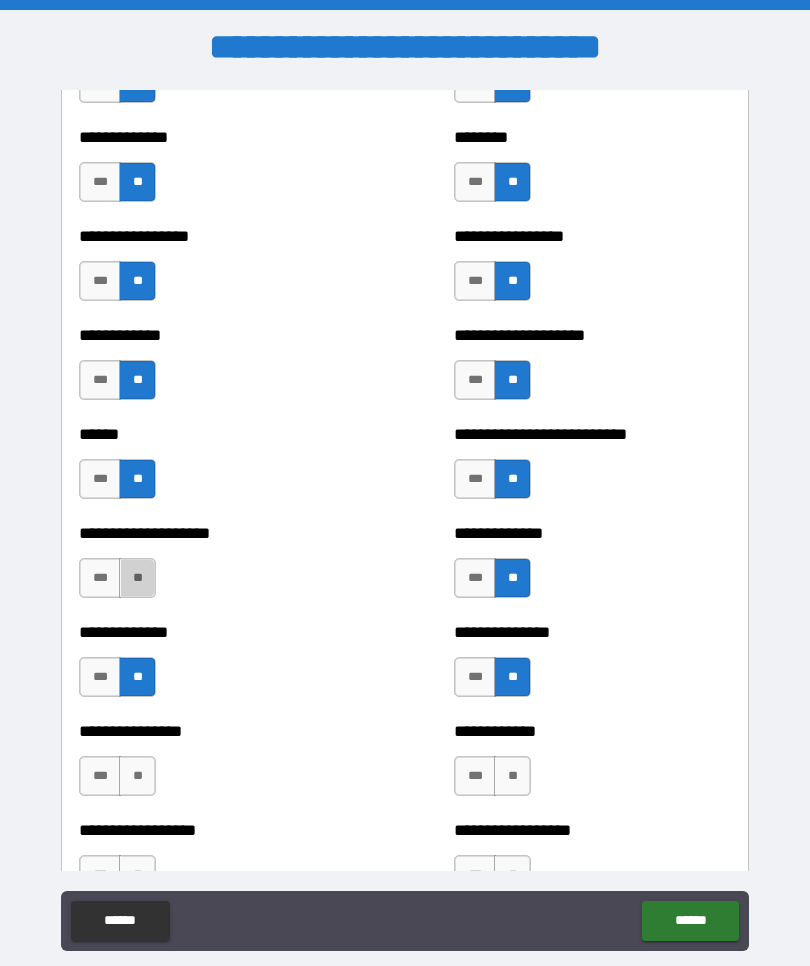 click on "**" at bounding box center (137, 578) 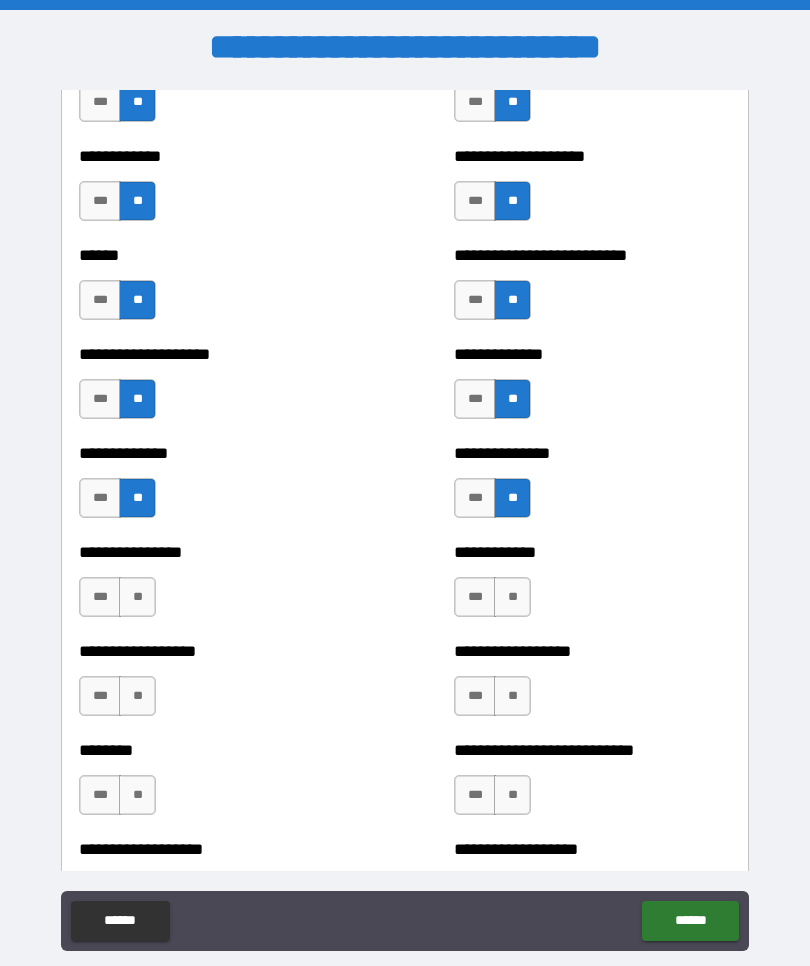 scroll, scrollTop: 4003, scrollLeft: 0, axis: vertical 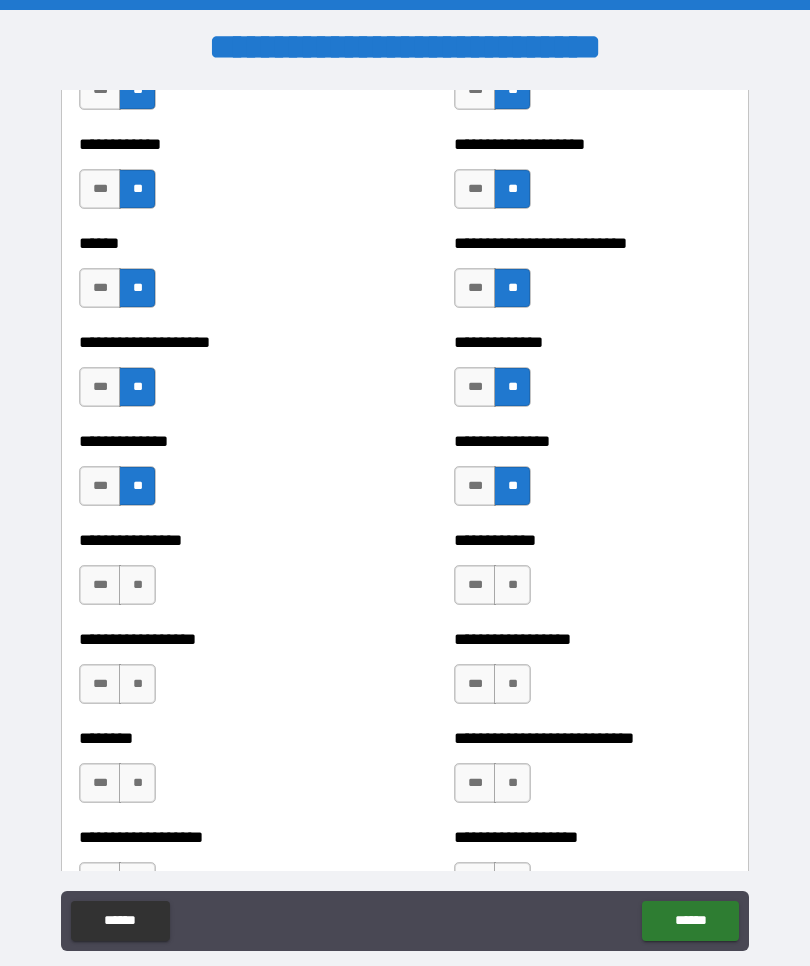 click on "**" at bounding box center (137, 585) 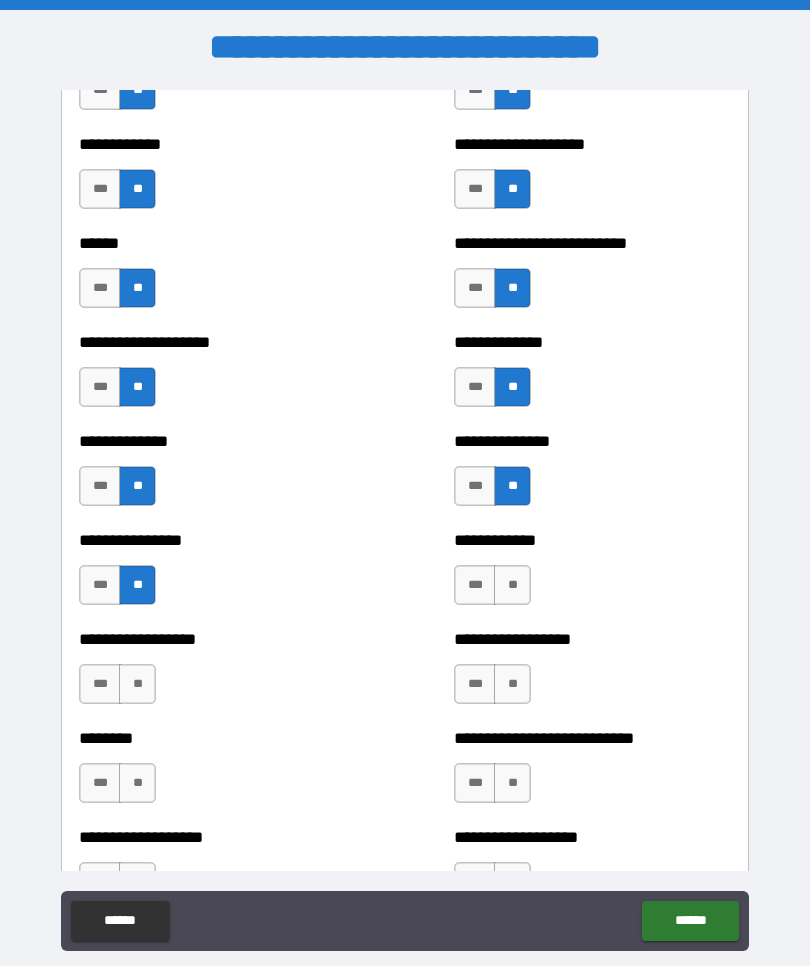 click on "**" at bounding box center (512, 585) 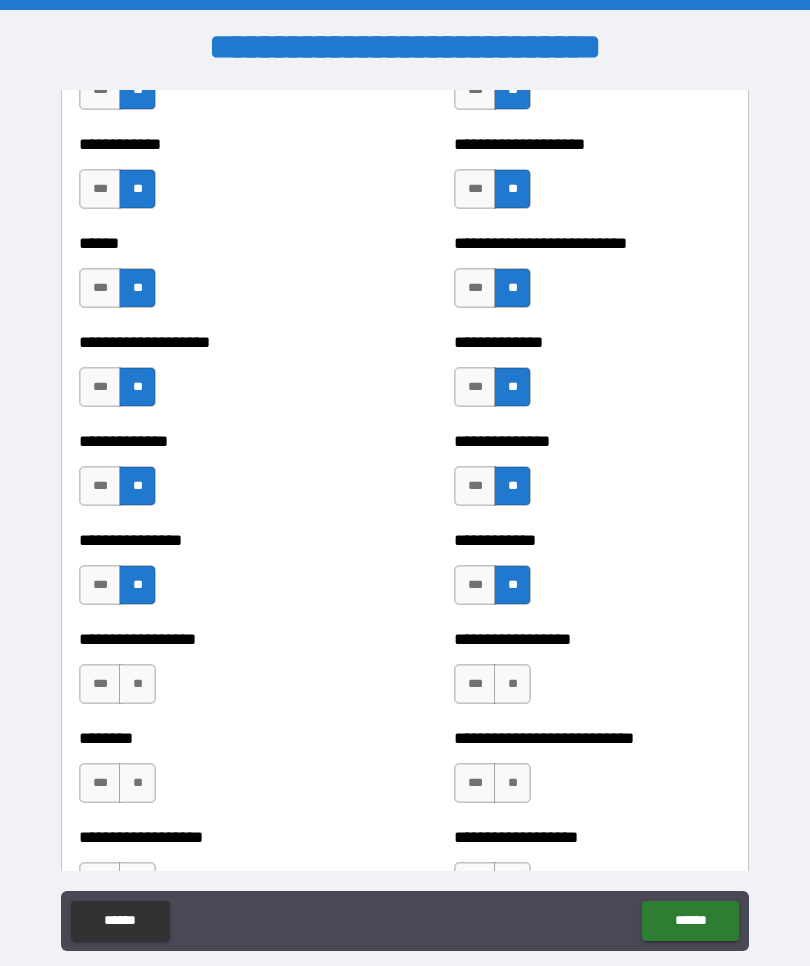 click on "**" at bounding box center (512, 684) 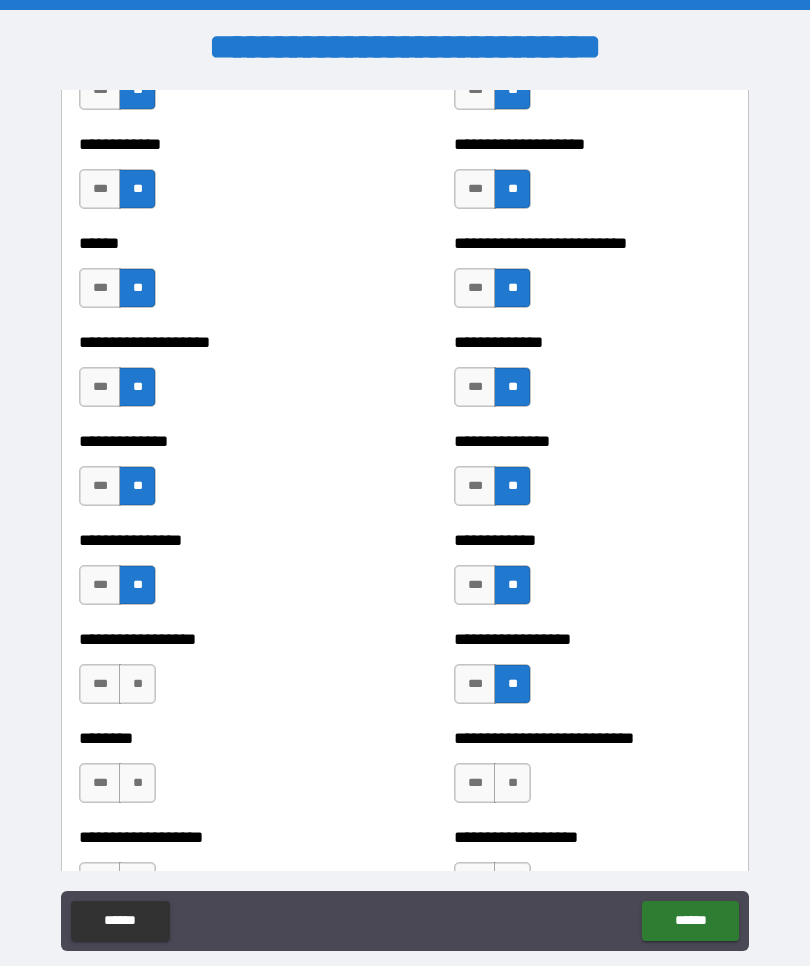 click on "**" at bounding box center [137, 684] 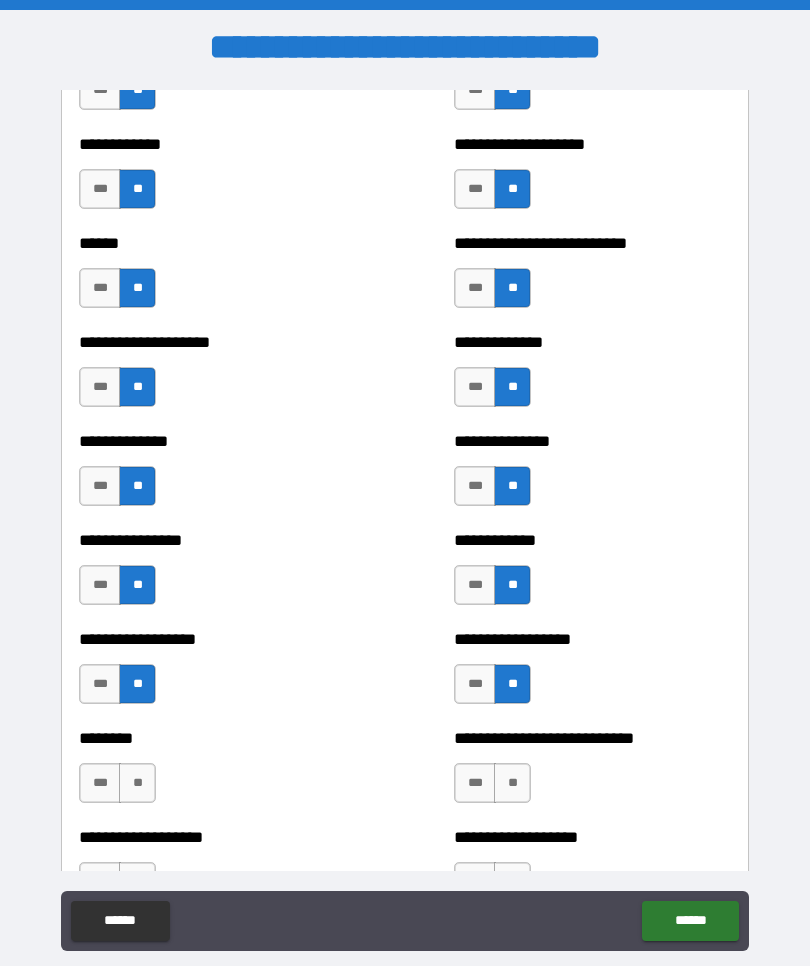 click on "**" at bounding box center (137, 783) 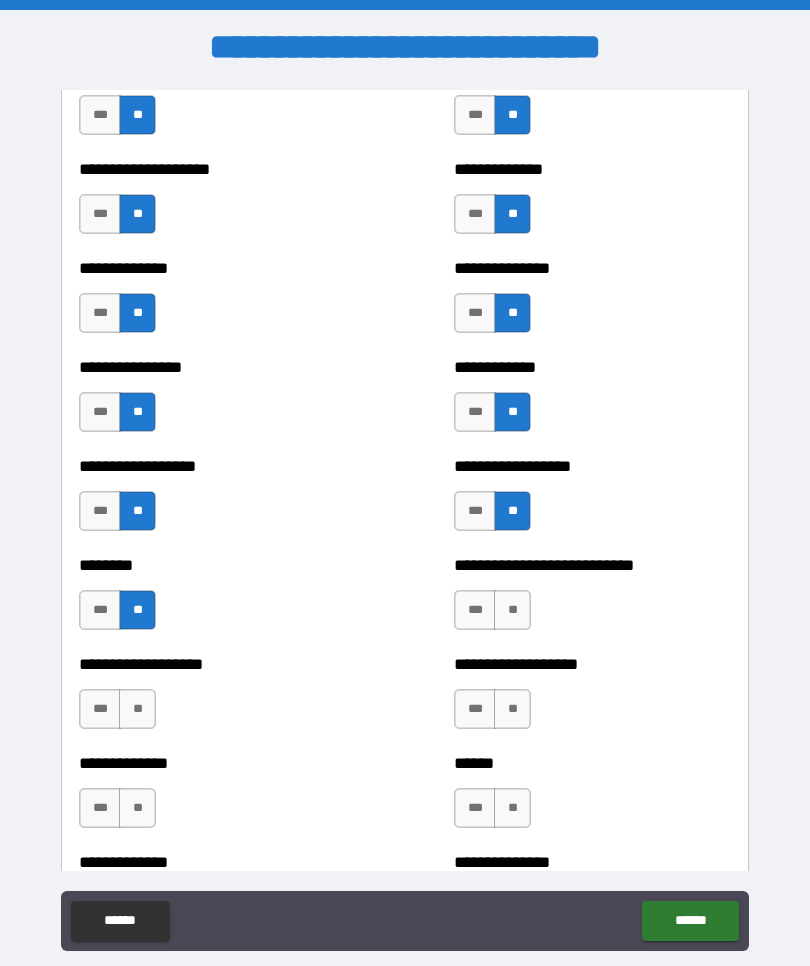 scroll, scrollTop: 4226, scrollLeft: 0, axis: vertical 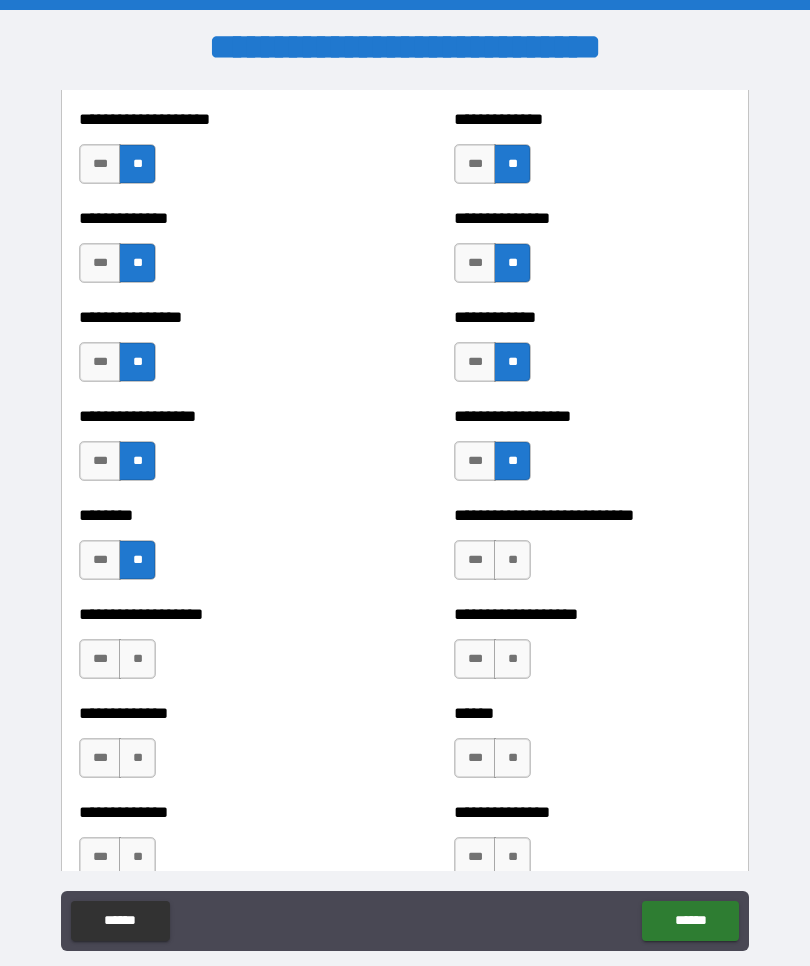 click on "**" at bounding box center (512, 560) 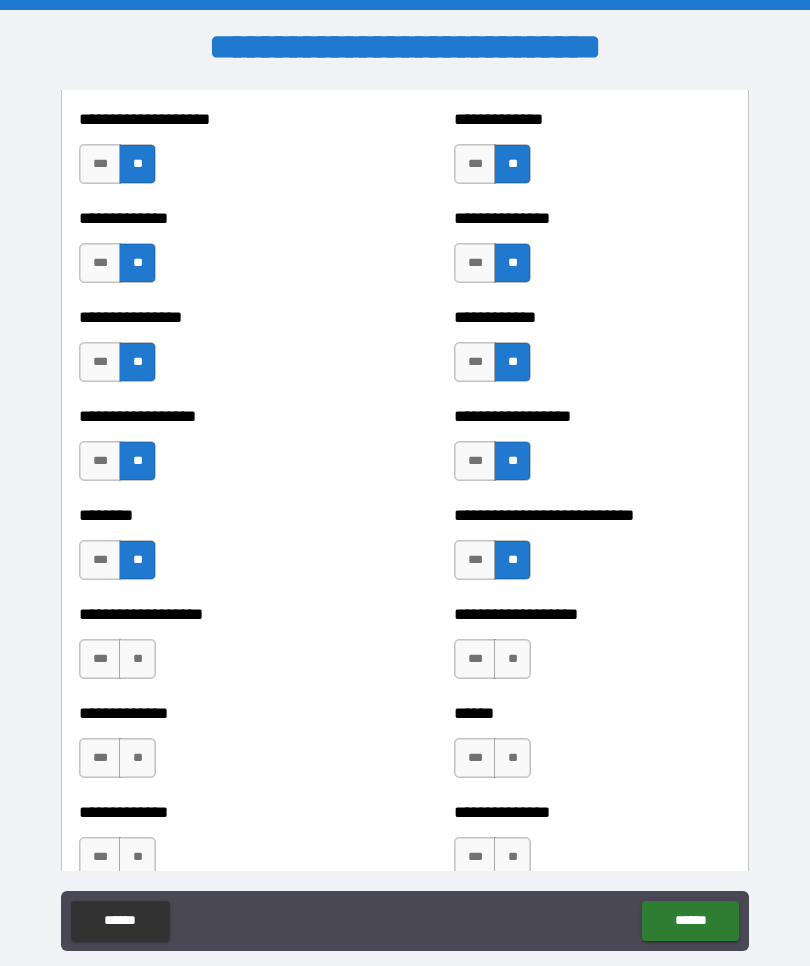 click on "**" at bounding box center [512, 659] 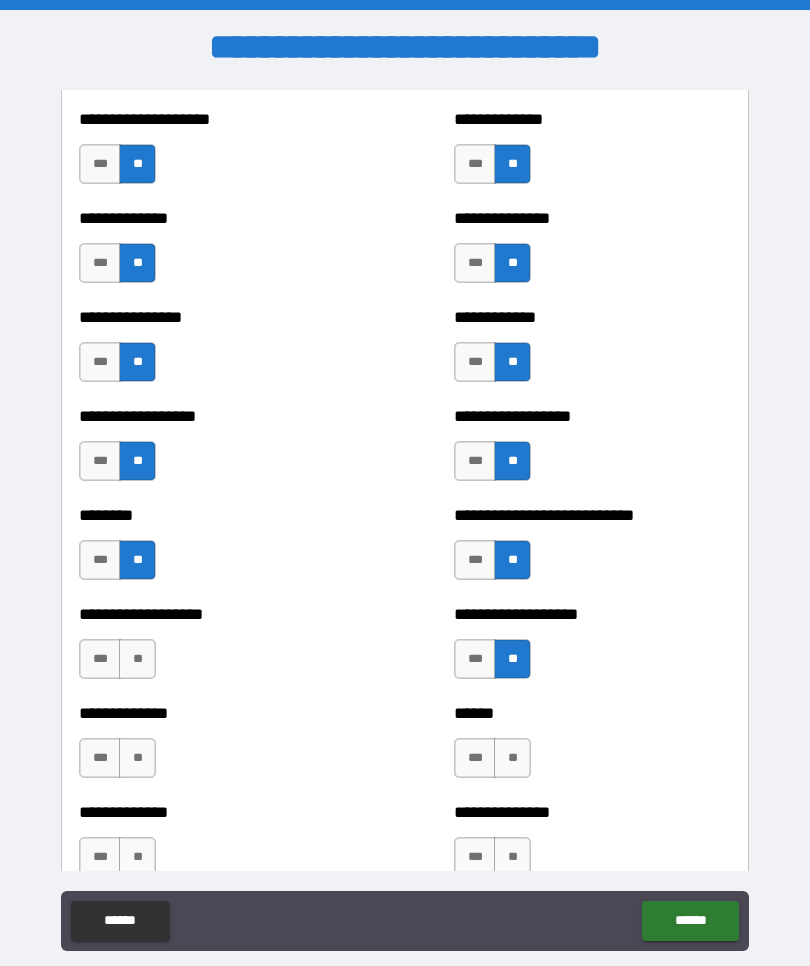 click on "**" at bounding box center (137, 659) 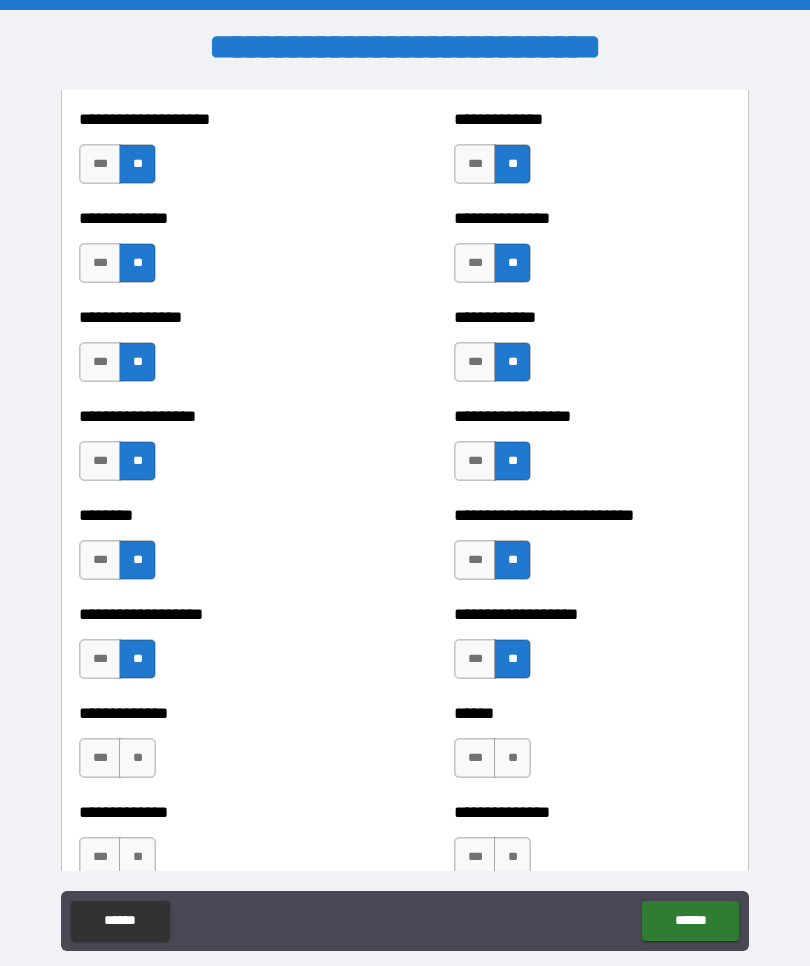 click on "**" at bounding box center [137, 758] 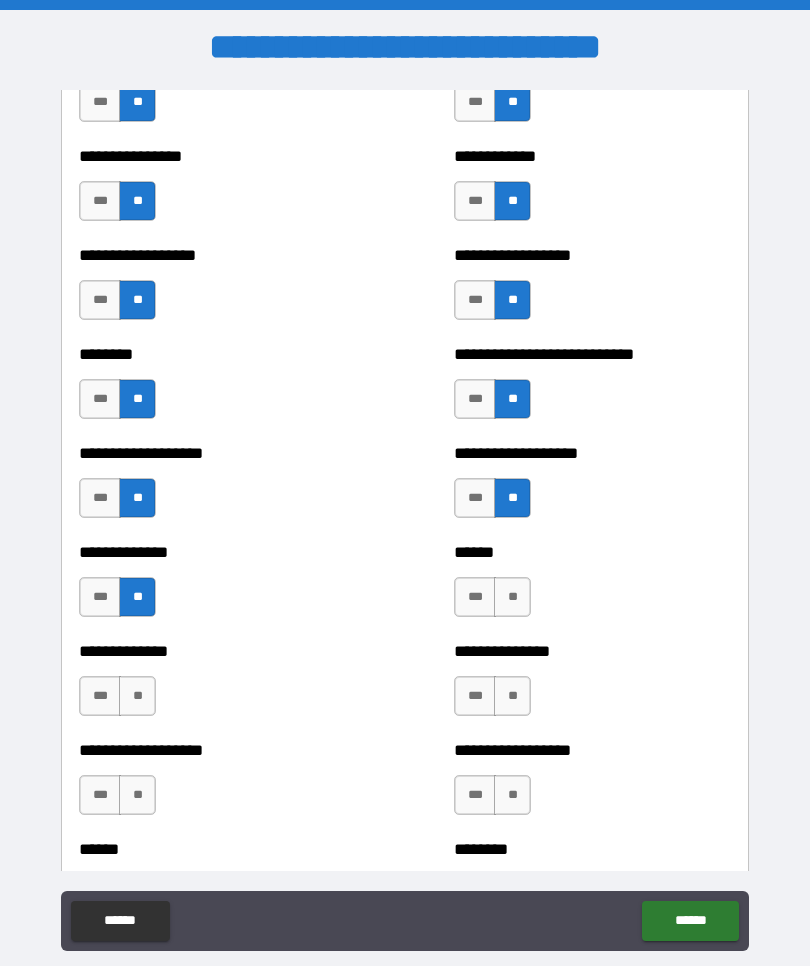 scroll, scrollTop: 4386, scrollLeft: 0, axis: vertical 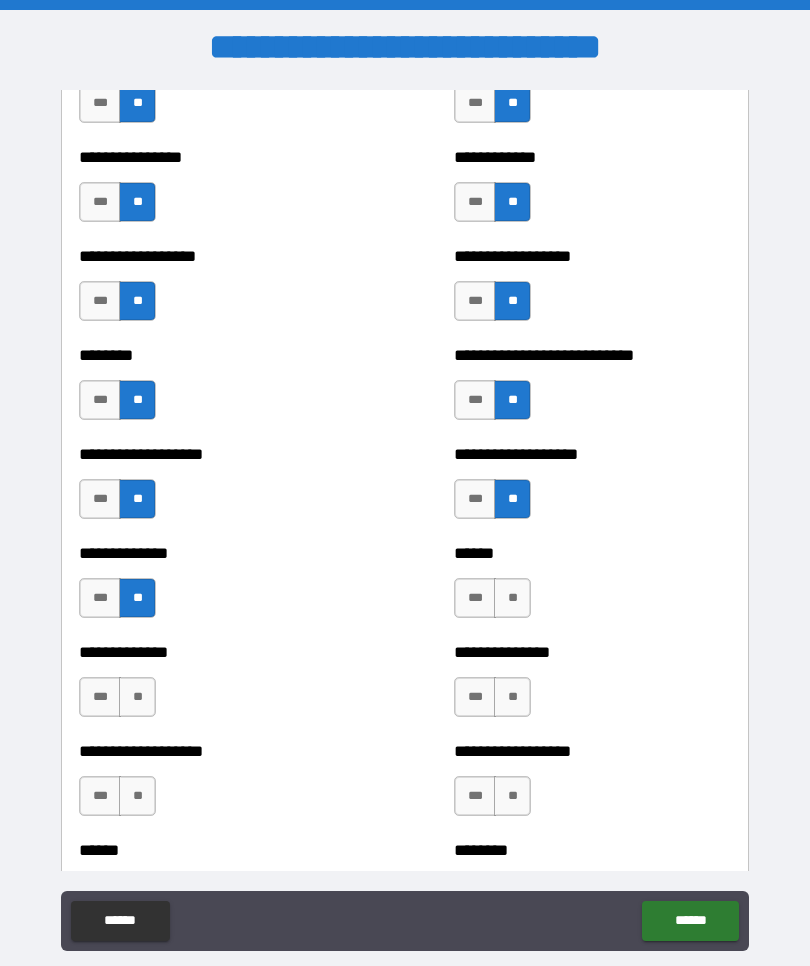 click on "**" at bounding box center [512, 598] 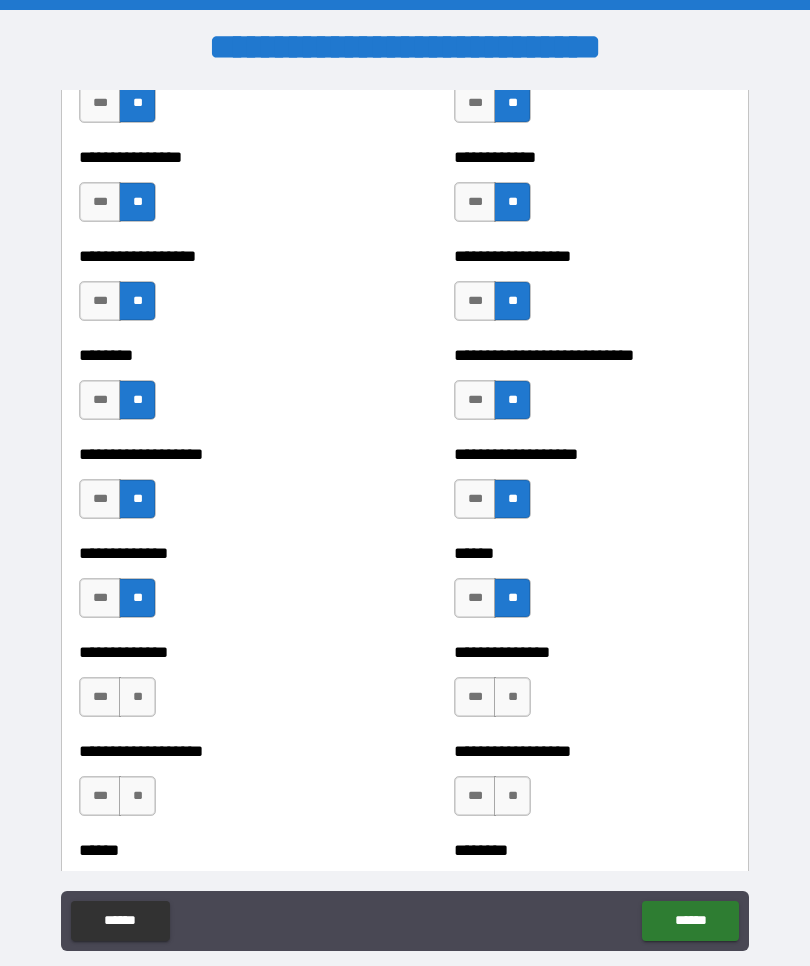 click on "**" at bounding box center [512, 697] 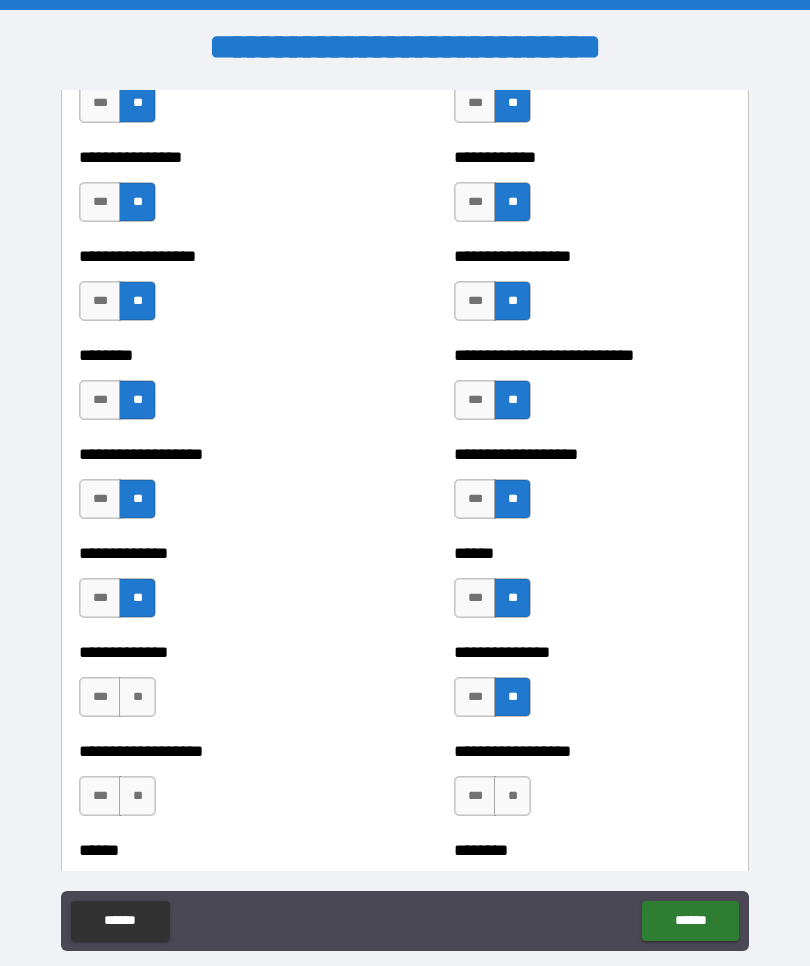 click on "**" at bounding box center (137, 697) 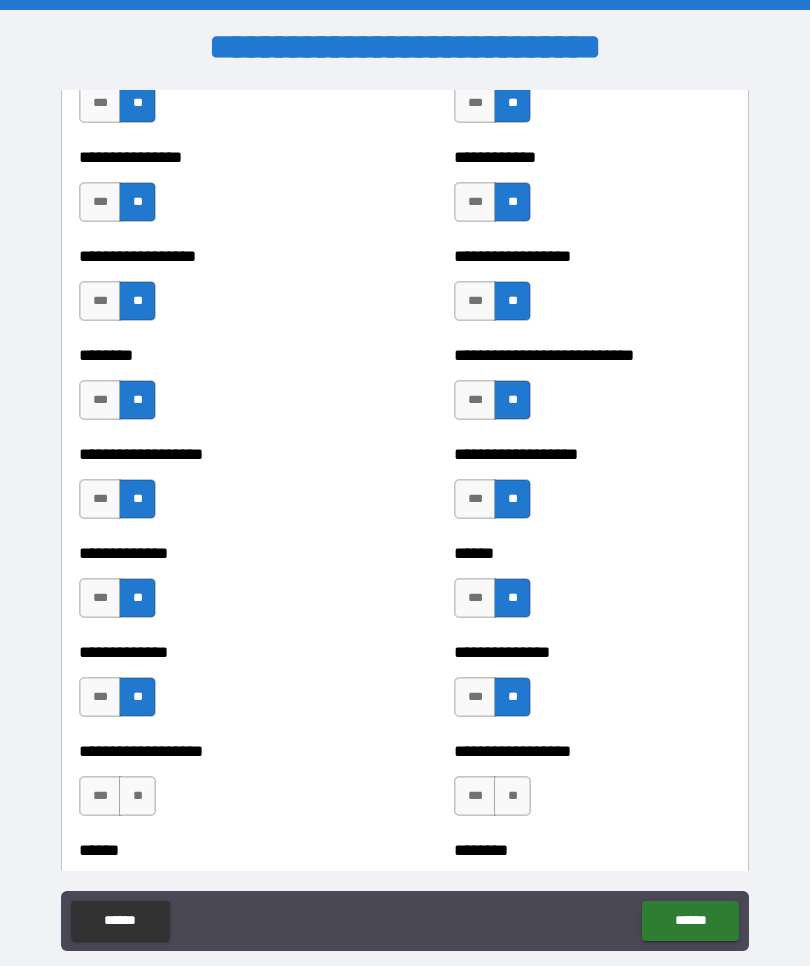 click on "**" at bounding box center (137, 796) 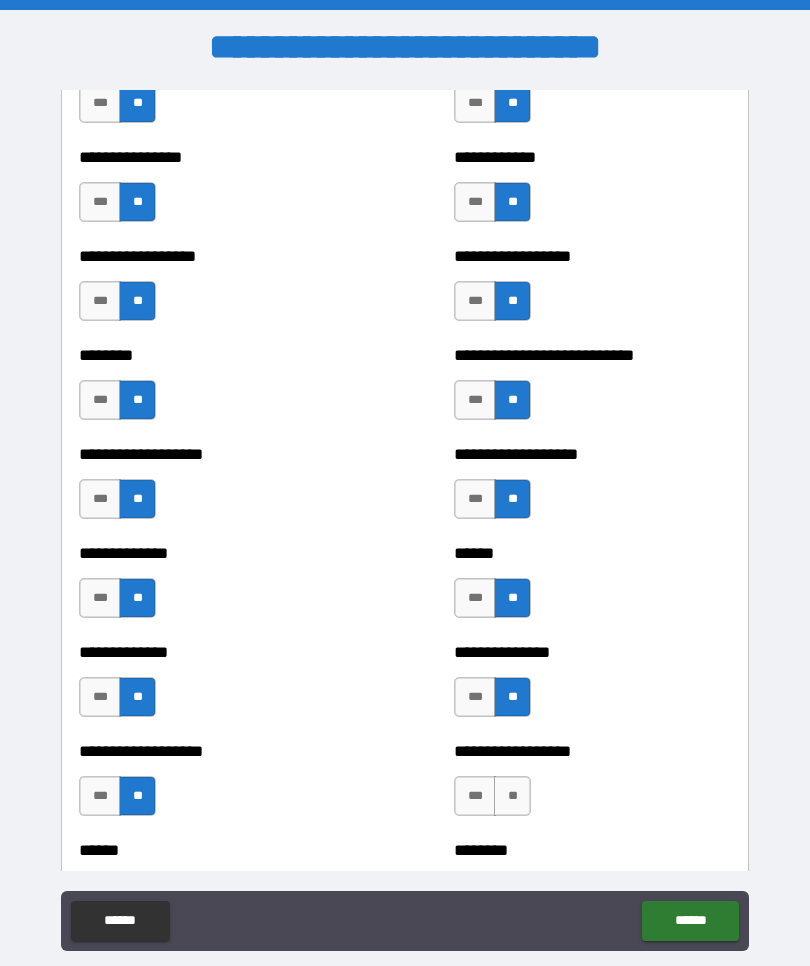 click on "**" at bounding box center [512, 796] 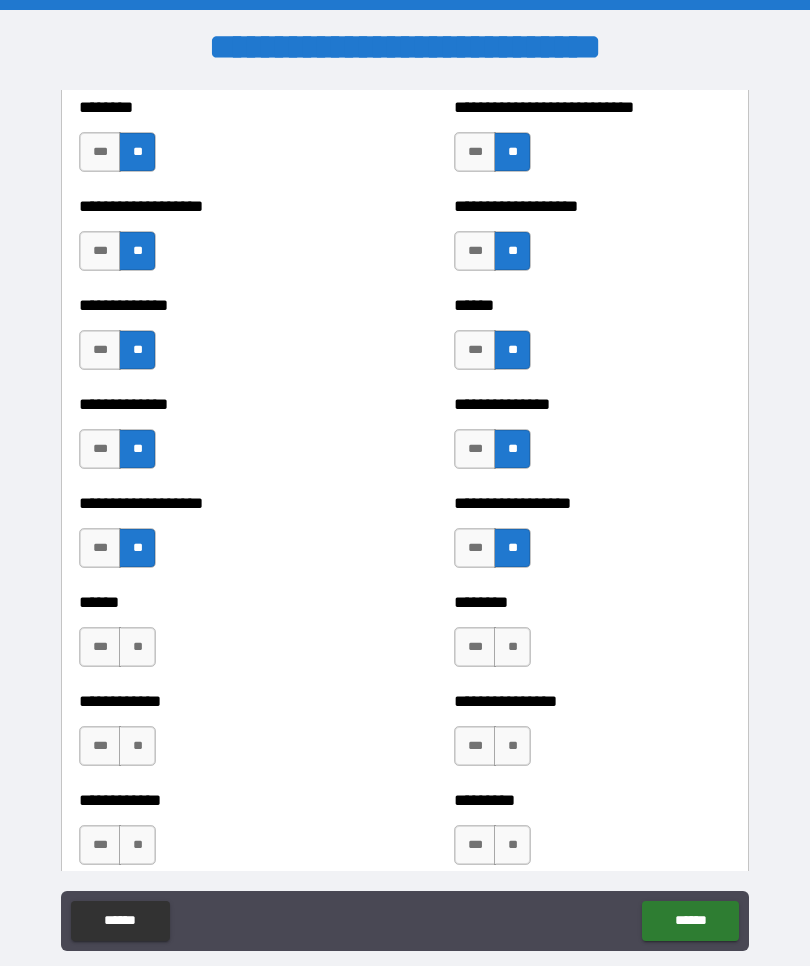 scroll, scrollTop: 4633, scrollLeft: 0, axis: vertical 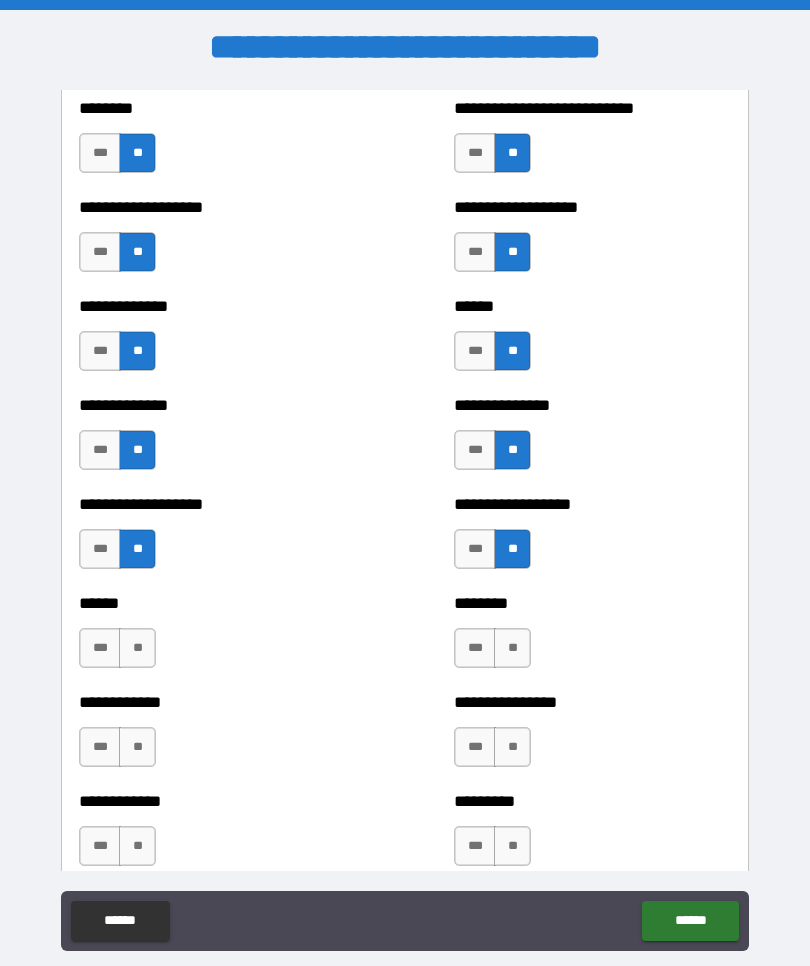 click on "**" at bounding box center (512, 648) 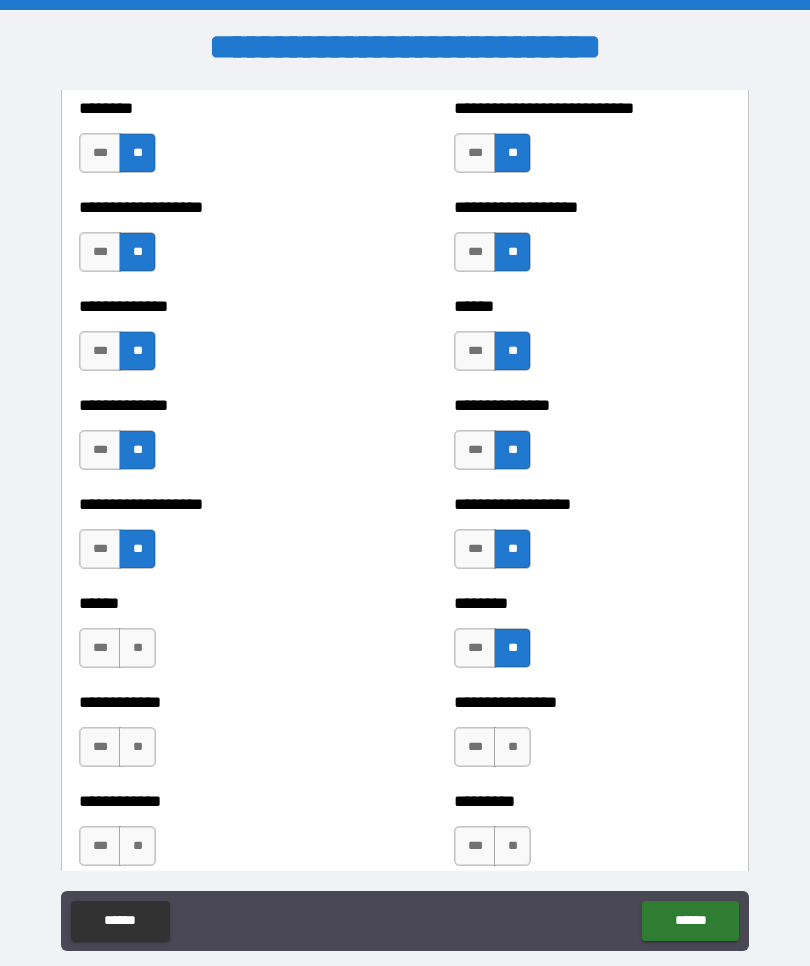 click on "**" at bounding box center [512, 747] 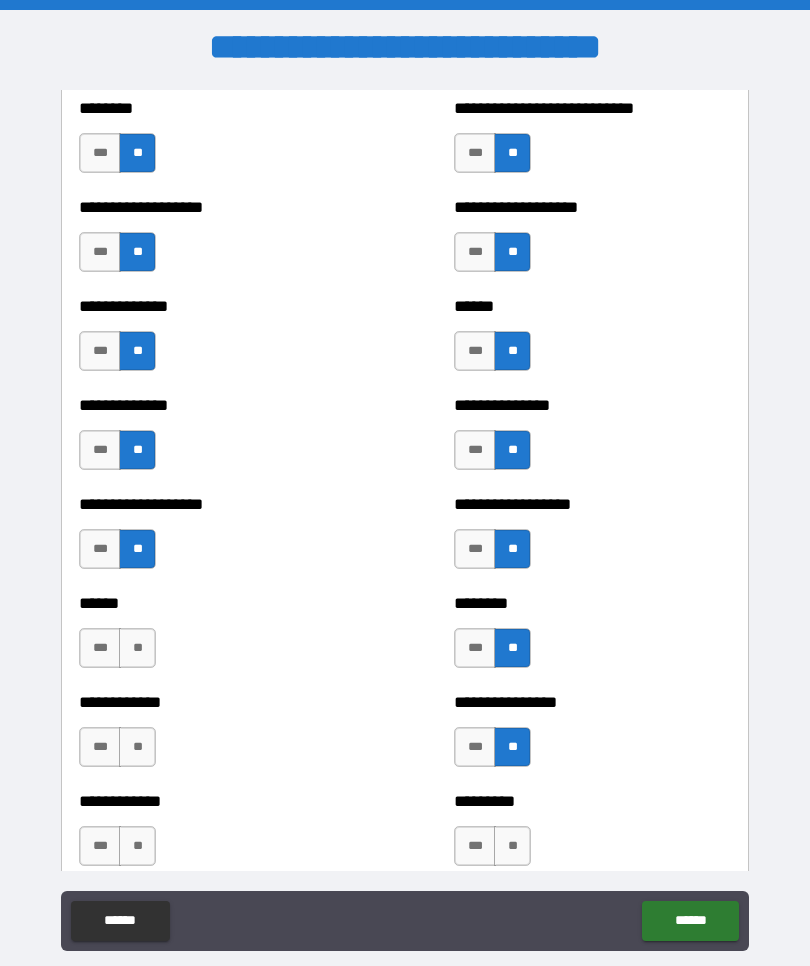 click on "**" at bounding box center (137, 747) 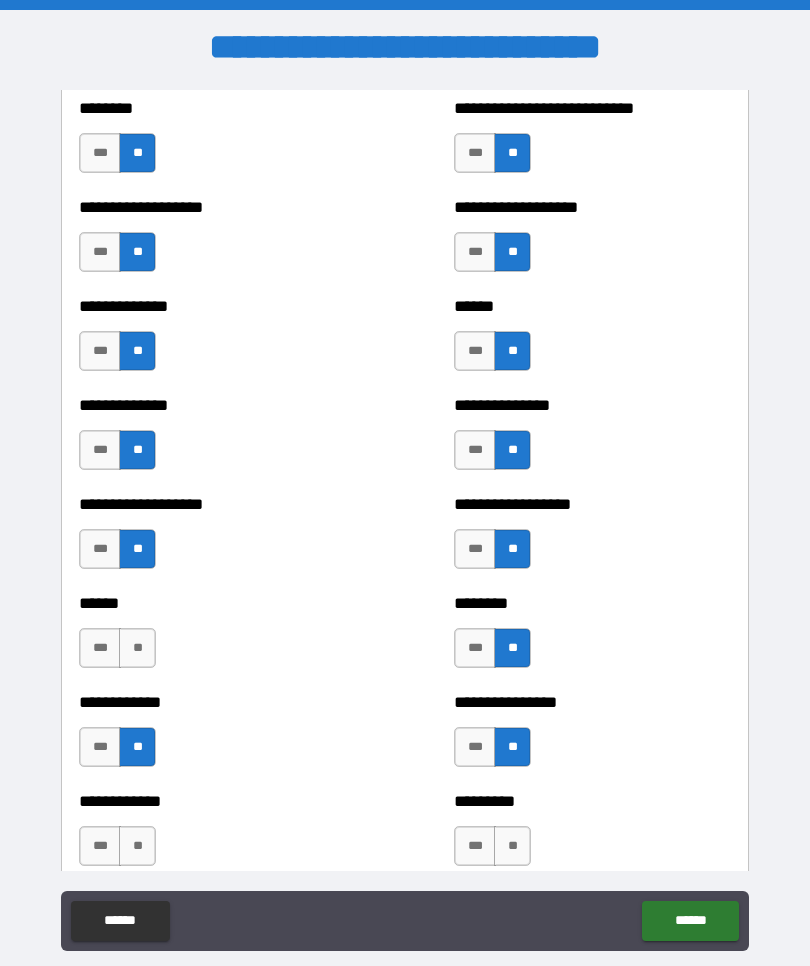 click on "**" at bounding box center (137, 648) 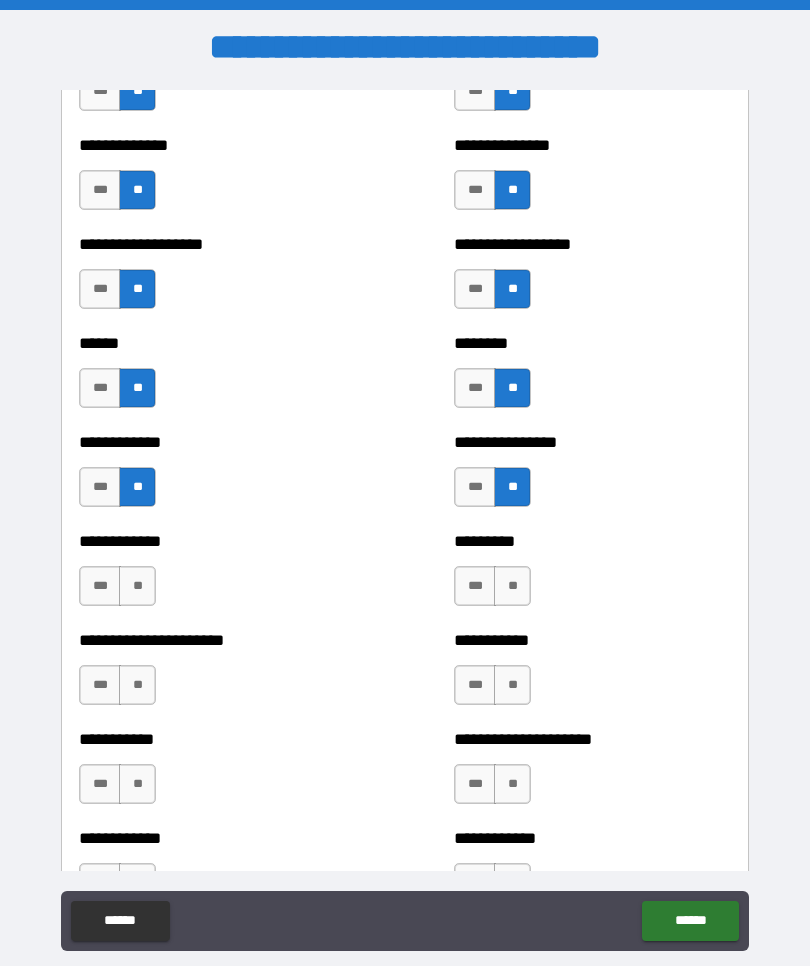 scroll, scrollTop: 4894, scrollLeft: 0, axis: vertical 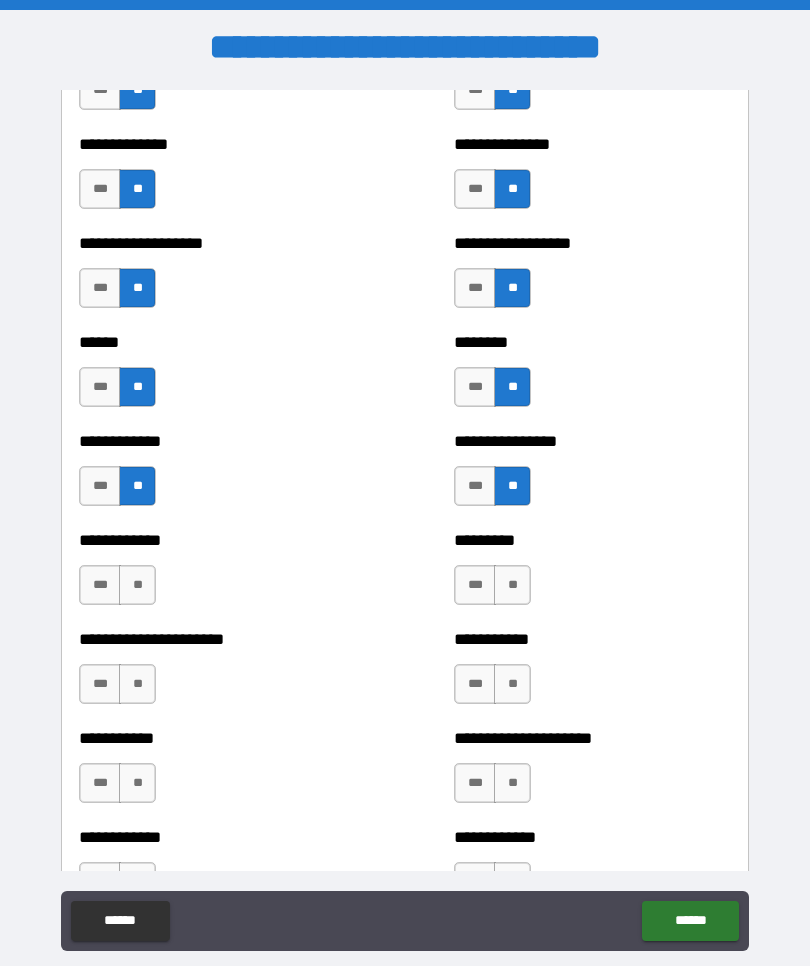 click on "**" at bounding box center [137, 585] 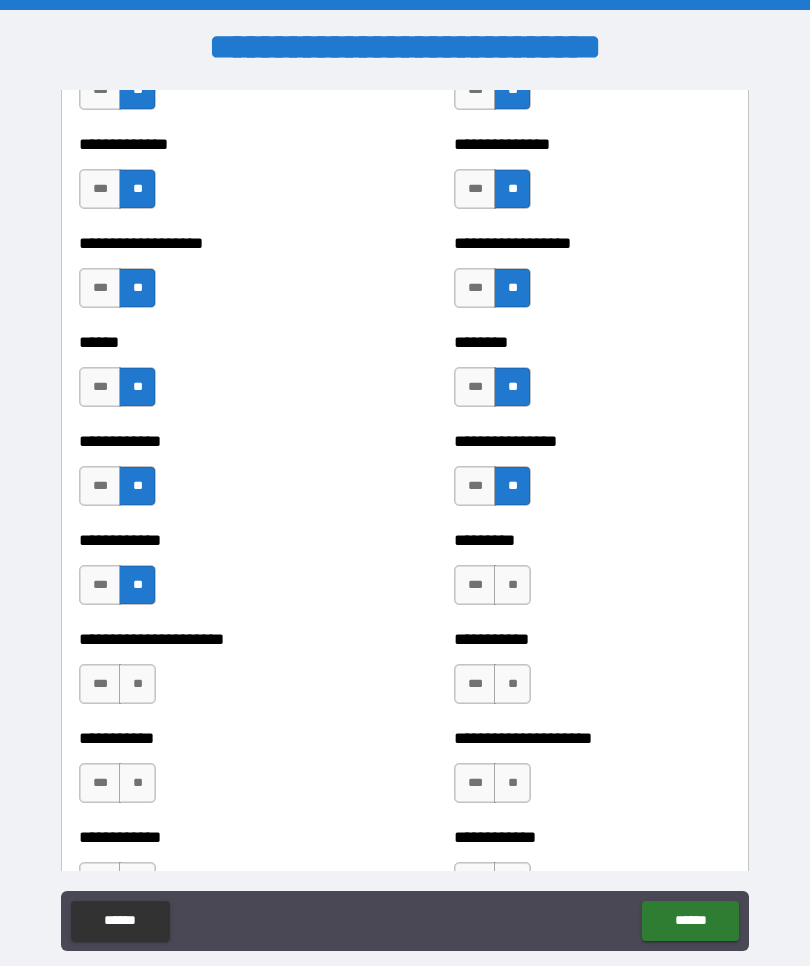 click on "**" at bounding box center (512, 585) 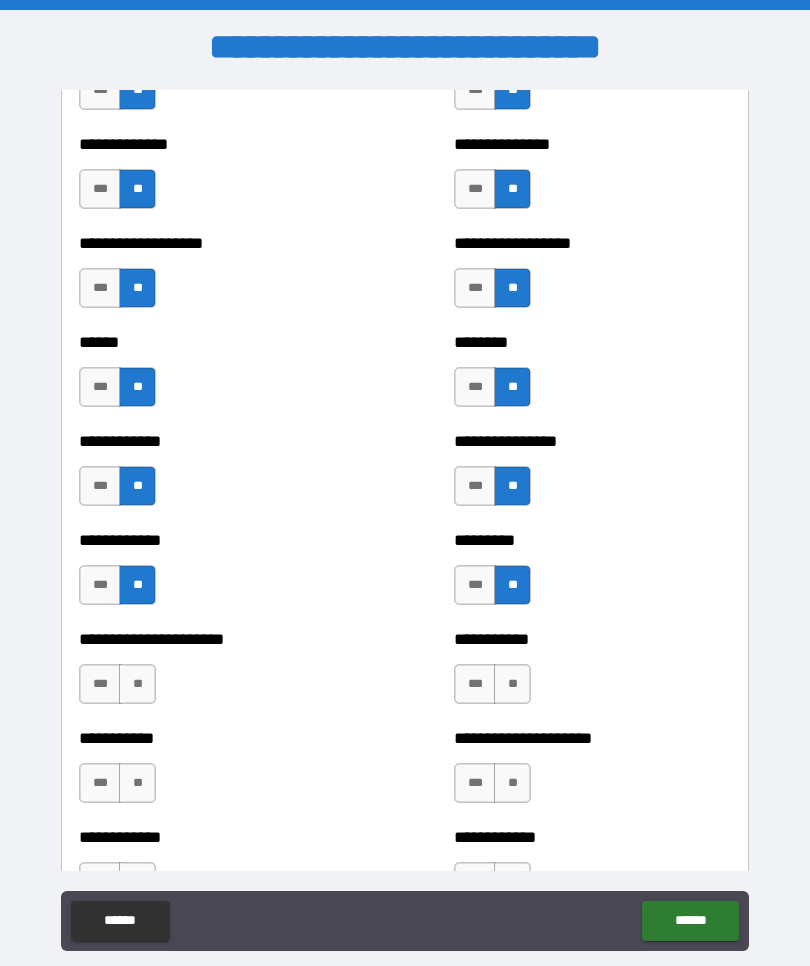 click on "**" at bounding box center [512, 684] 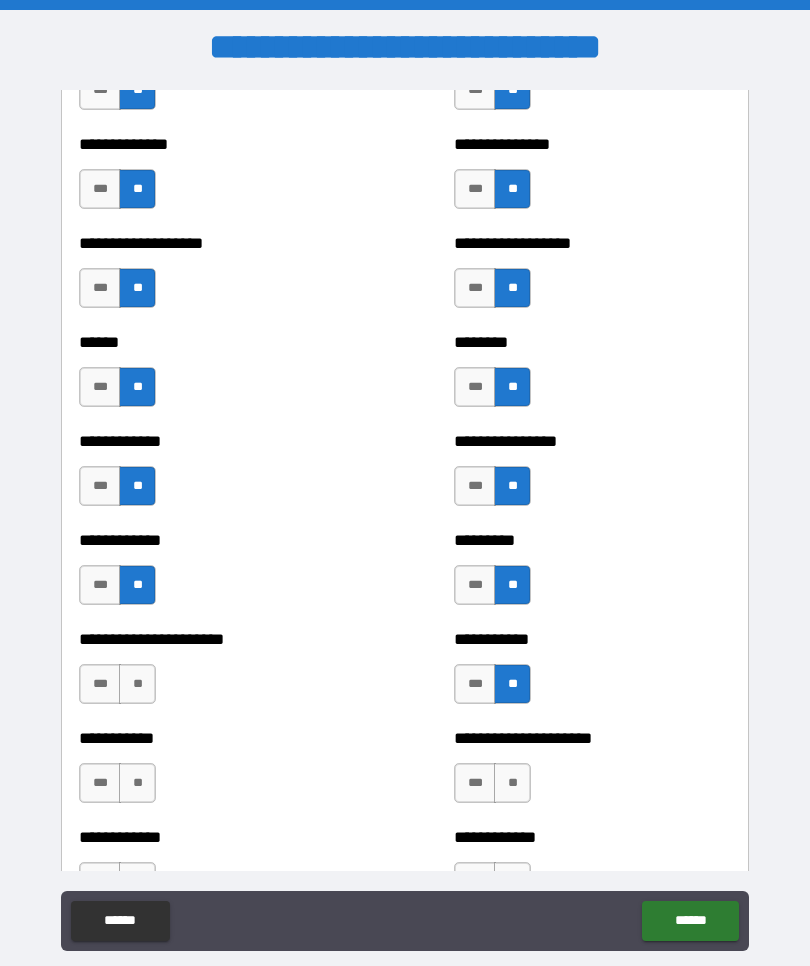 click on "**" at bounding box center [512, 783] 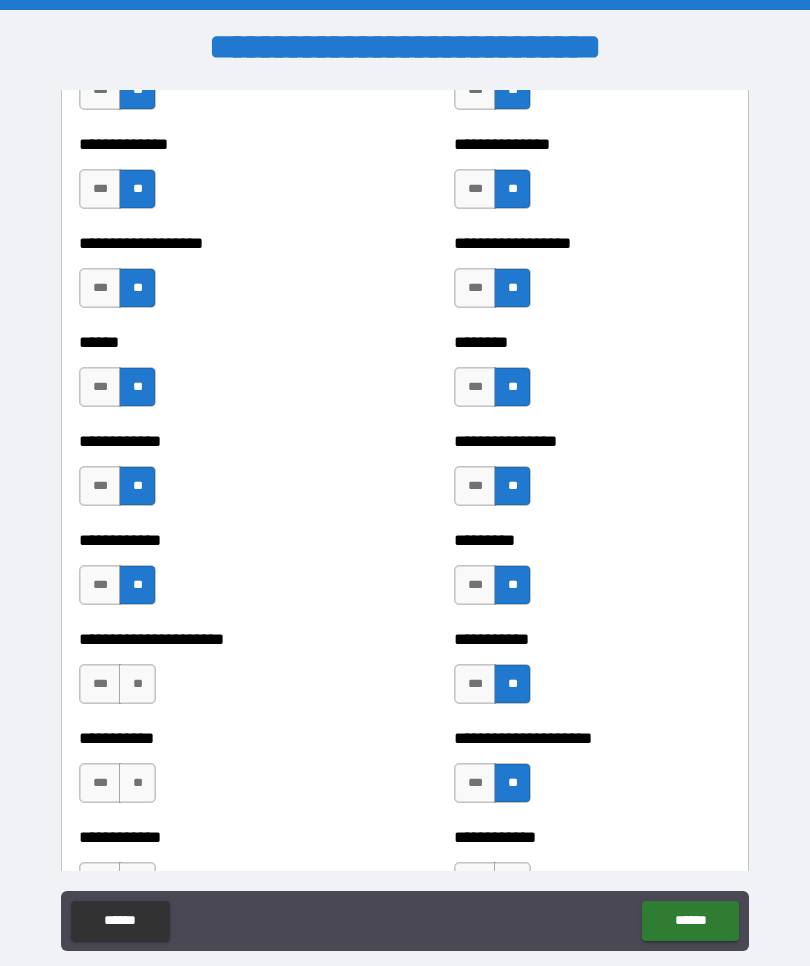 click on "**" at bounding box center [137, 783] 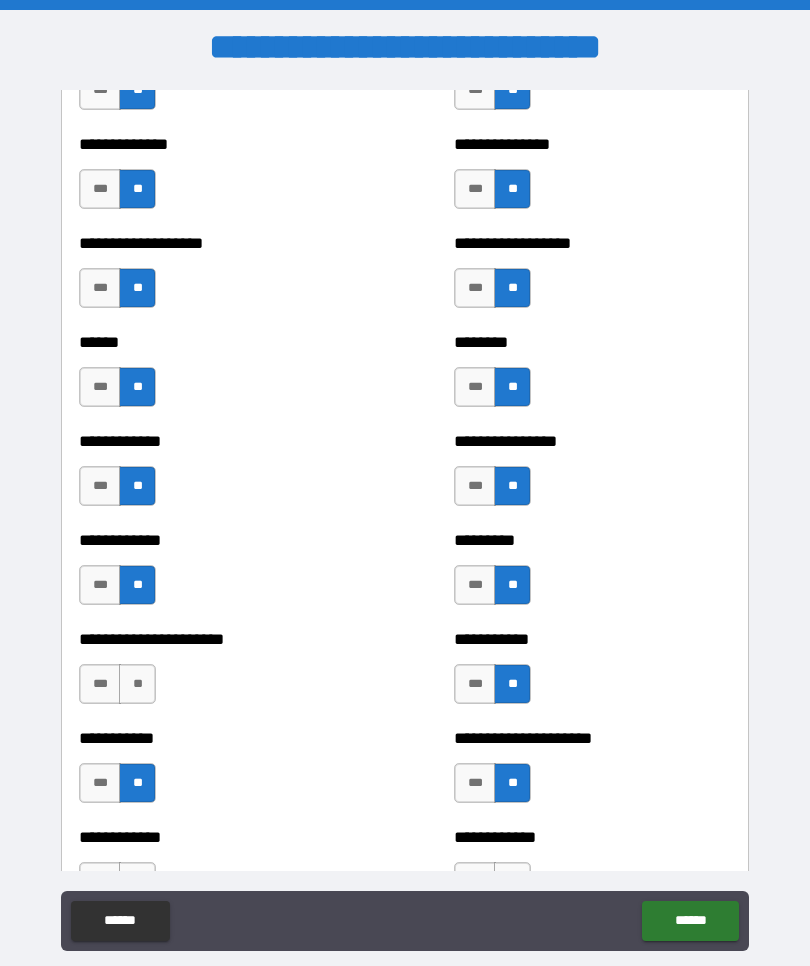 click on "**" at bounding box center (137, 684) 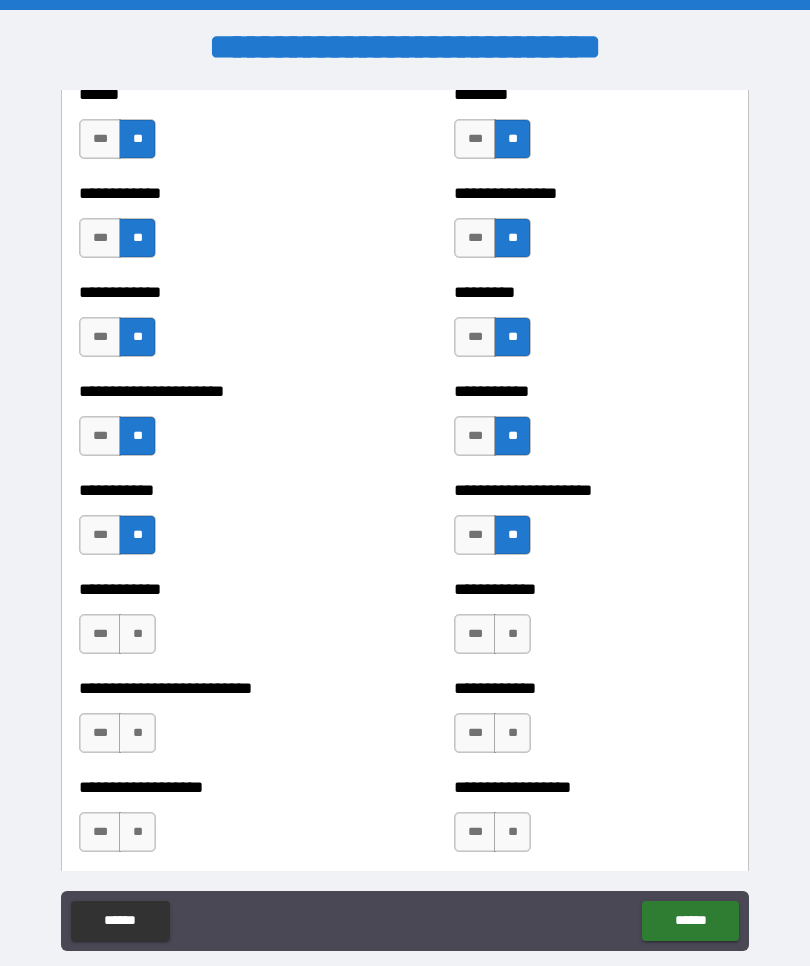 scroll, scrollTop: 5143, scrollLeft: 0, axis: vertical 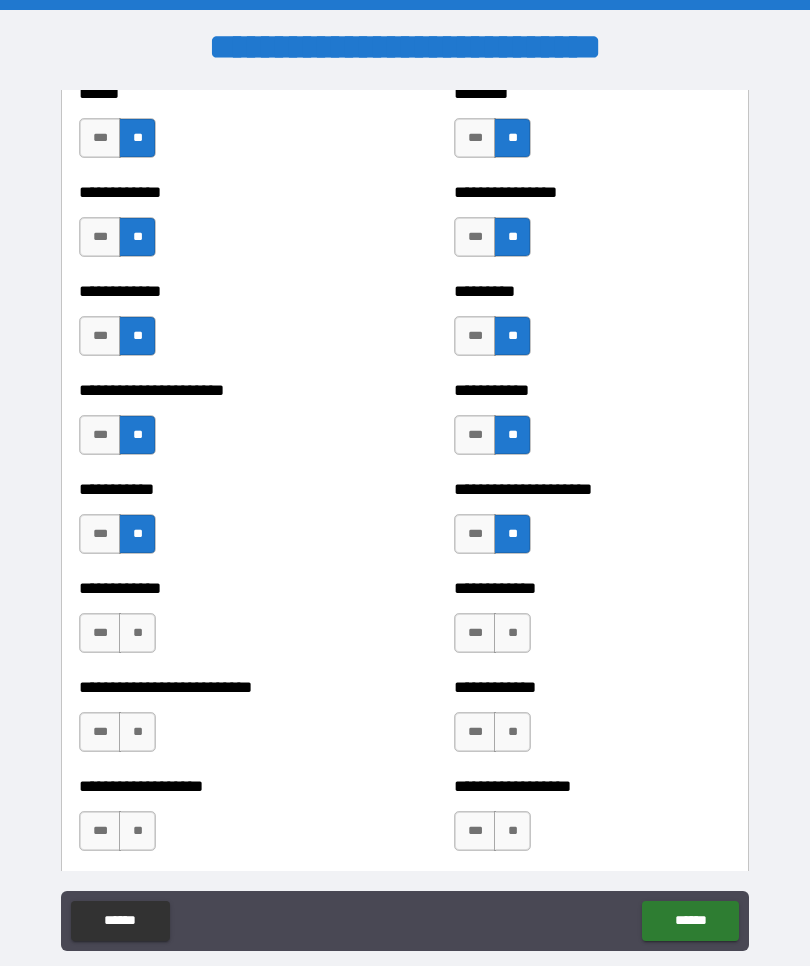 click on "**" at bounding box center (137, 633) 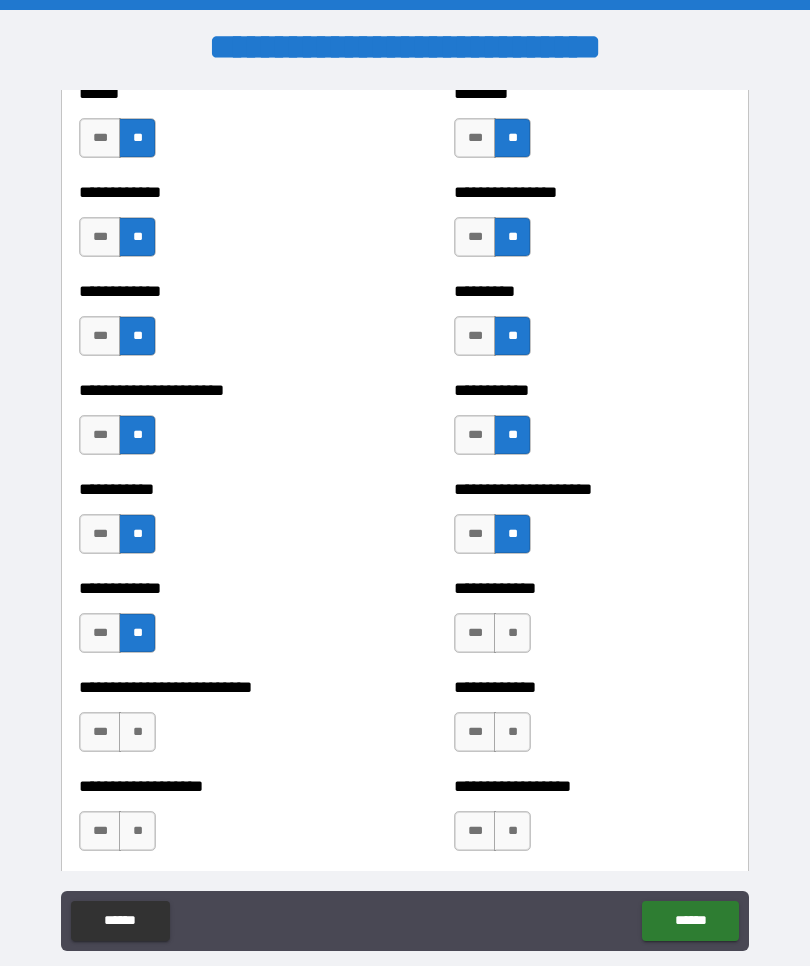 click on "**" at bounding box center [512, 633] 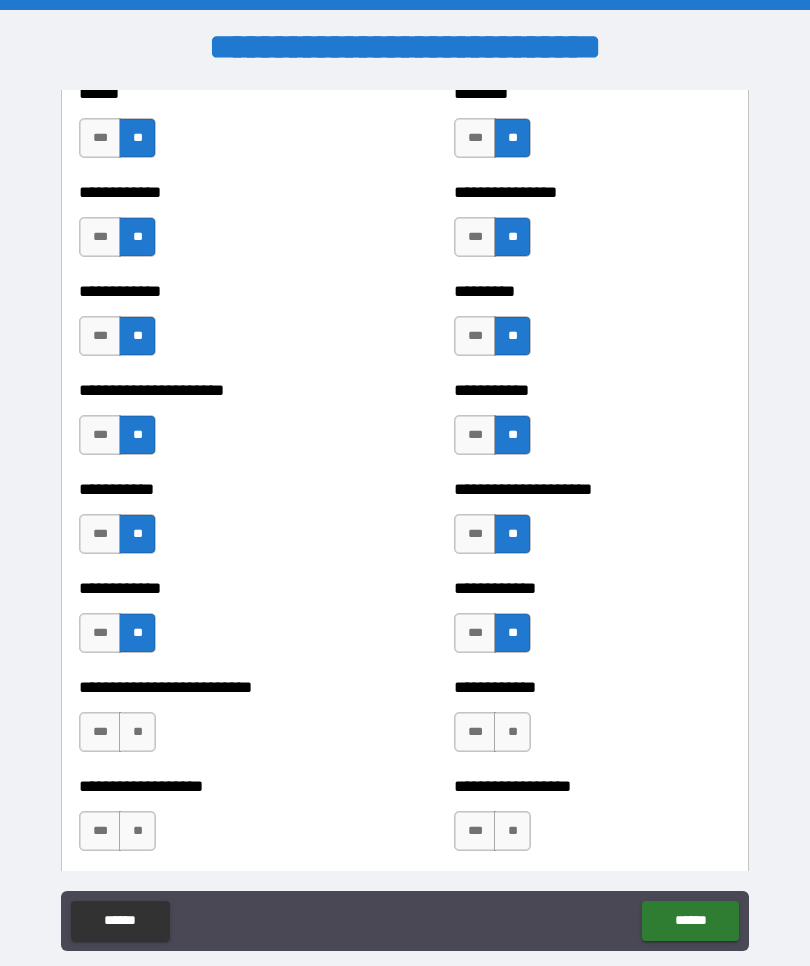 click on "**" at bounding box center (512, 732) 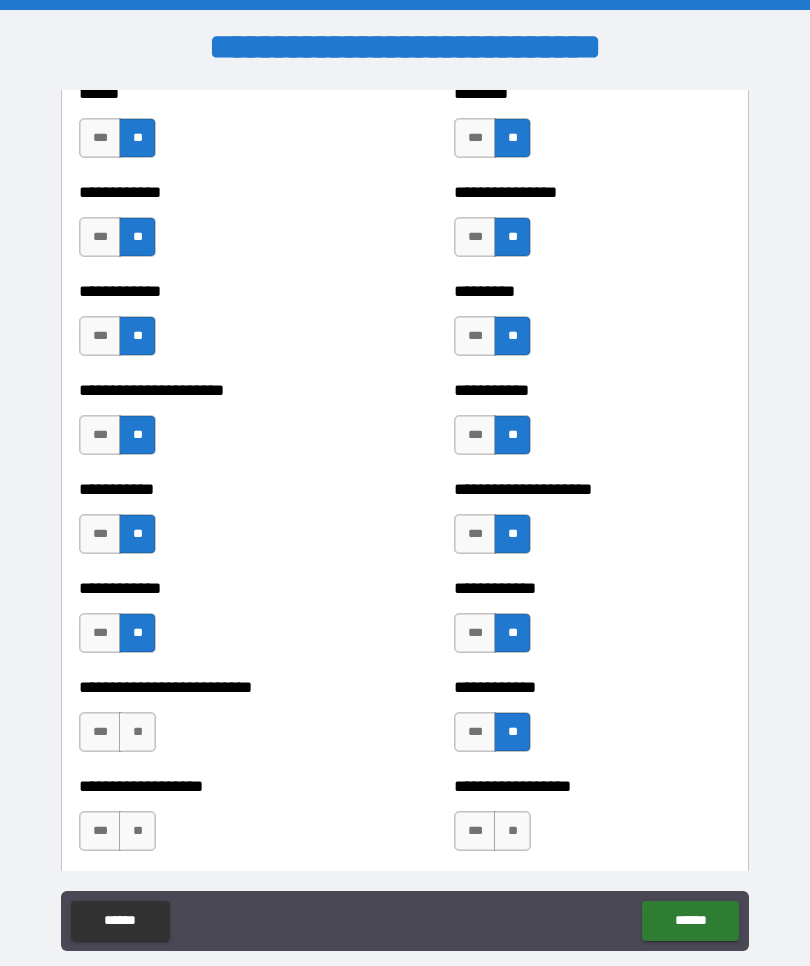 click on "**" at bounding box center (137, 732) 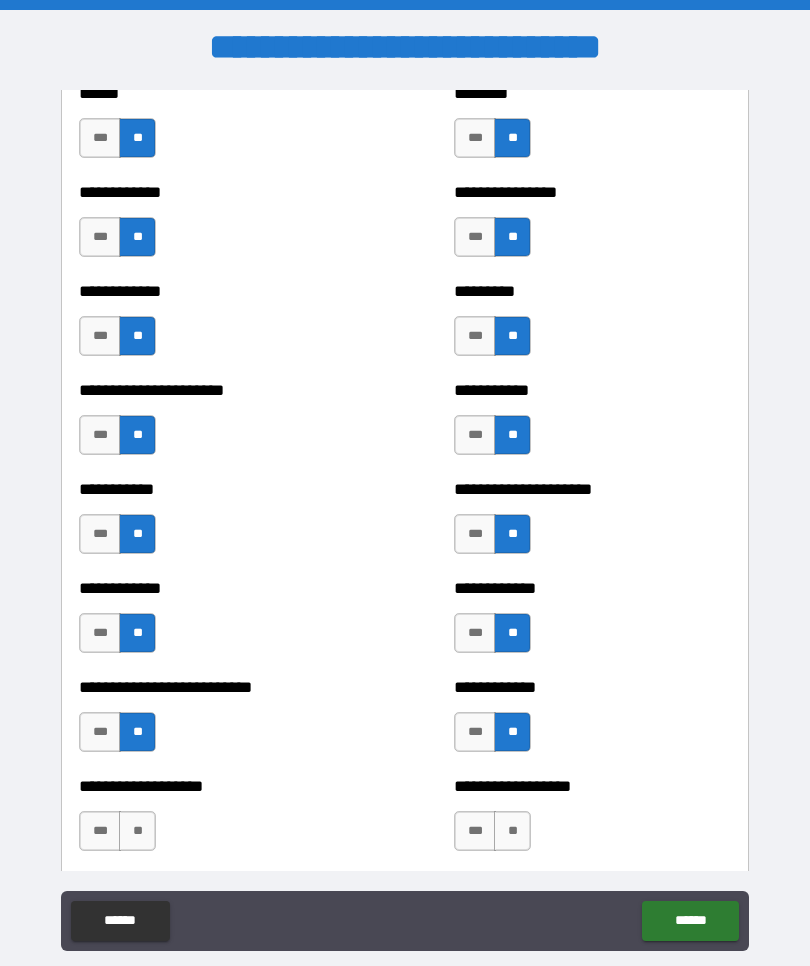 click on "***" at bounding box center (100, 732) 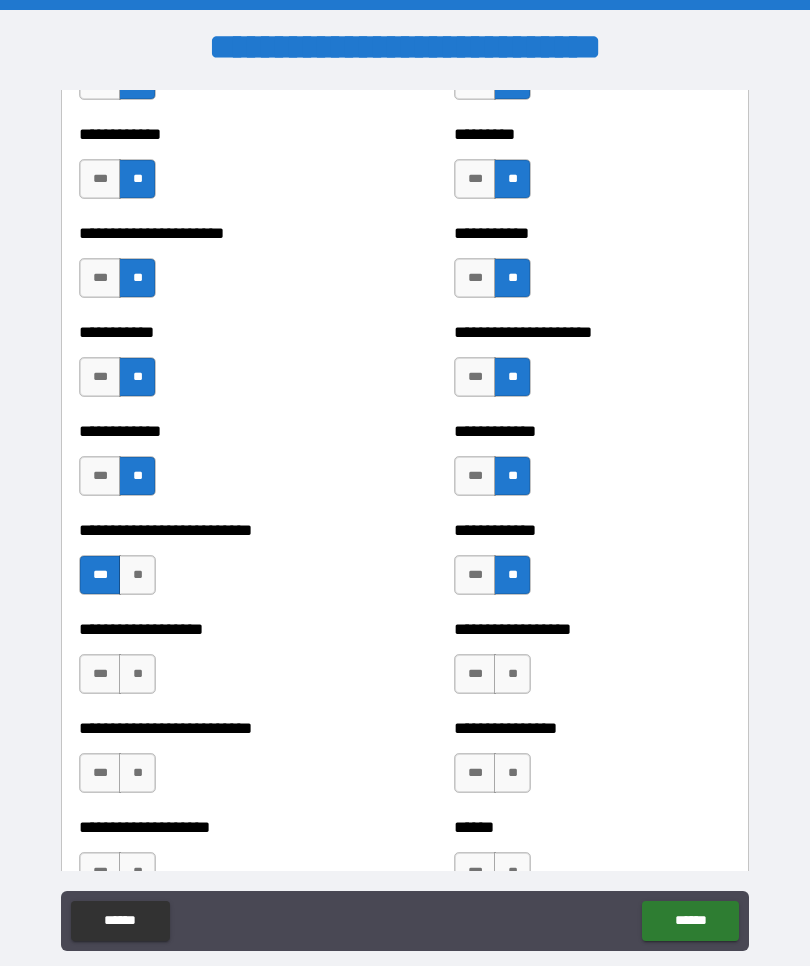 scroll, scrollTop: 5332, scrollLeft: 0, axis: vertical 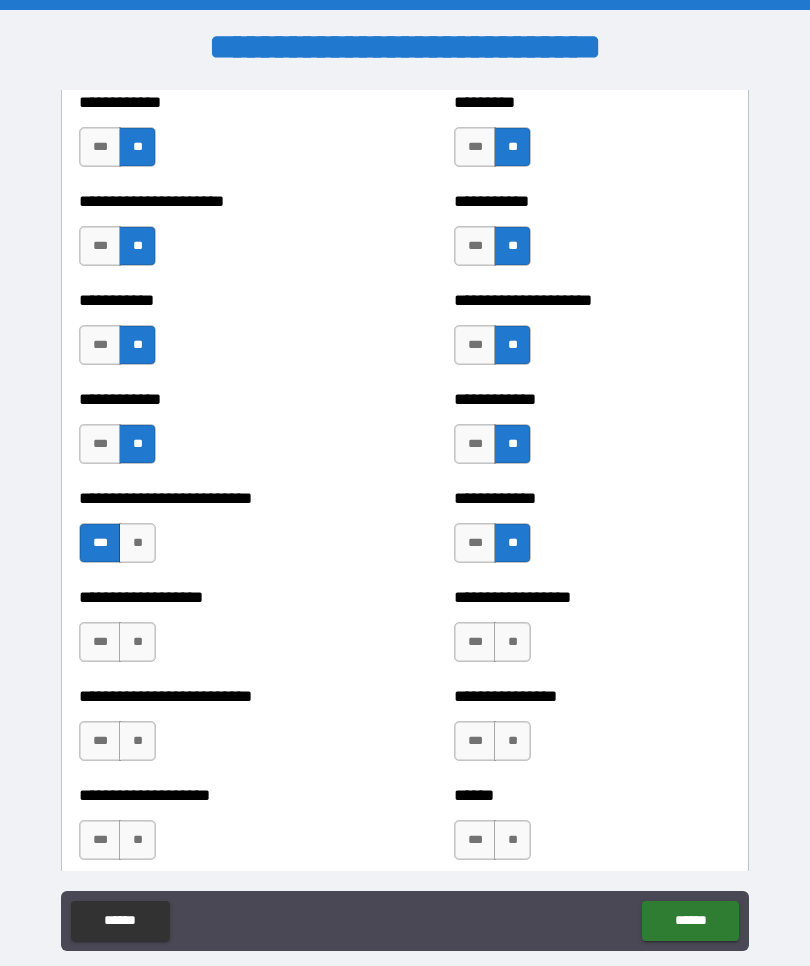 click on "**" at bounding box center (137, 642) 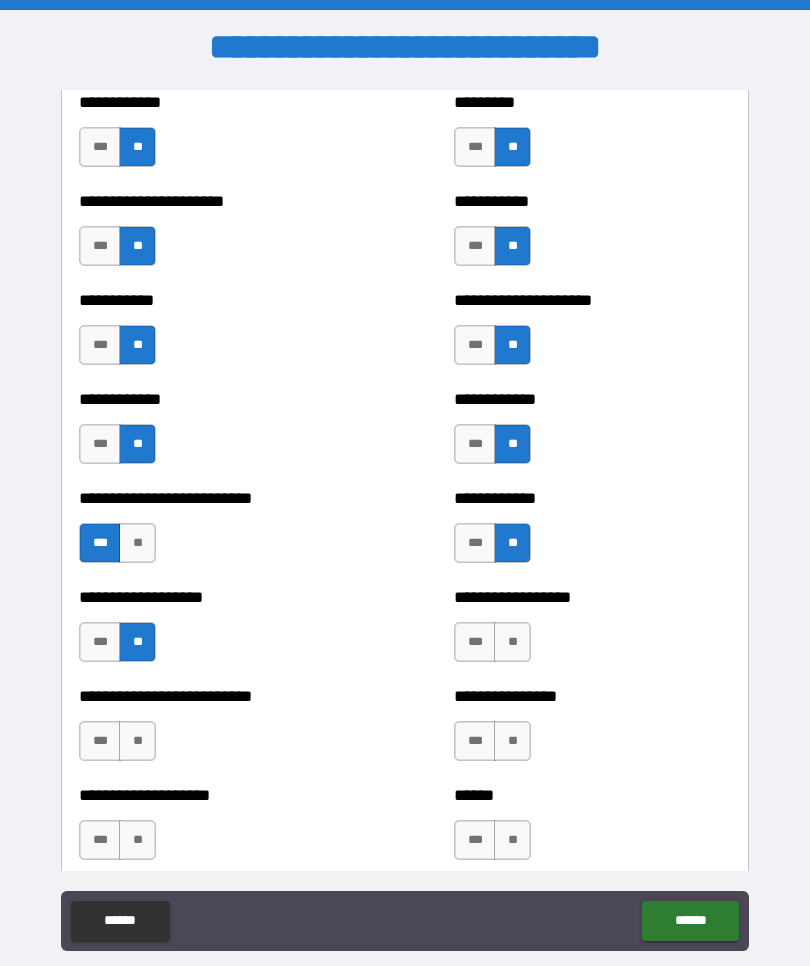 click on "***" at bounding box center (100, 642) 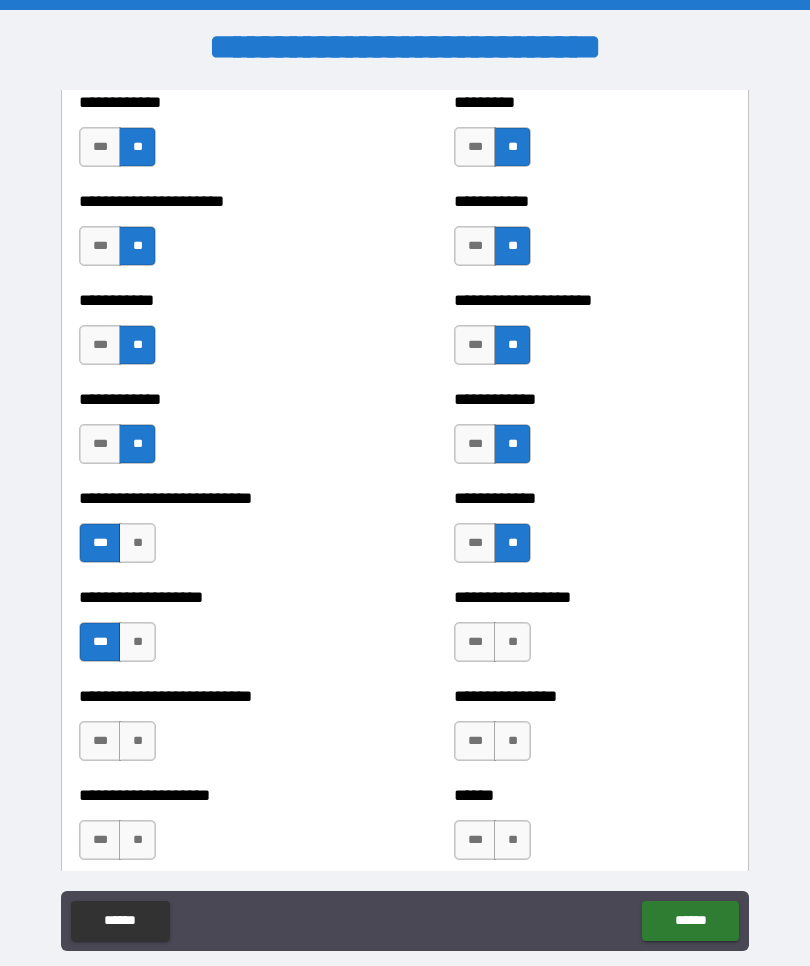 click on "**" at bounding box center (512, 642) 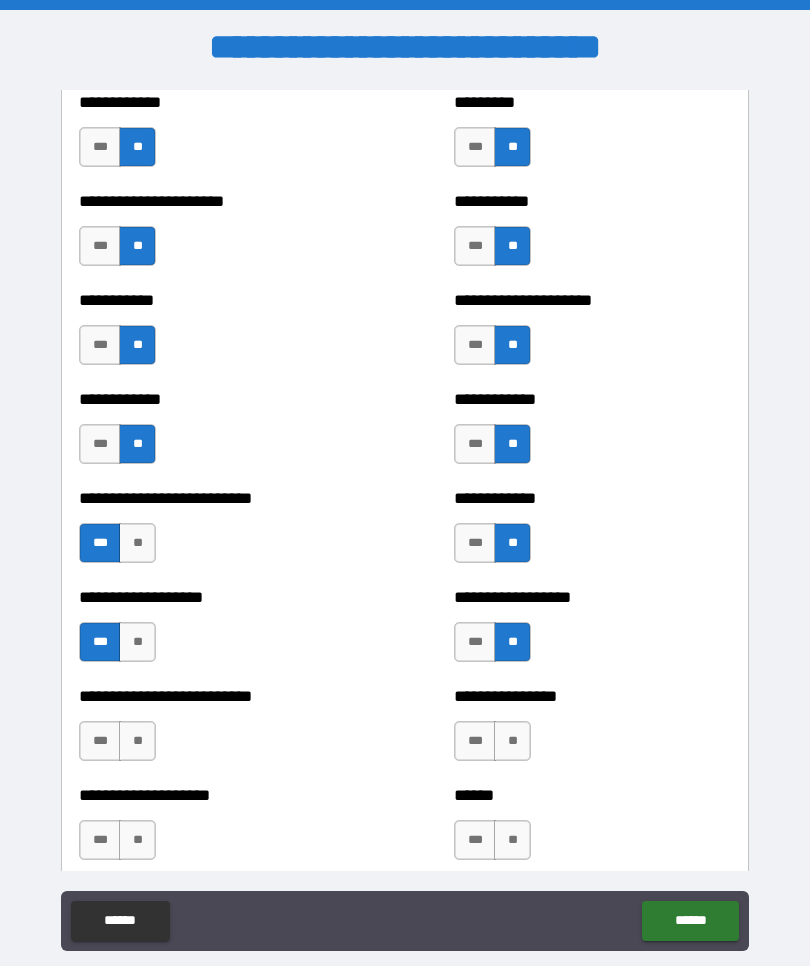 click on "**" at bounding box center (512, 741) 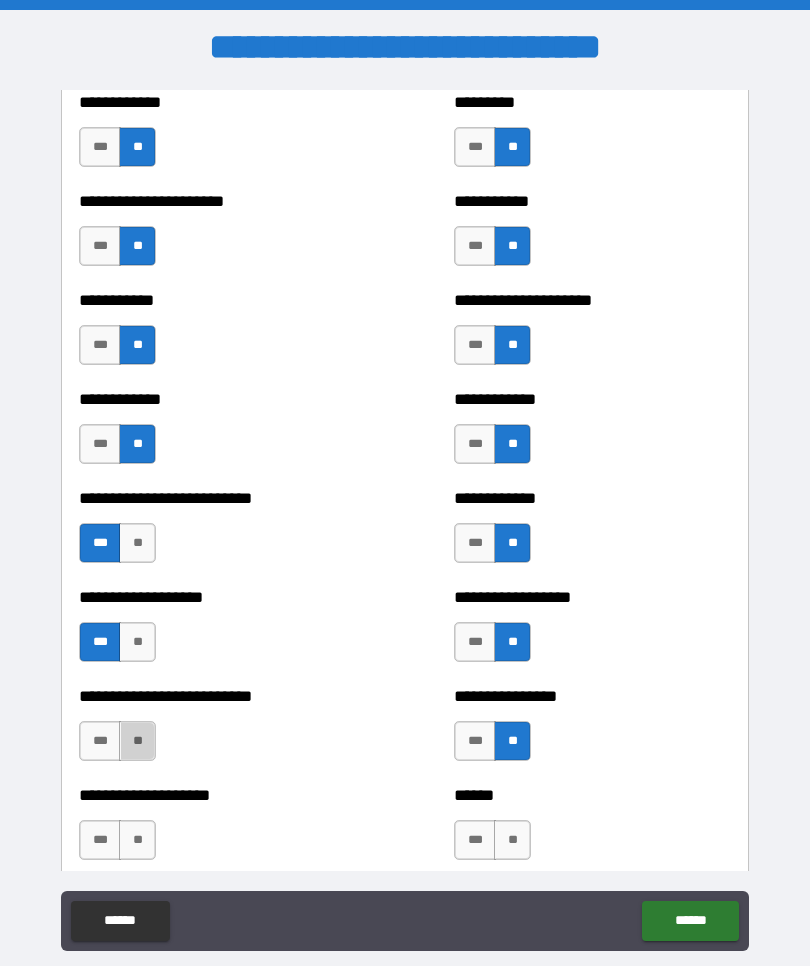 click on "**" at bounding box center [137, 741] 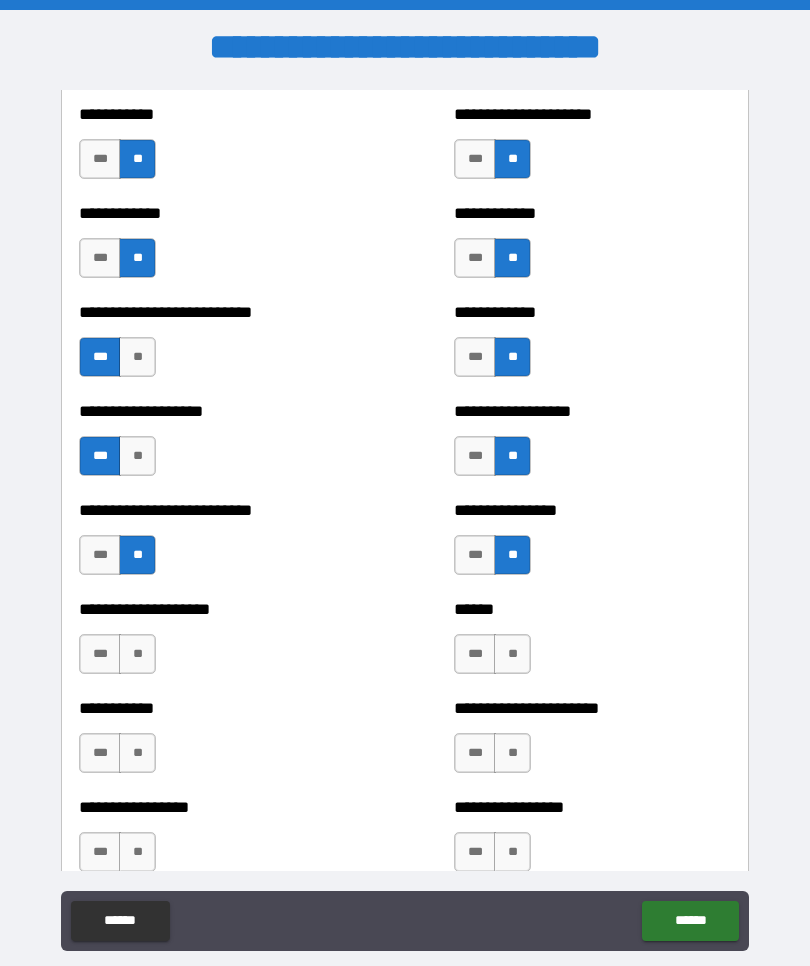 scroll, scrollTop: 5518, scrollLeft: 0, axis: vertical 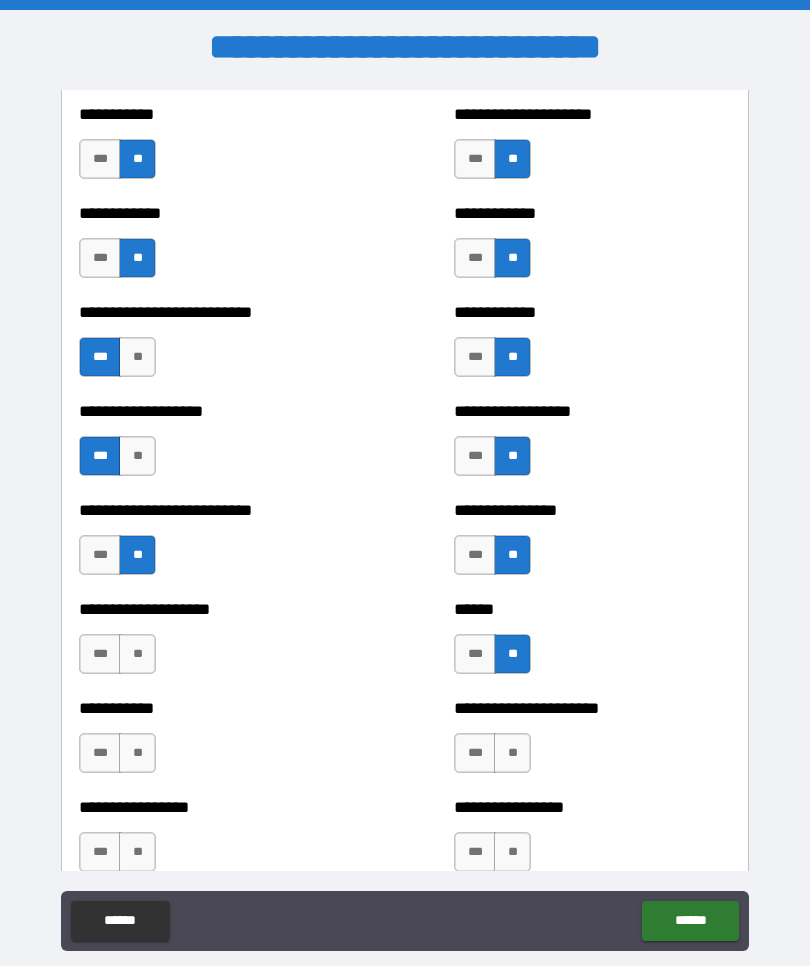click on "**" at bounding box center [137, 654] 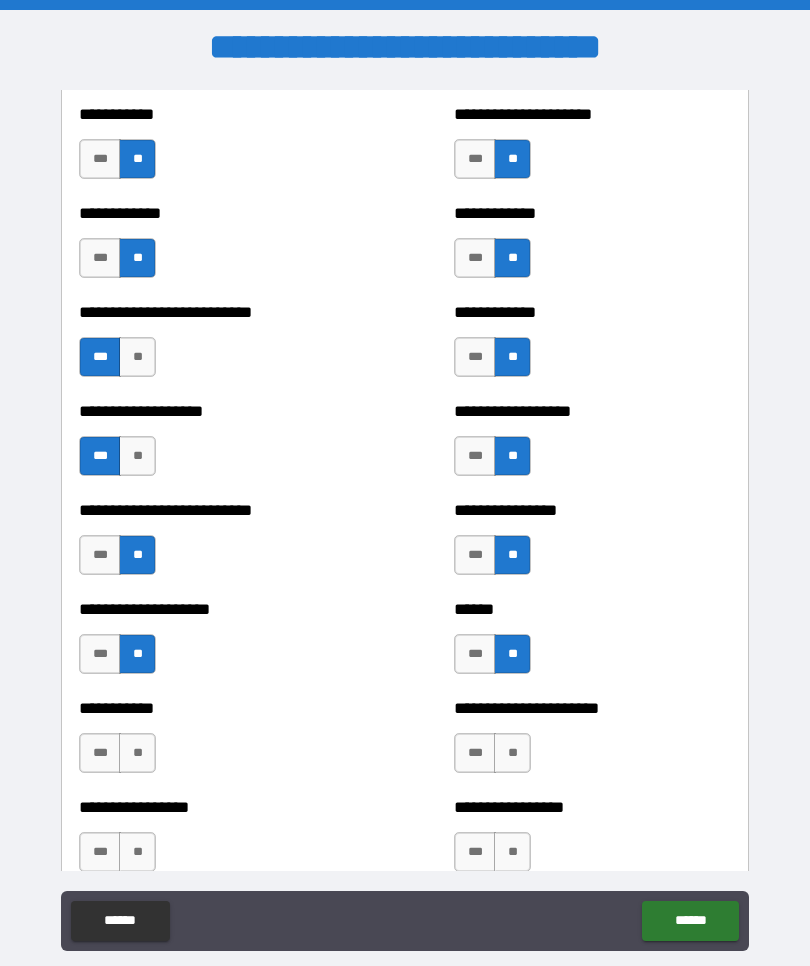 click on "**" at bounding box center [137, 753] 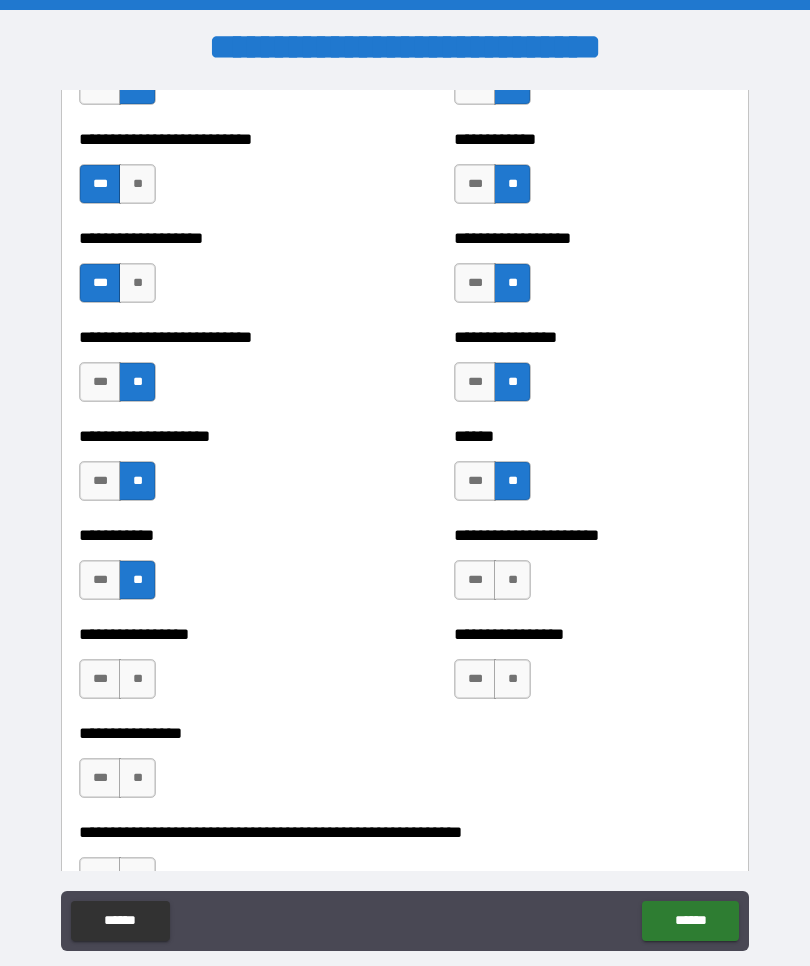 scroll, scrollTop: 5688, scrollLeft: 0, axis: vertical 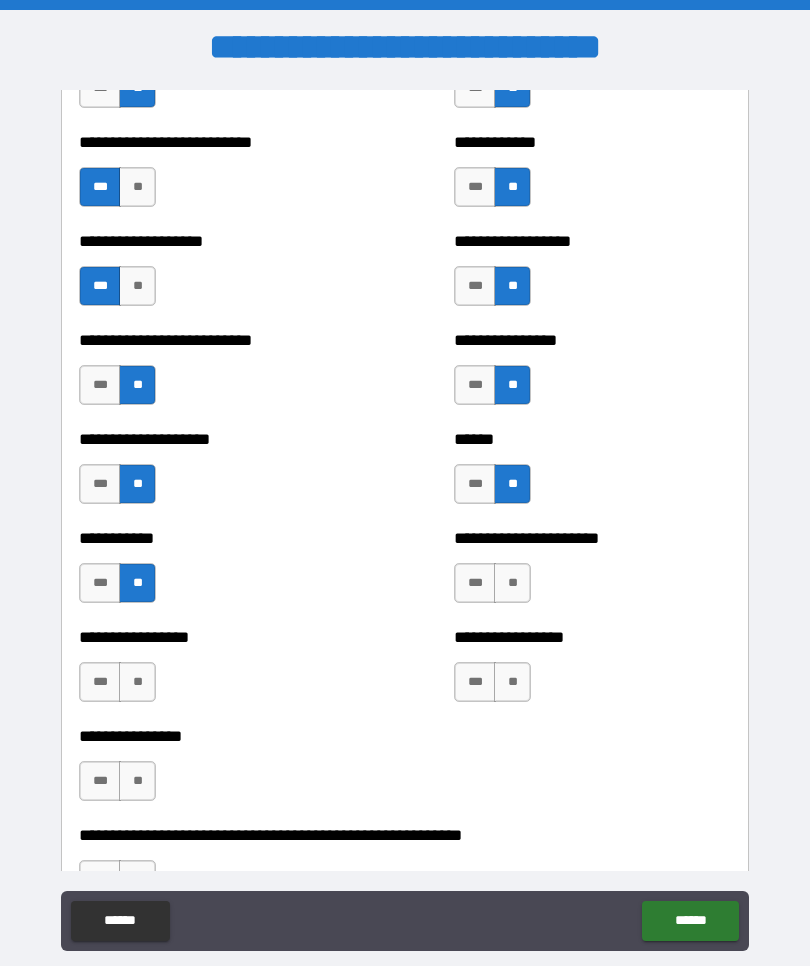 click on "**" at bounding box center (512, 583) 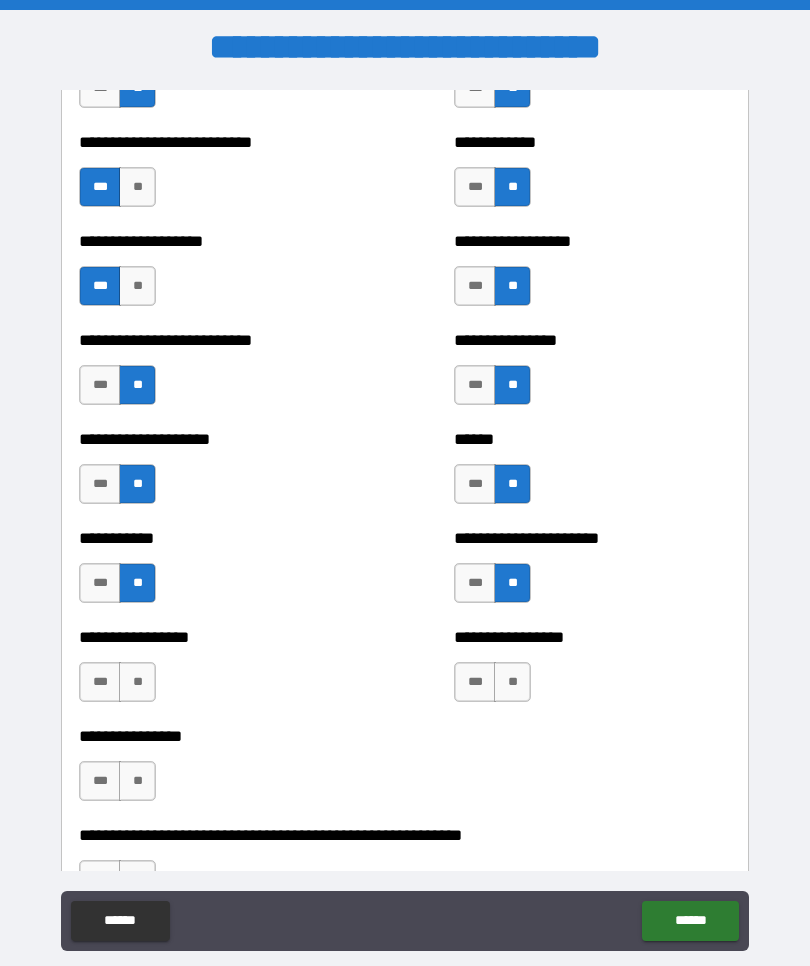 click on "**" at bounding box center [137, 682] 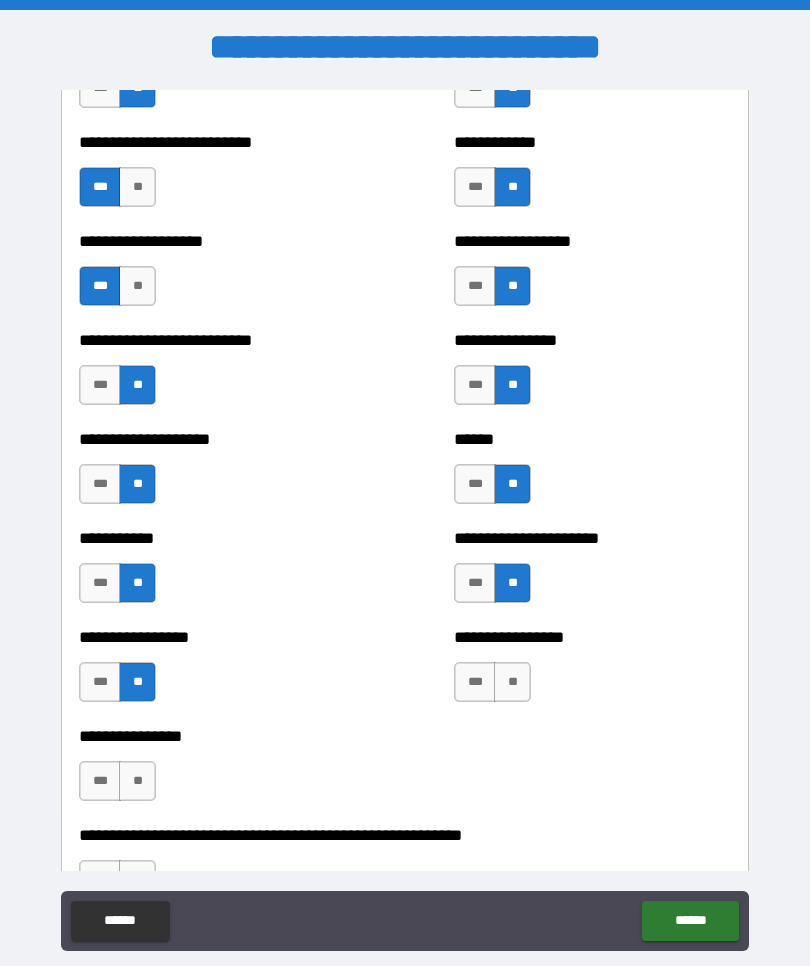 click on "**" at bounding box center [137, 781] 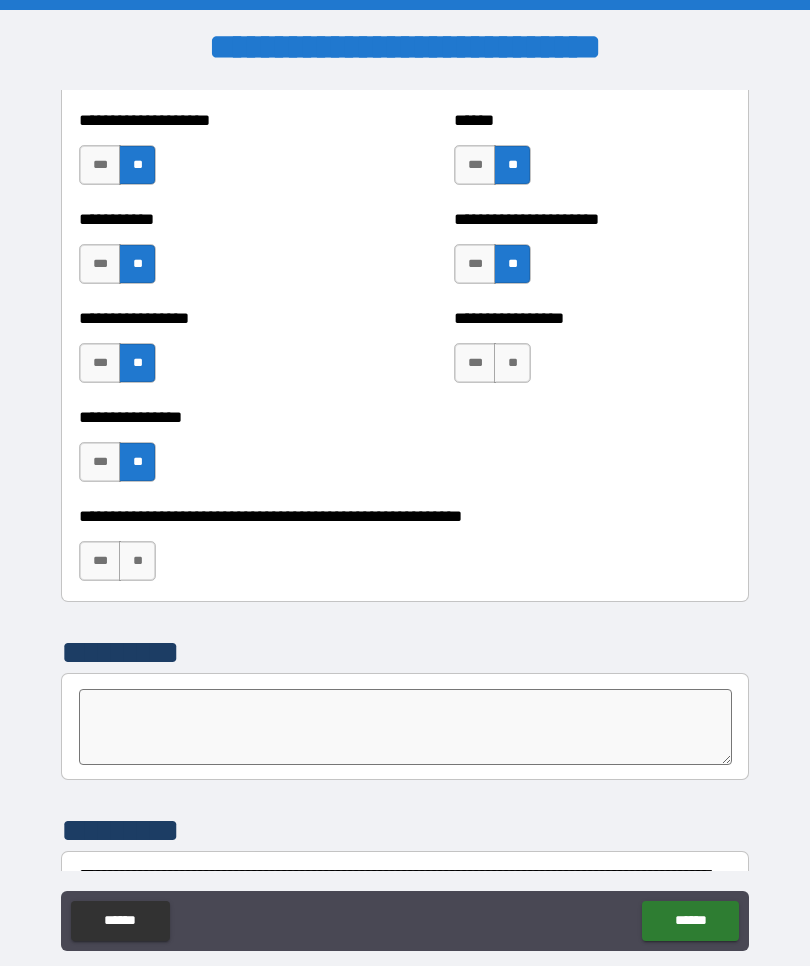 scroll, scrollTop: 6009, scrollLeft: 0, axis: vertical 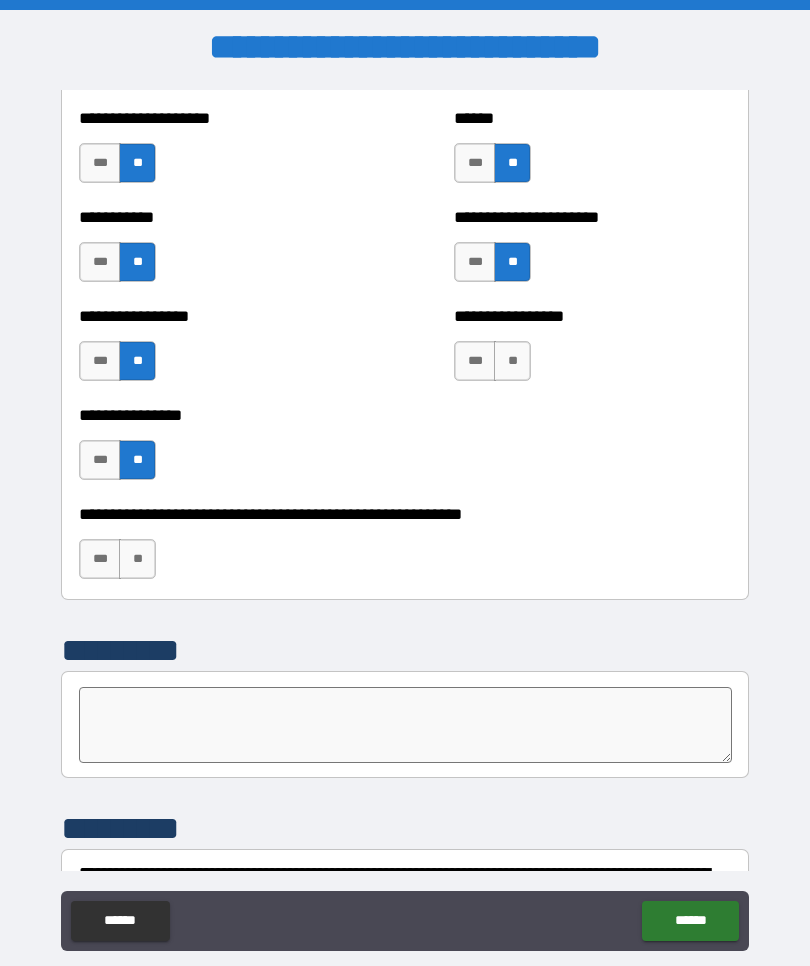 click on "**" at bounding box center (137, 559) 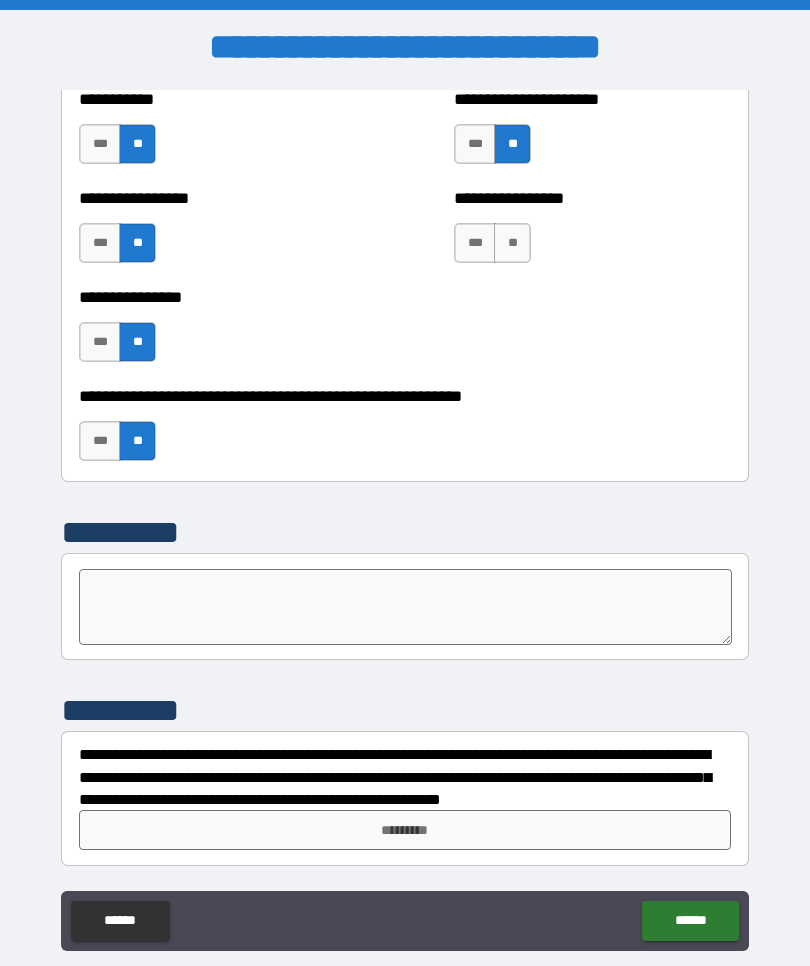 scroll, scrollTop: 6127, scrollLeft: 0, axis: vertical 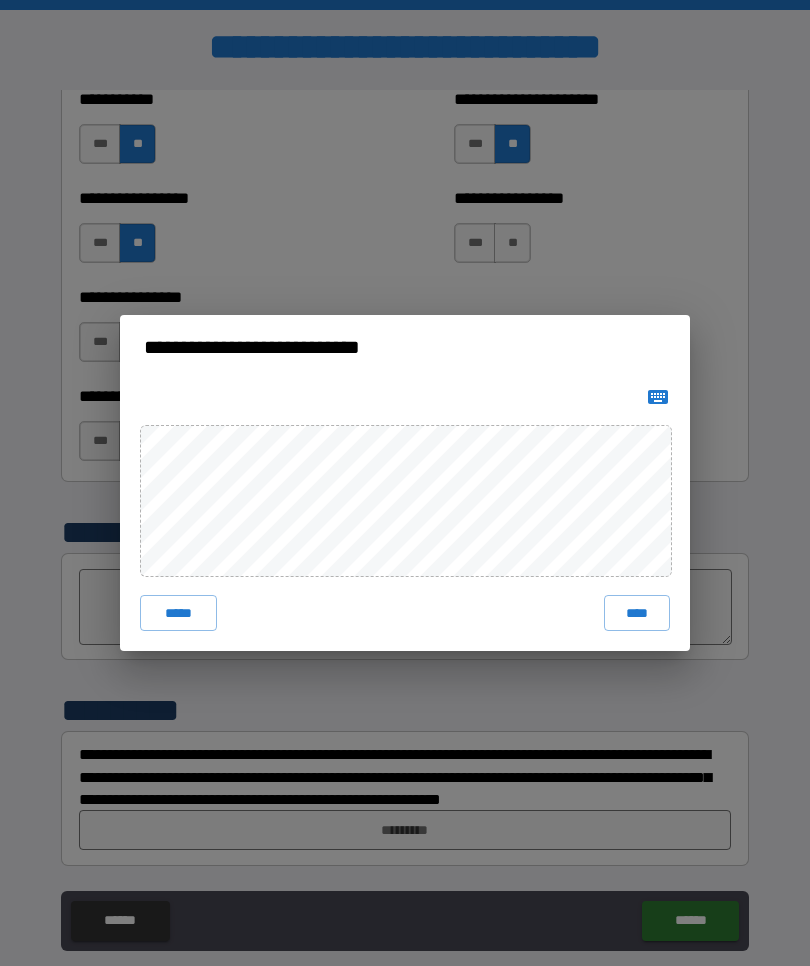 click on "****" at bounding box center [637, 613] 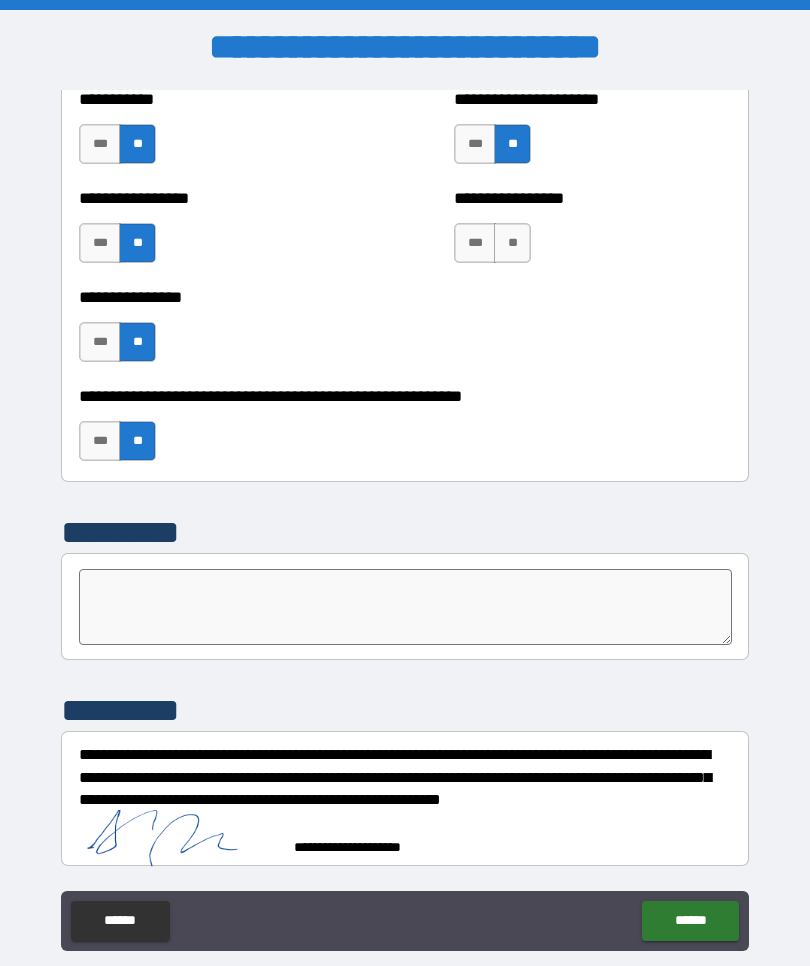 scroll, scrollTop: 6117, scrollLeft: 0, axis: vertical 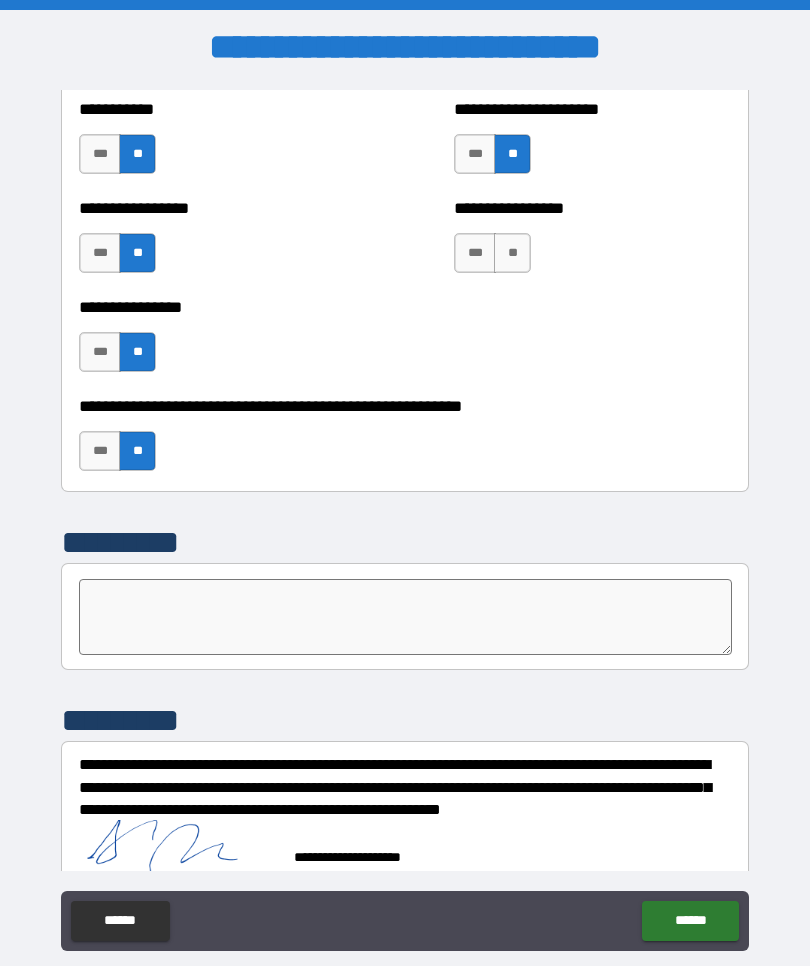click on "******" at bounding box center (690, 921) 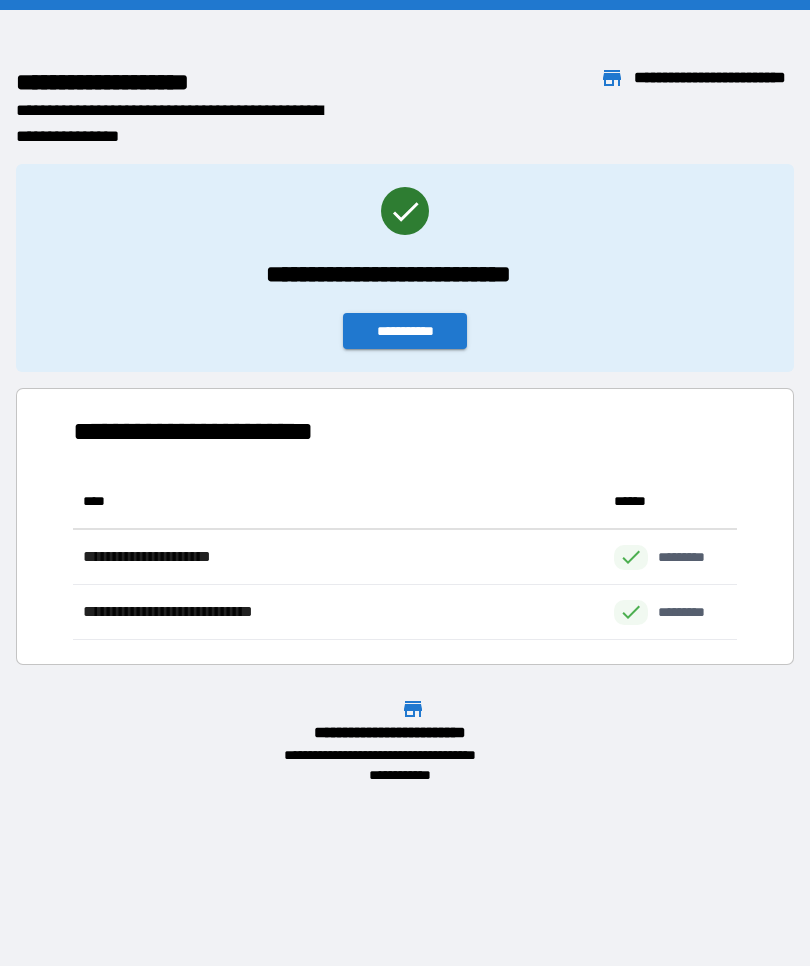scroll, scrollTop: 1, scrollLeft: 1, axis: both 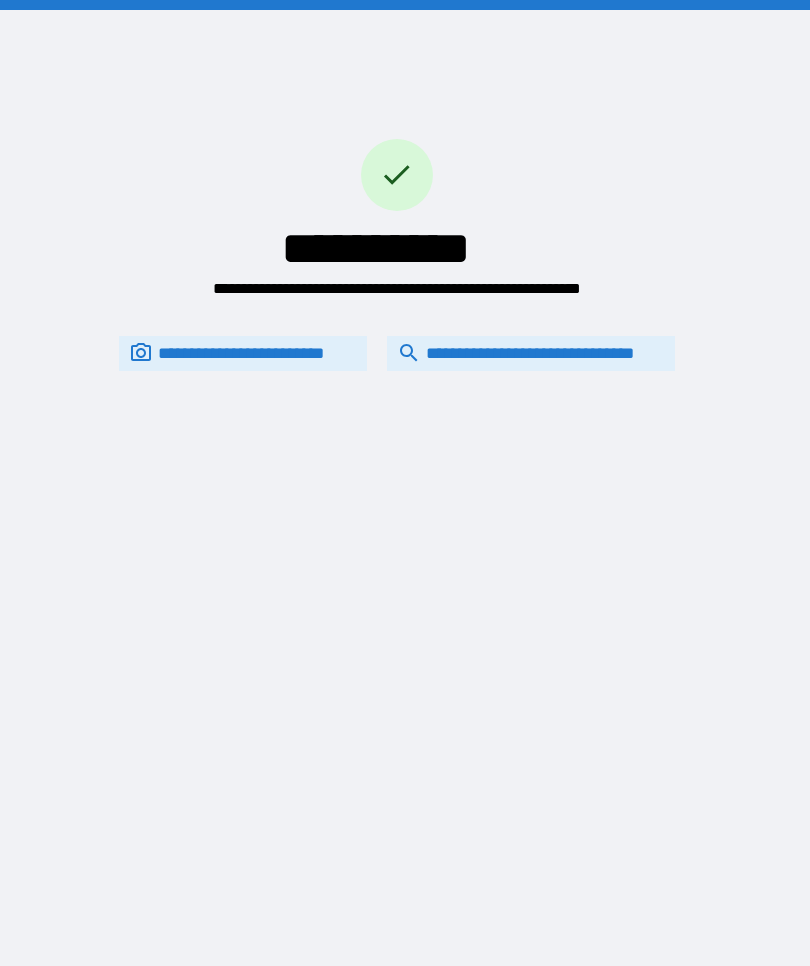 click on "**********" at bounding box center (531, 353) 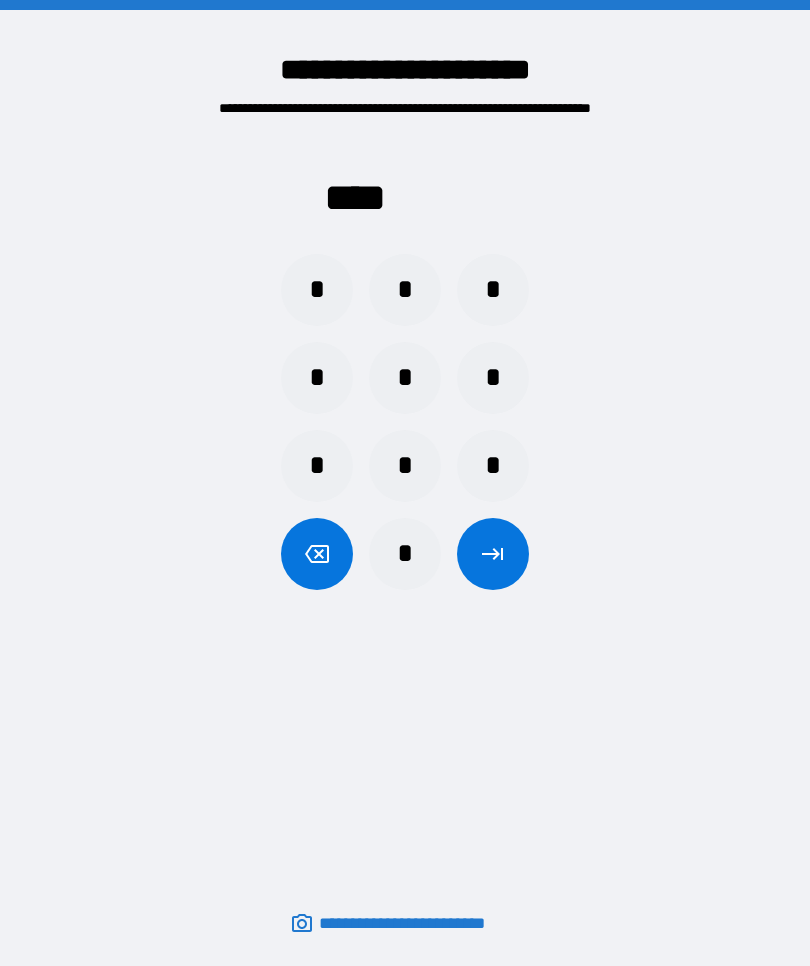 click on "*" at bounding box center (493, 378) 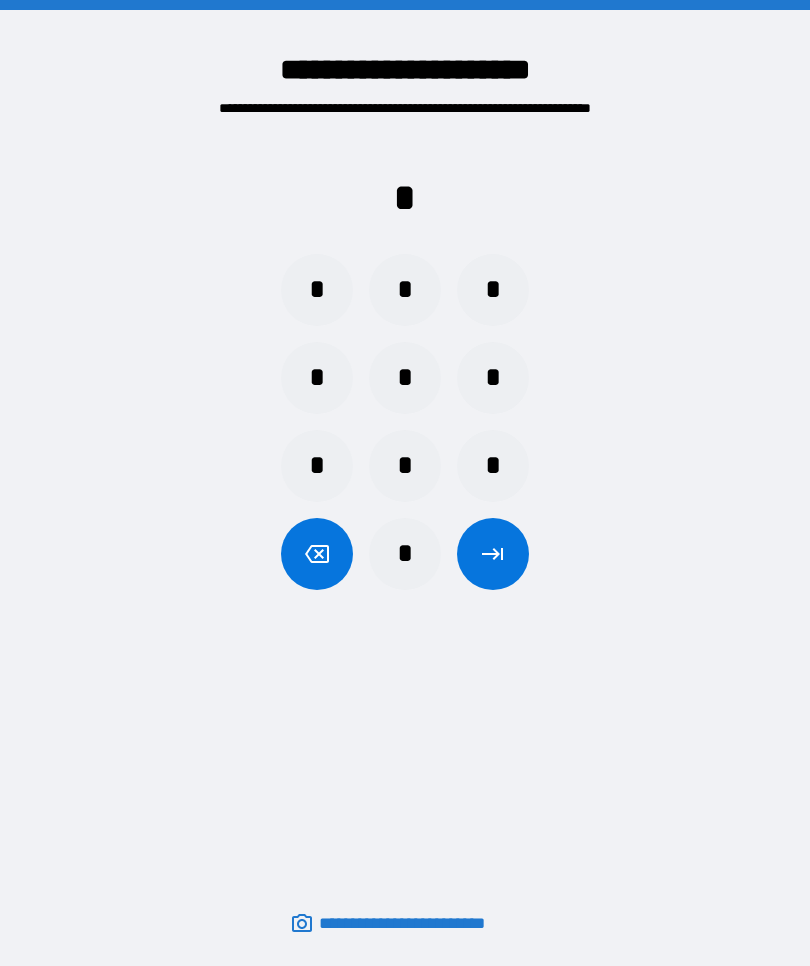 click on "*" at bounding box center [317, 290] 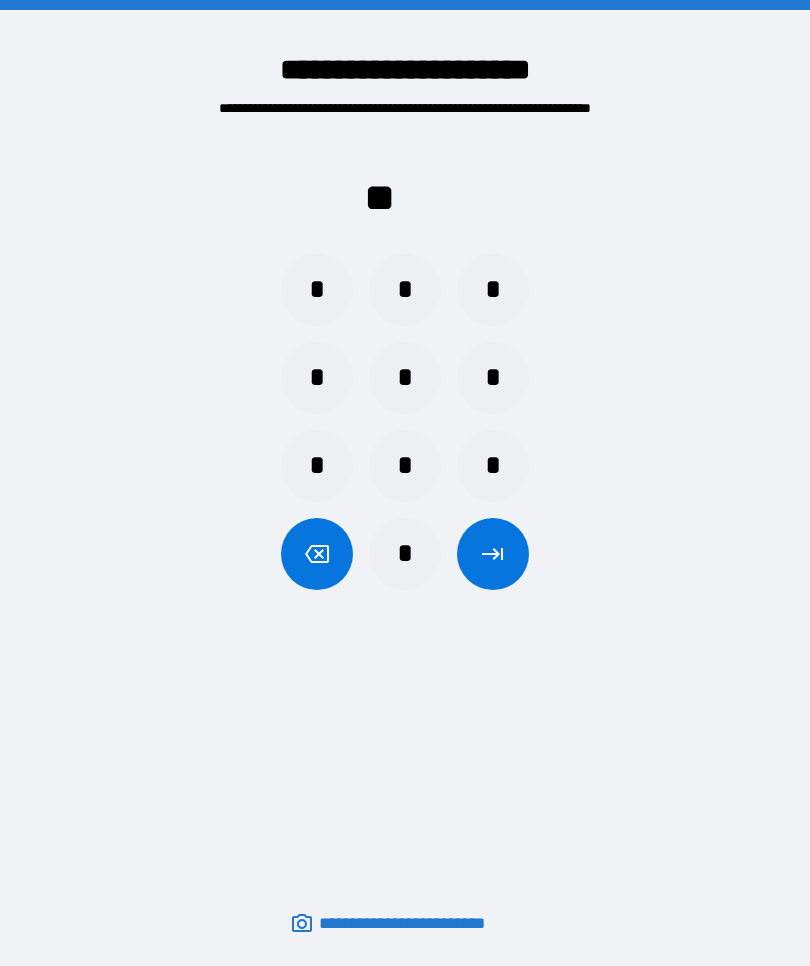 click on "*" at bounding box center [317, 290] 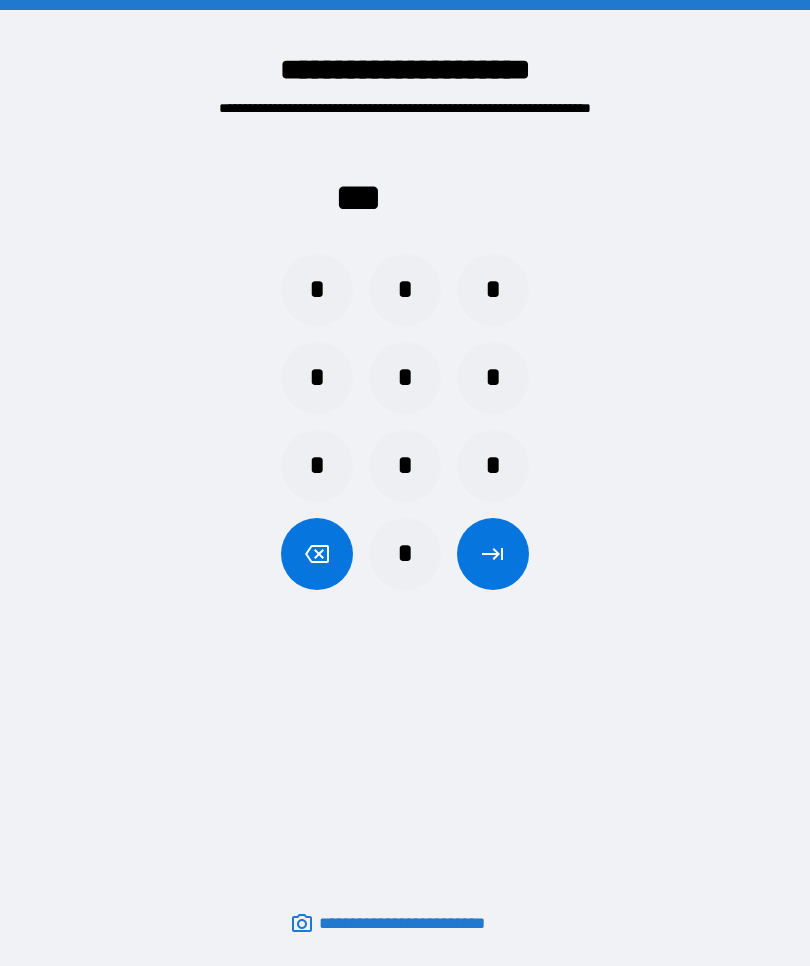 click on "*" at bounding box center (317, 290) 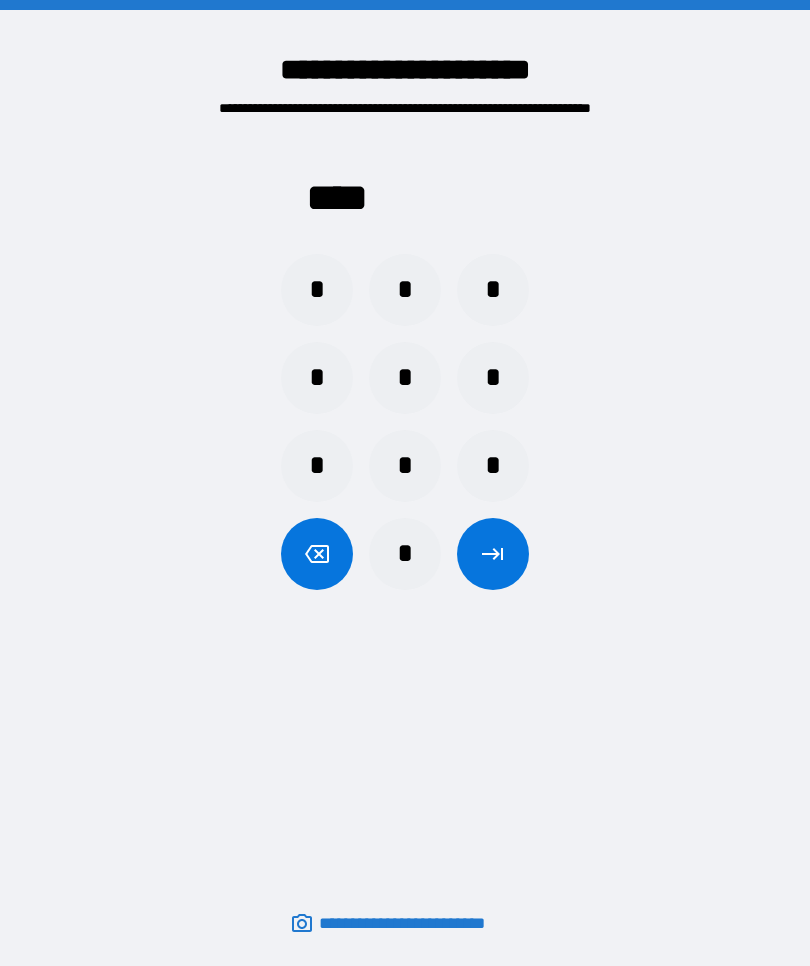 click 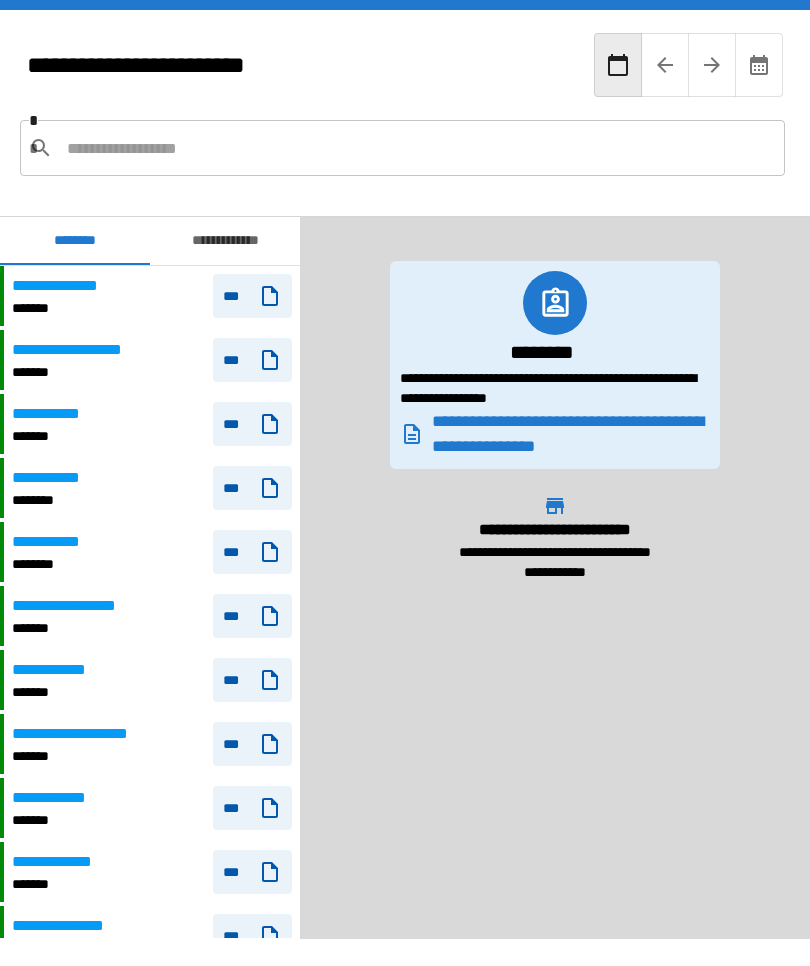 scroll, scrollTop: 420, scrollLeft: 0, axis: vertical 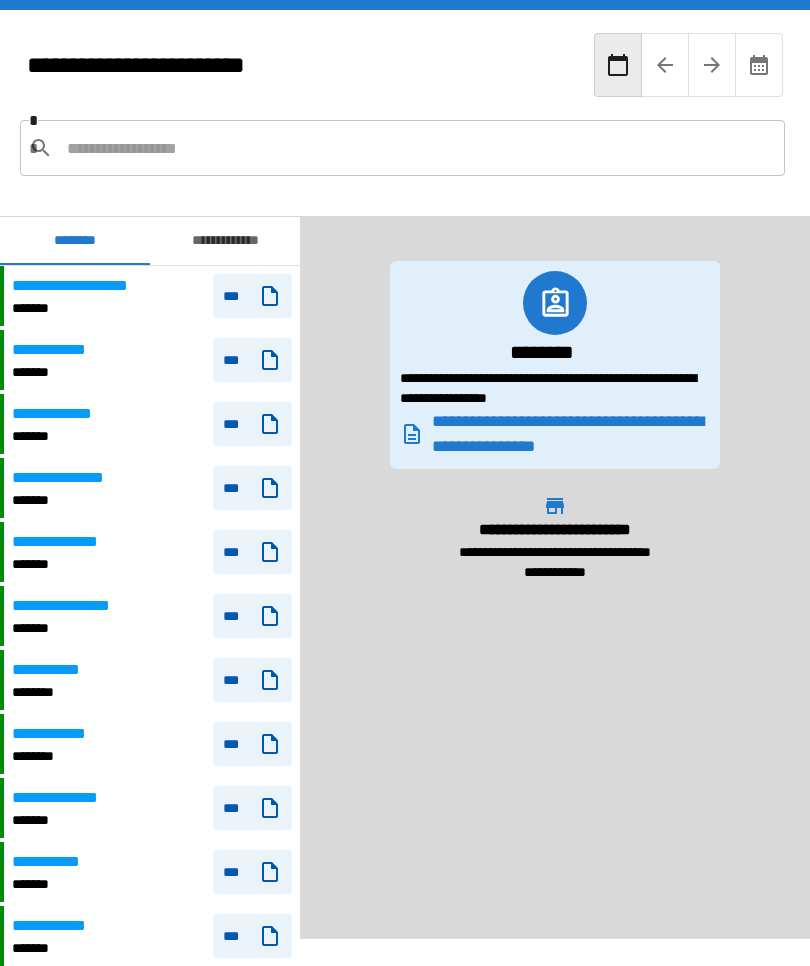 click at bounding box center [418, 148] 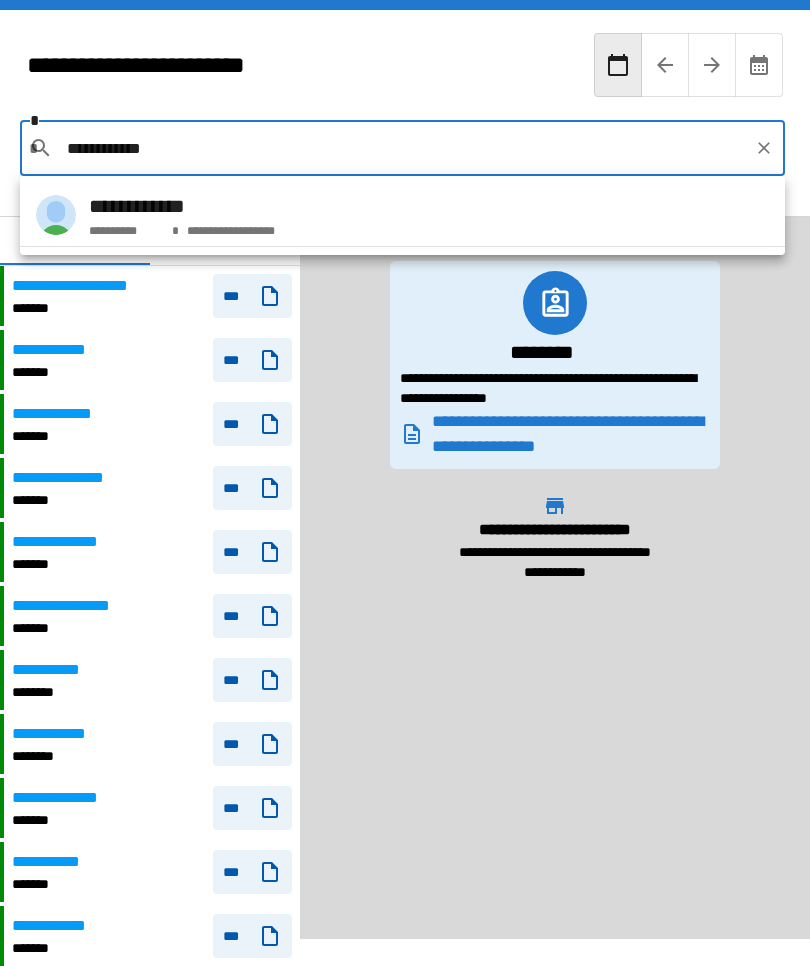 click on "*" at bounding box center [171, 227] 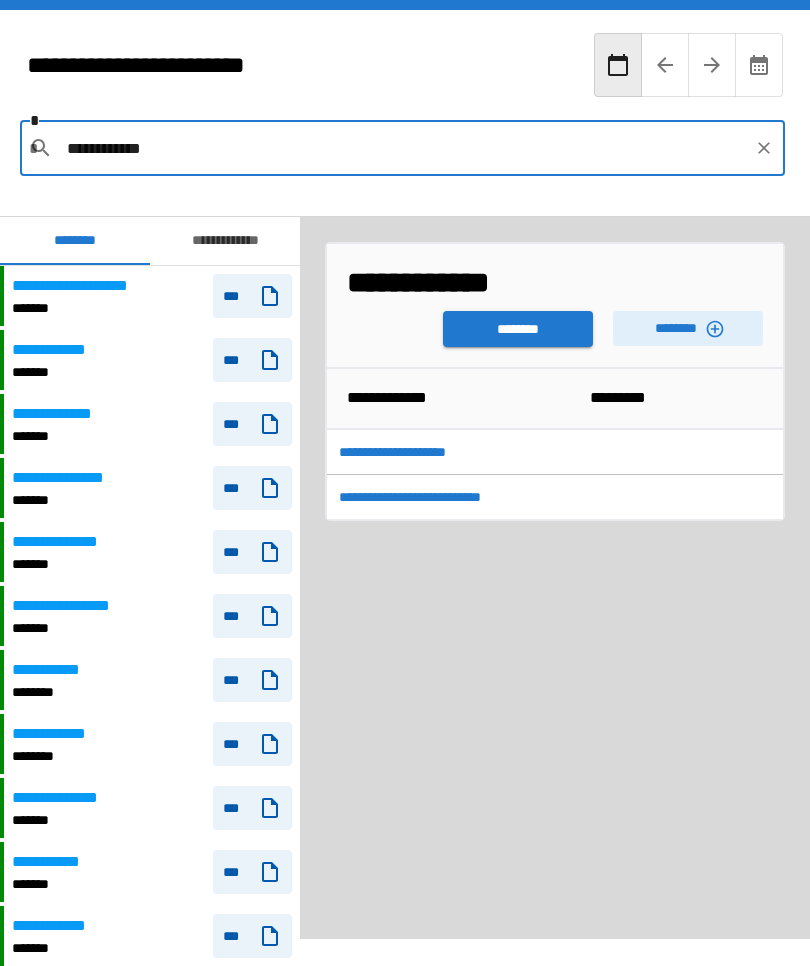 click on "********" at bounding box center [518, 329] 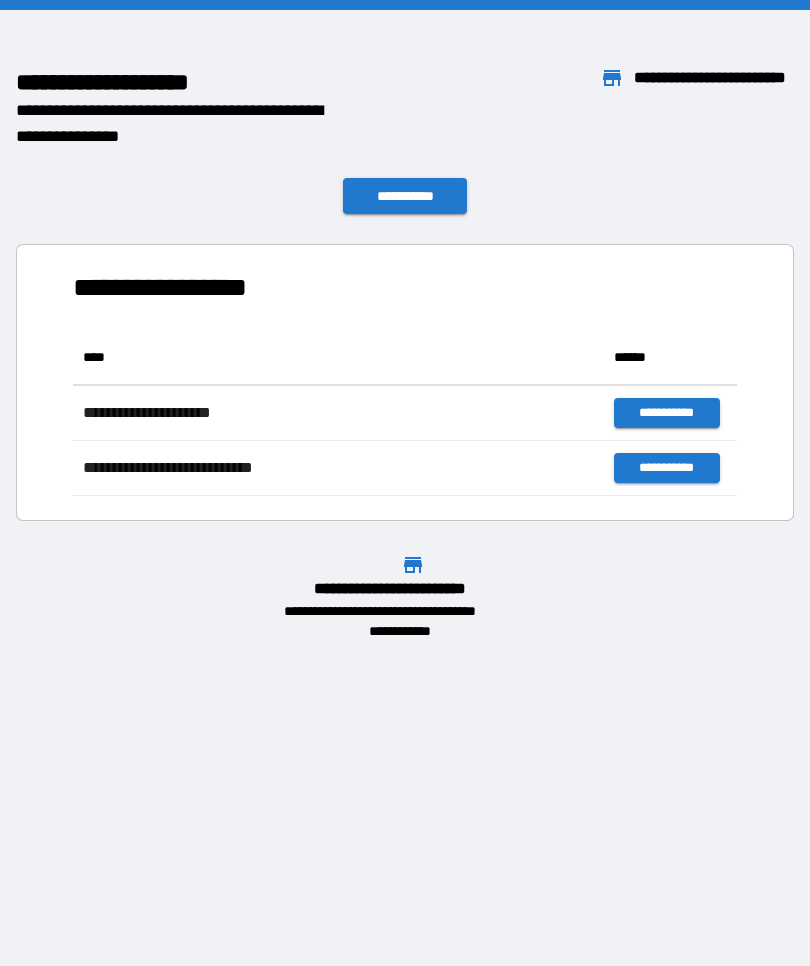 scroll, scrollTop: 1, scrollLeft: 1, axis: both 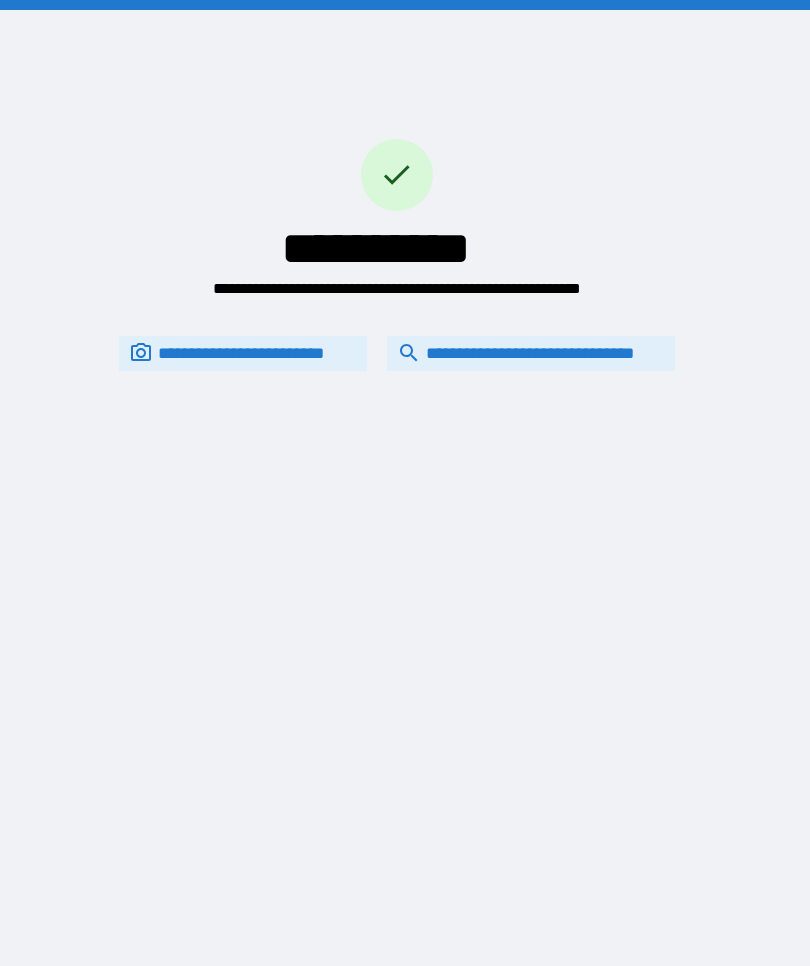 click on "**********" at bounding box center (531, 353) 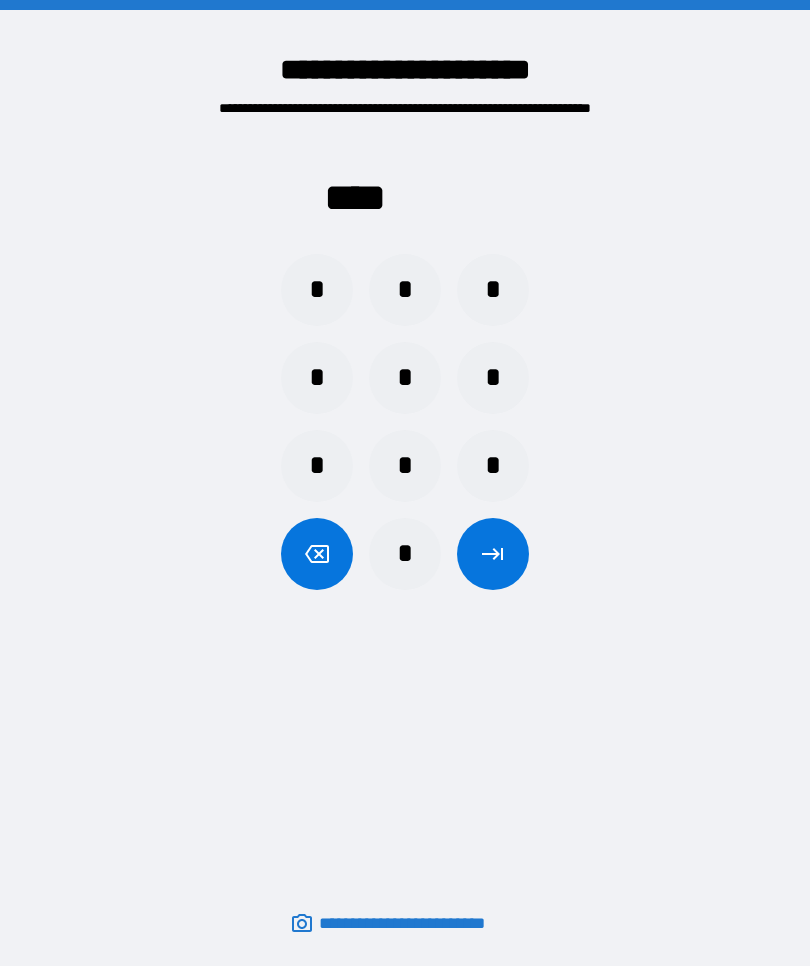 click on "*" at bounding box center (493, 378) 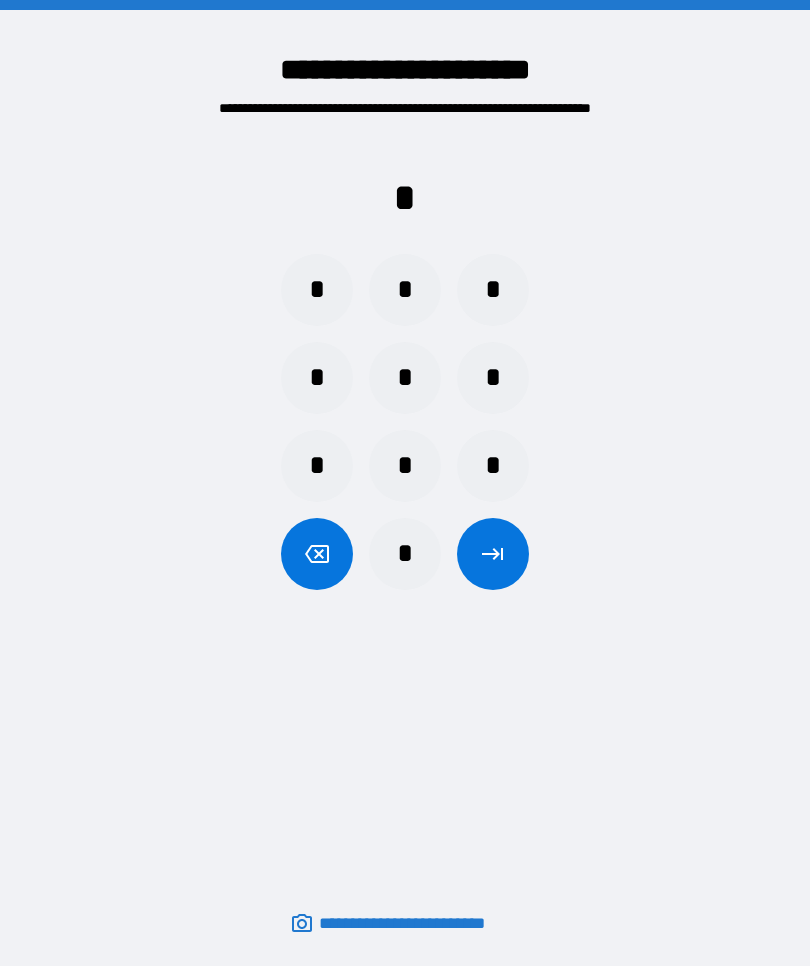click on "*" at bounding box center (317, 290) 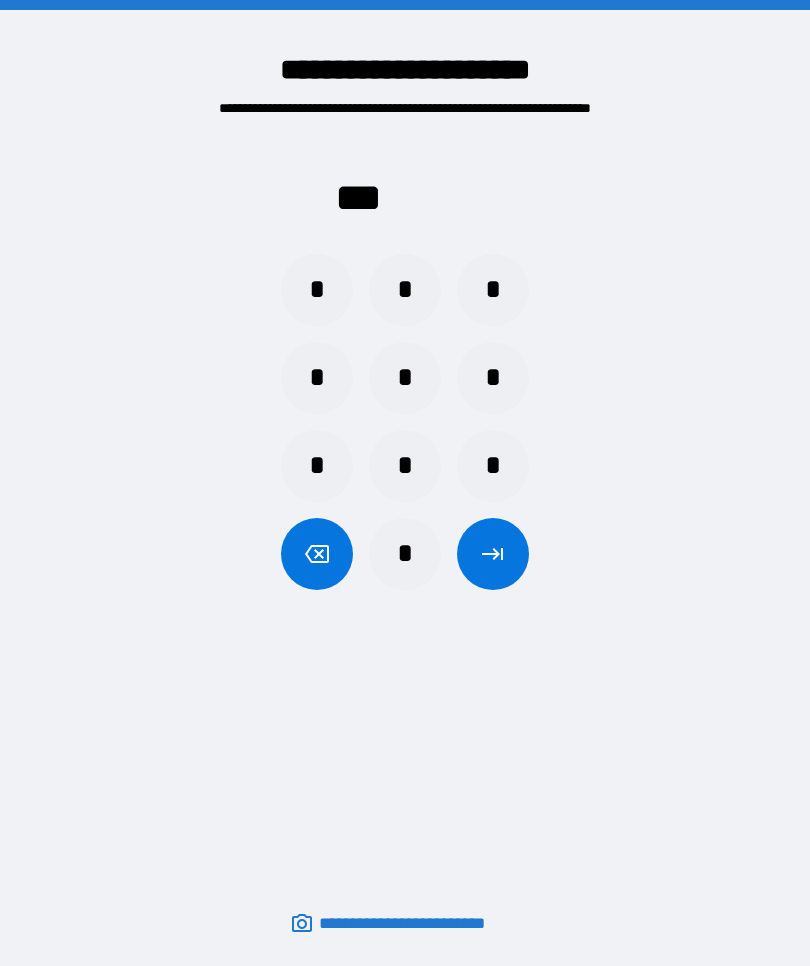 click on "*" at bounding box center [317, 290] 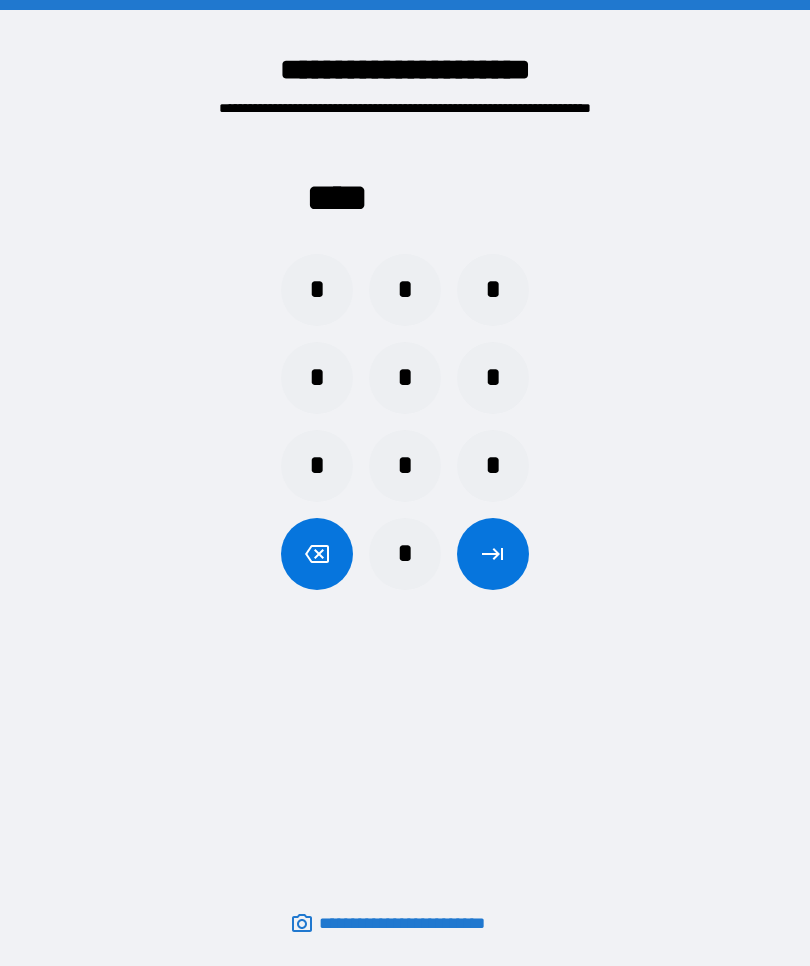 click 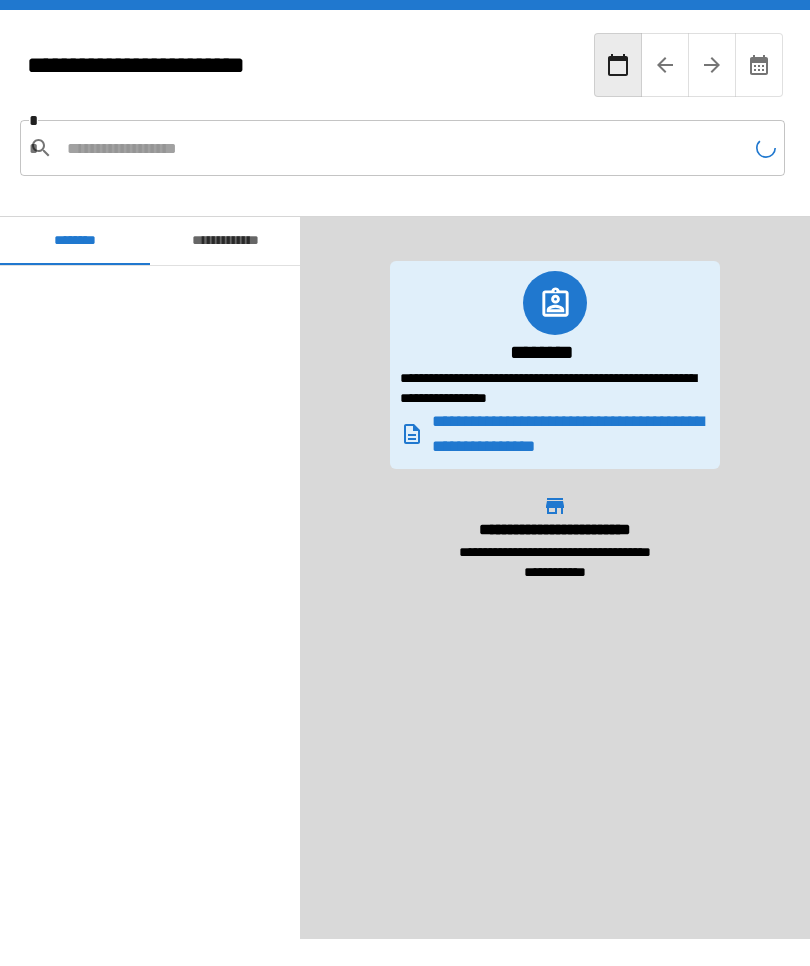 scroll, scrollTop: 420, scrollLeft: 0, axis: vertical 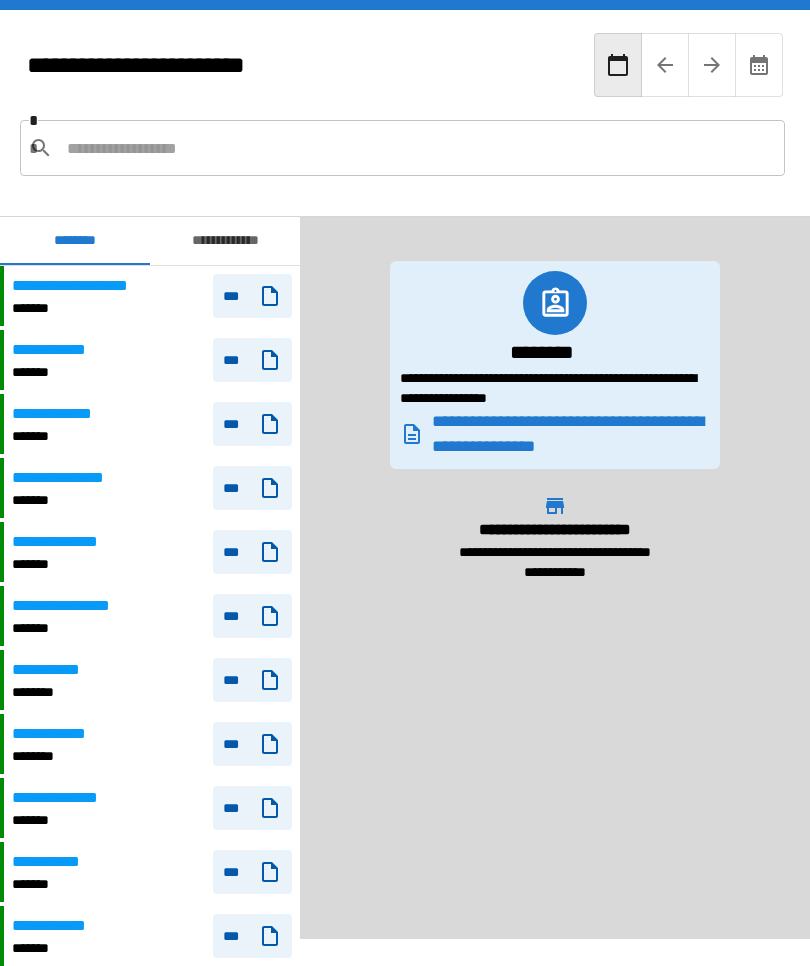 click on "**********" at bounding box center (152, 296) 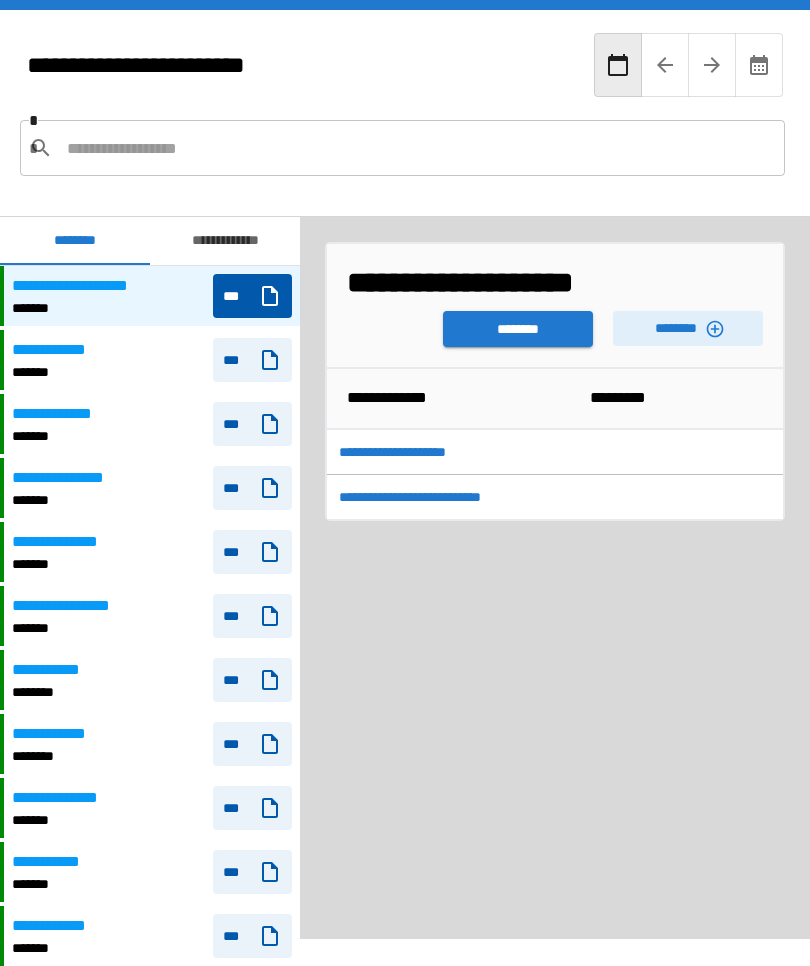 click at bounding box center (418, 148) 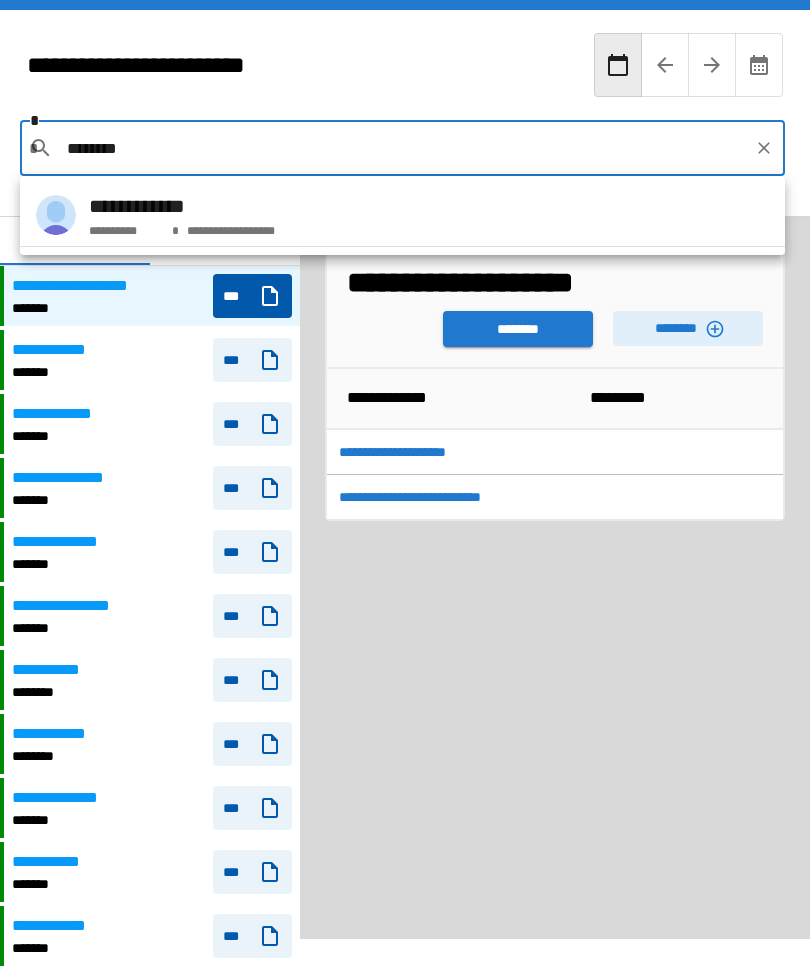 click on "**********" at bounding box center [228, 227] 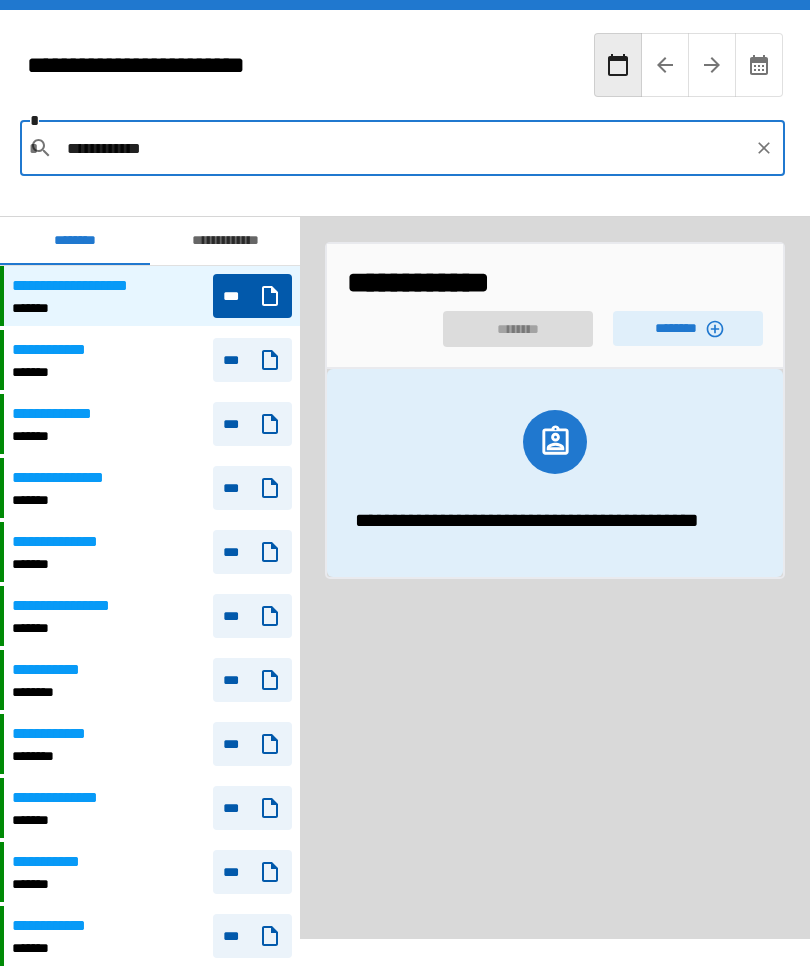 click on "********" at bounding box center (688, 328) 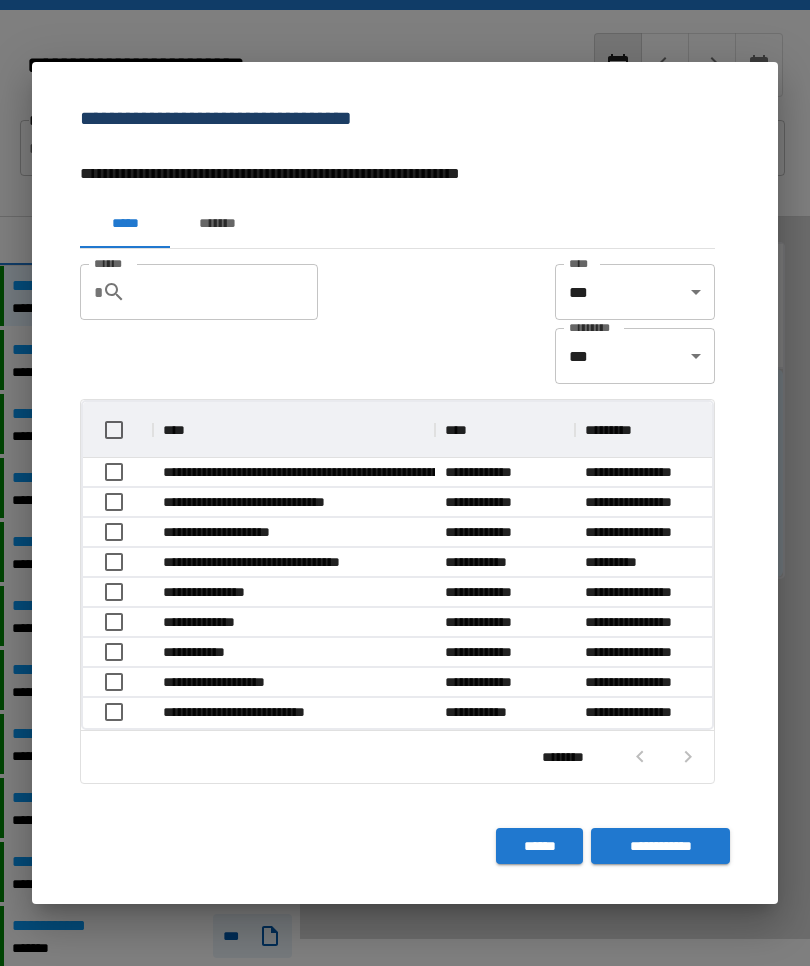 scroll, scrollTop: 326, scrollLeft: 629, axis: both 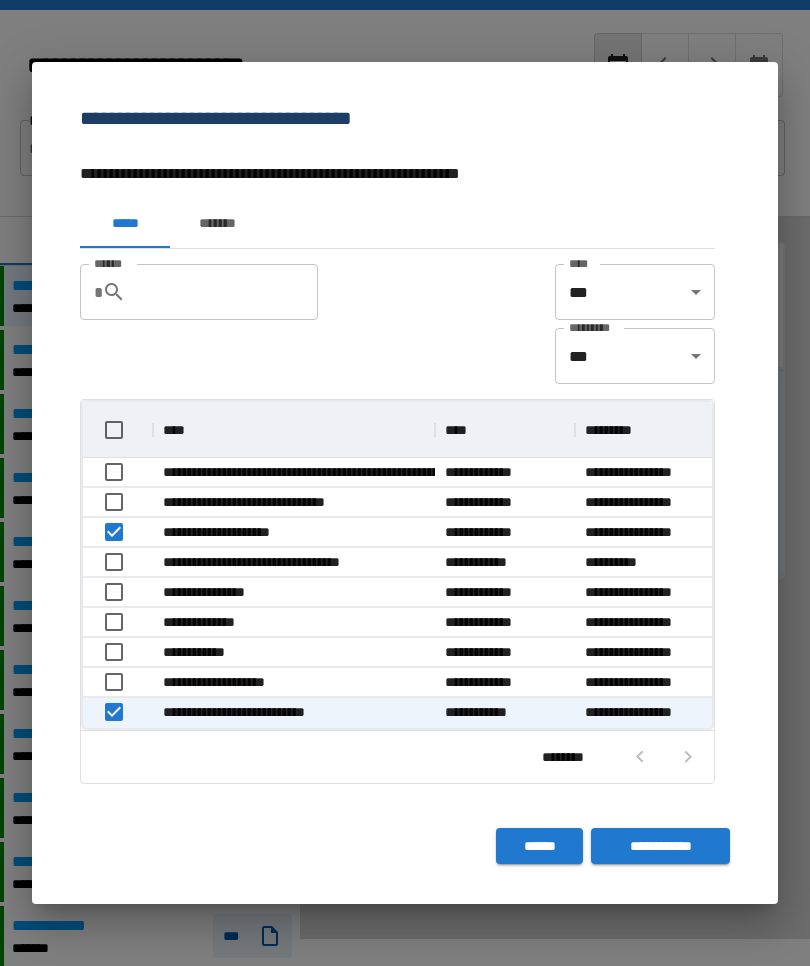 click on "**********" at bounding box center (660, 846) 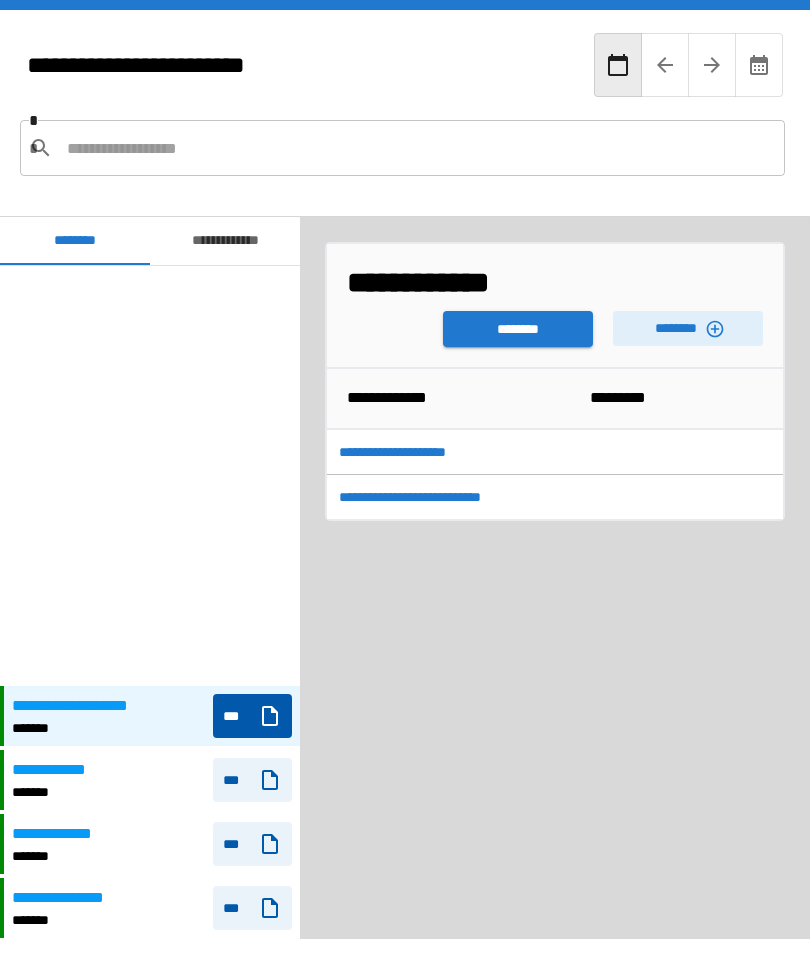 scroll, scrollTop: 420, scrollLeft: 0, axis: vertical 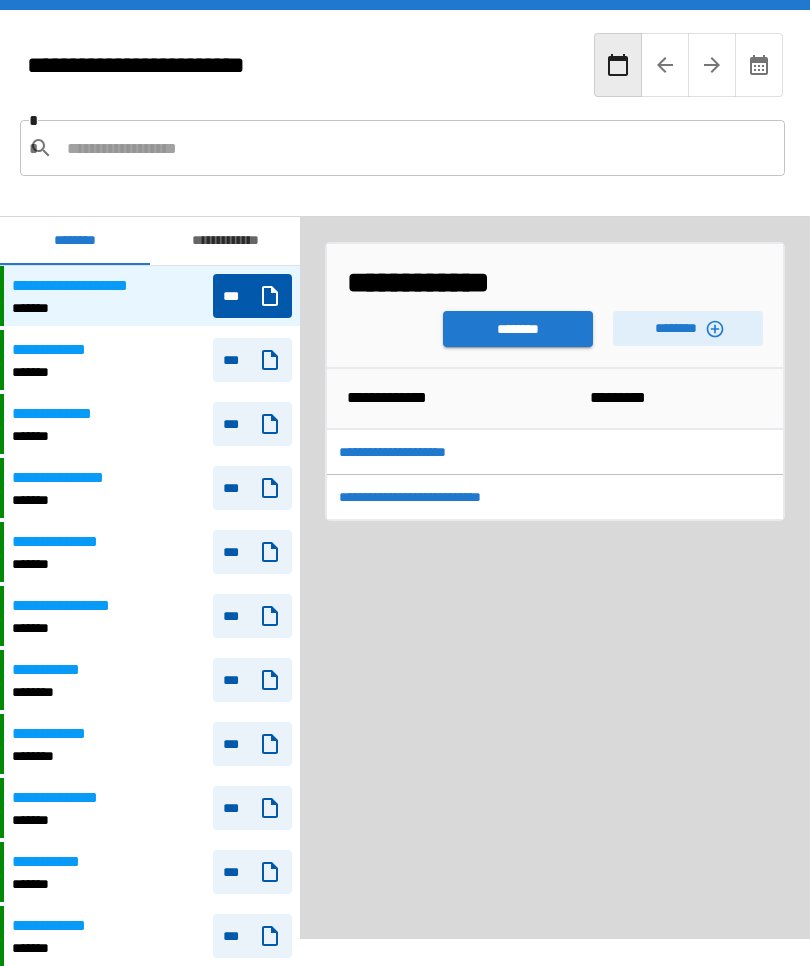 click on "********" at bounding box center (518, 329) 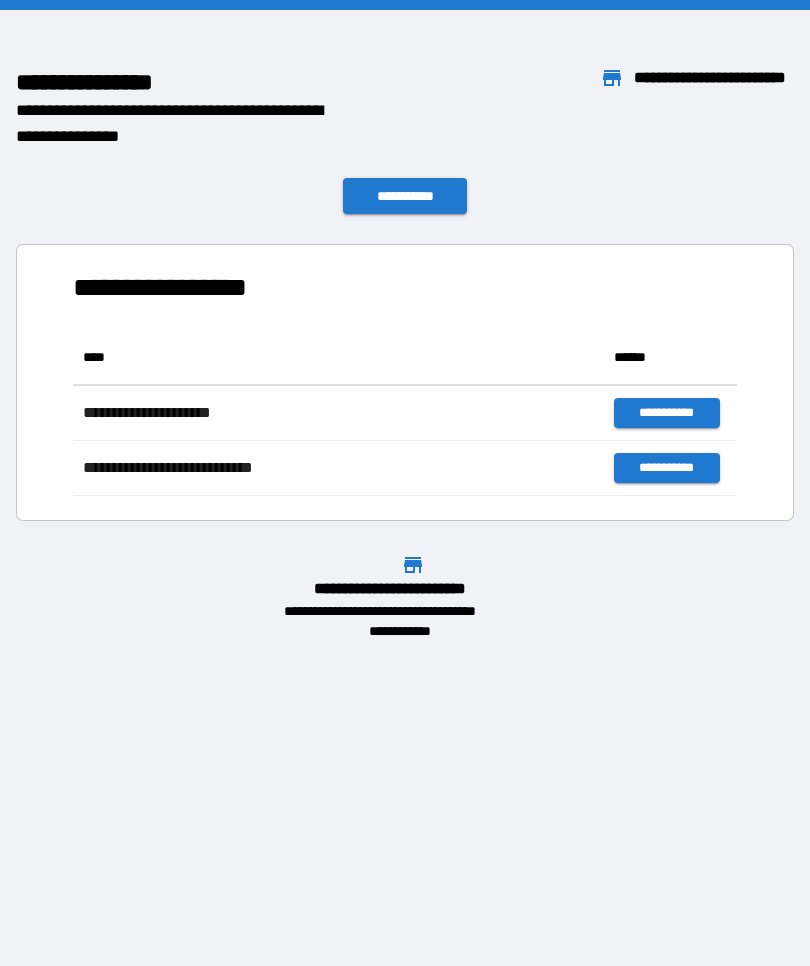 scroll, scrollTop: 166, scrollLeft: 664, axis: both 